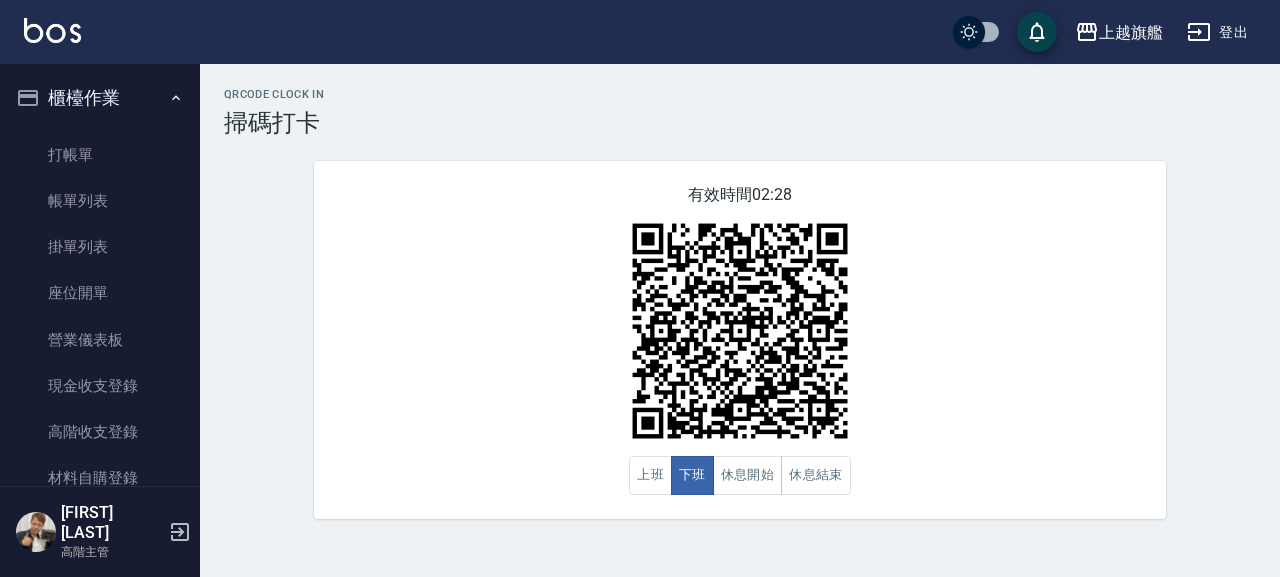scroll, scrollTop: 0, scrollLeft: 0, axis: both 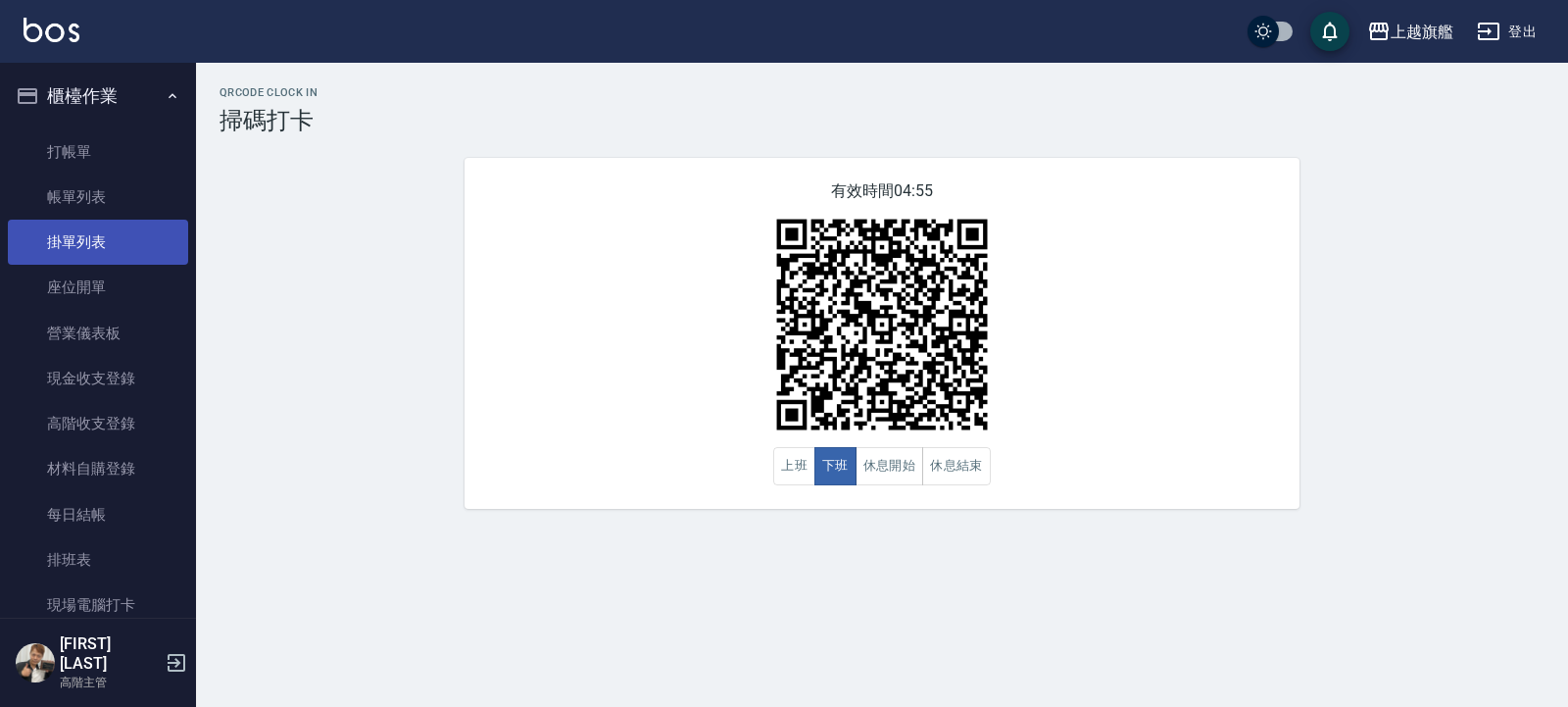 click on "掛單列表" at bounding box center (98, 242) 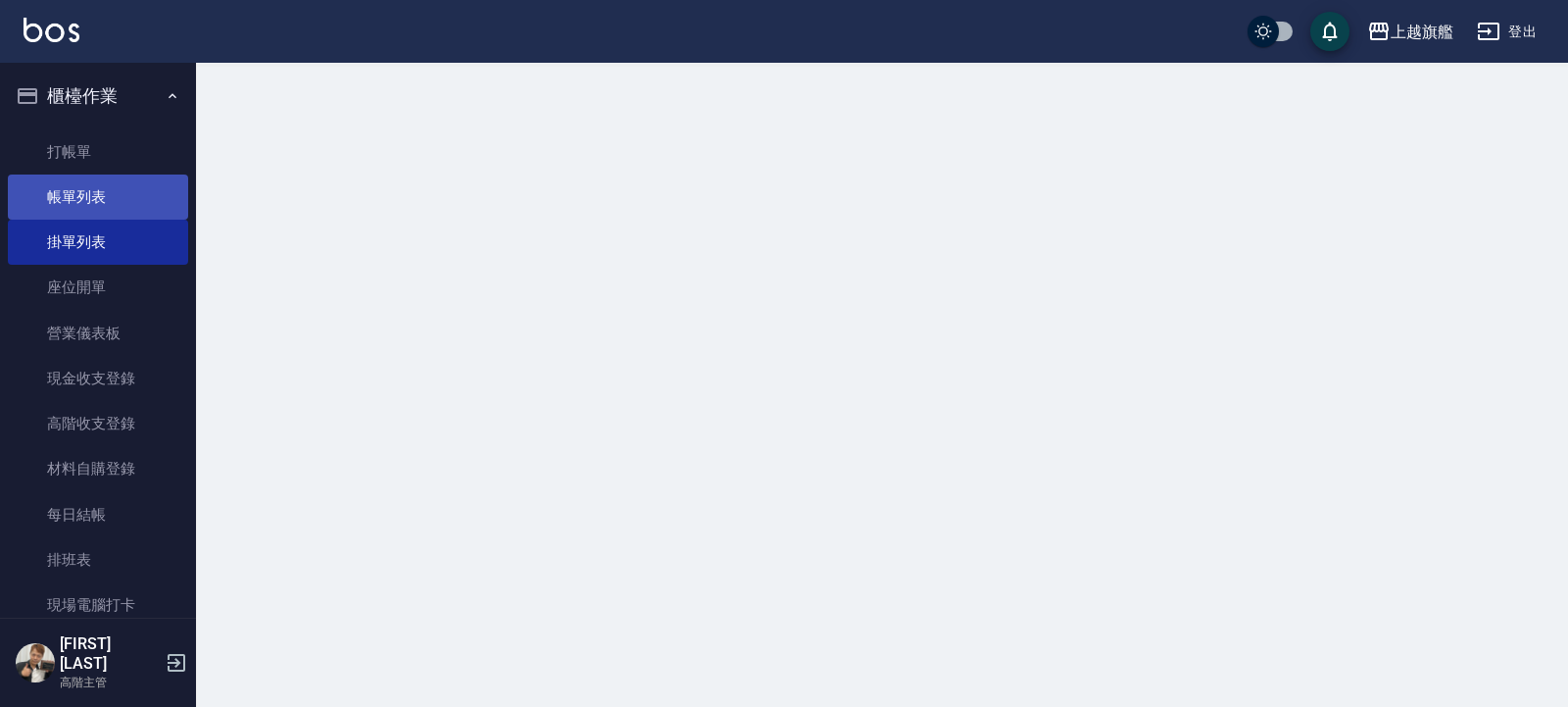 click on "帳單列表" at bounding box center (98, 197) 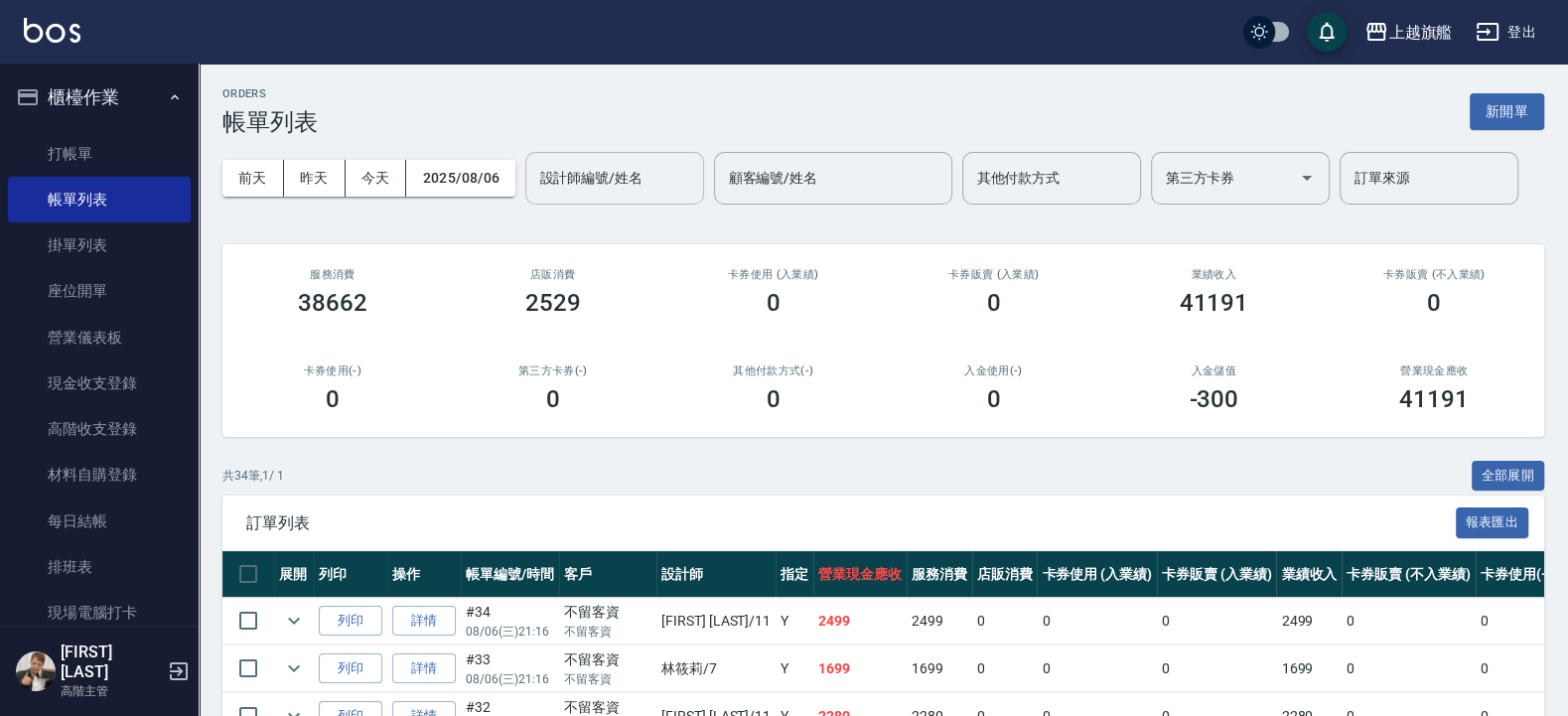 click on "設計師編號/姓名" at bounding box center [615, 178] 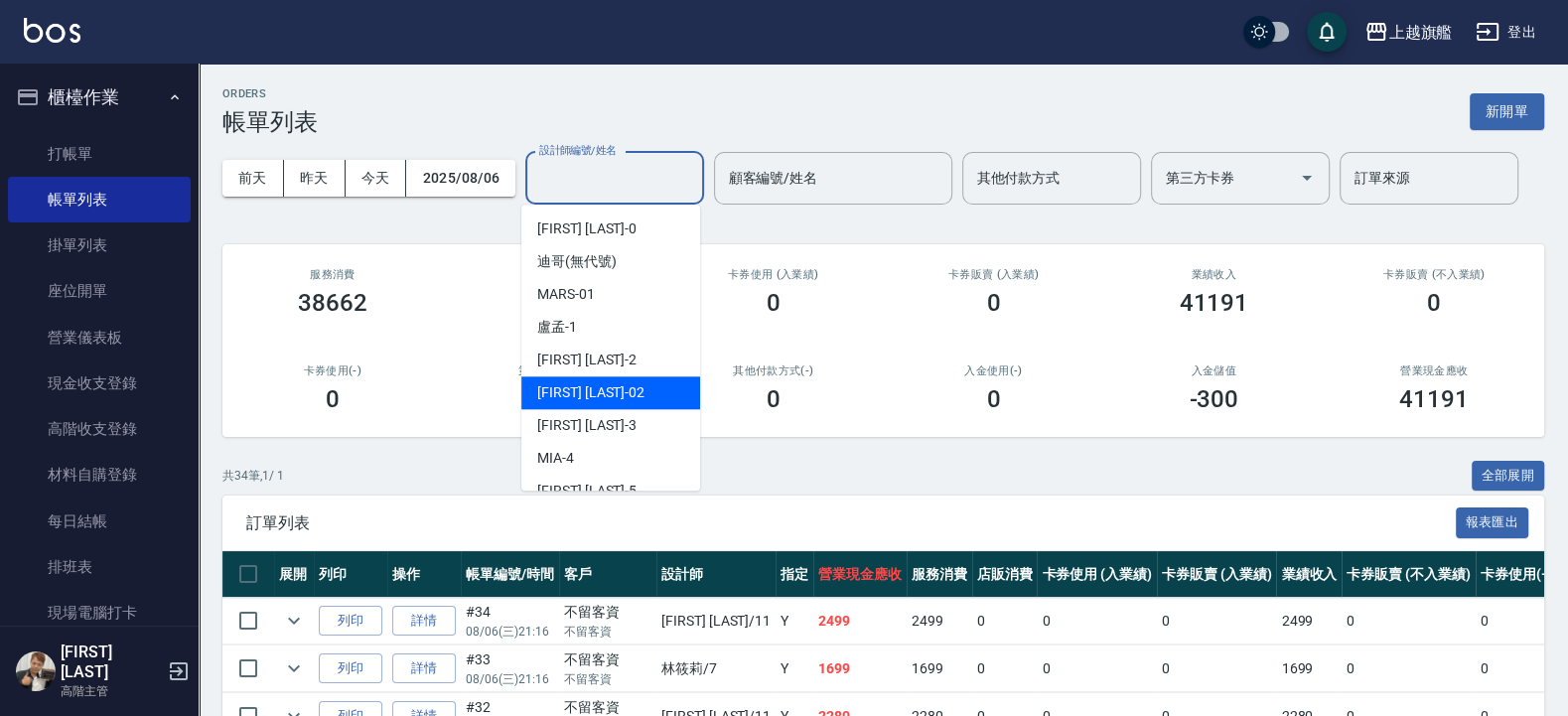 click on "龔雅菁 -02" at bounding box center [611, 392] 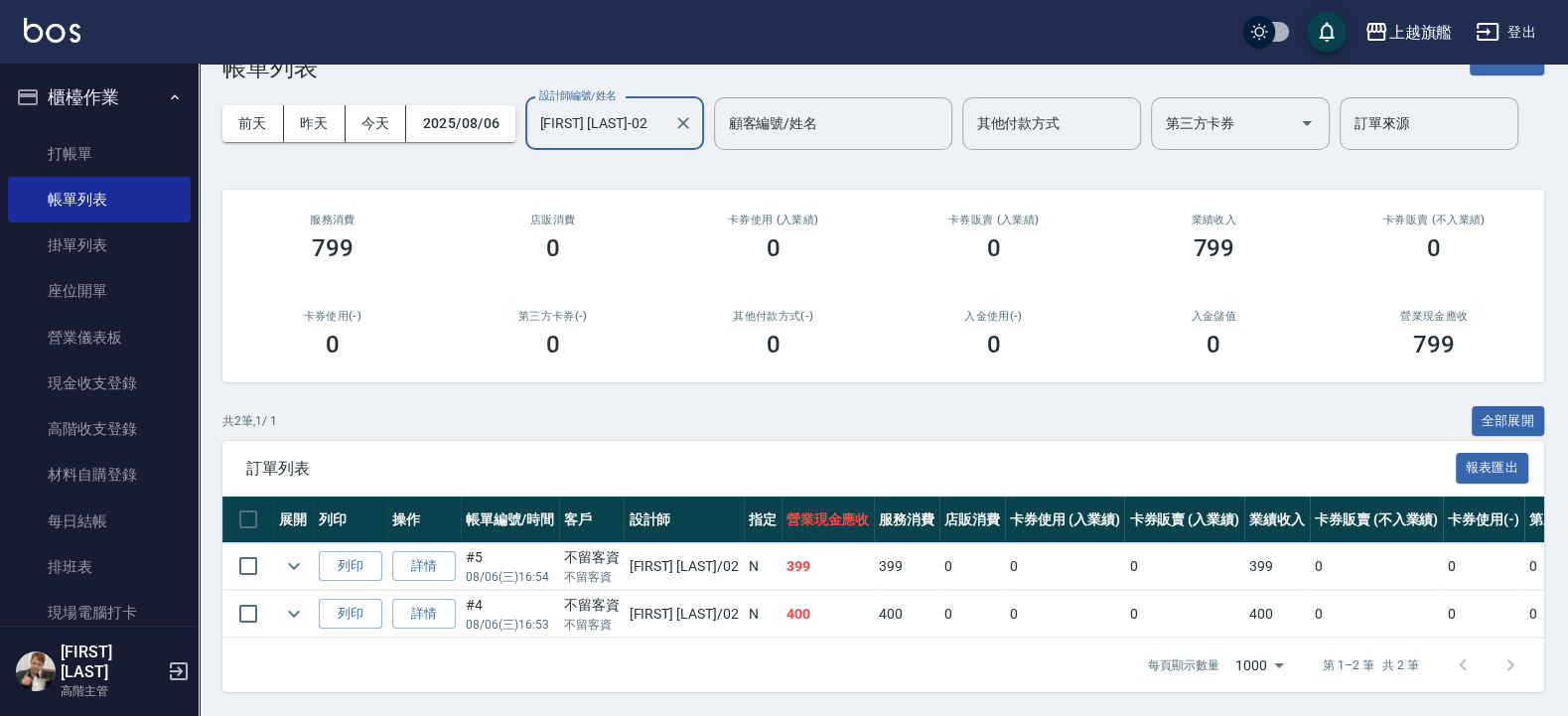 scroll, scrollTop: 0, scrollLeft: 0, axis: both 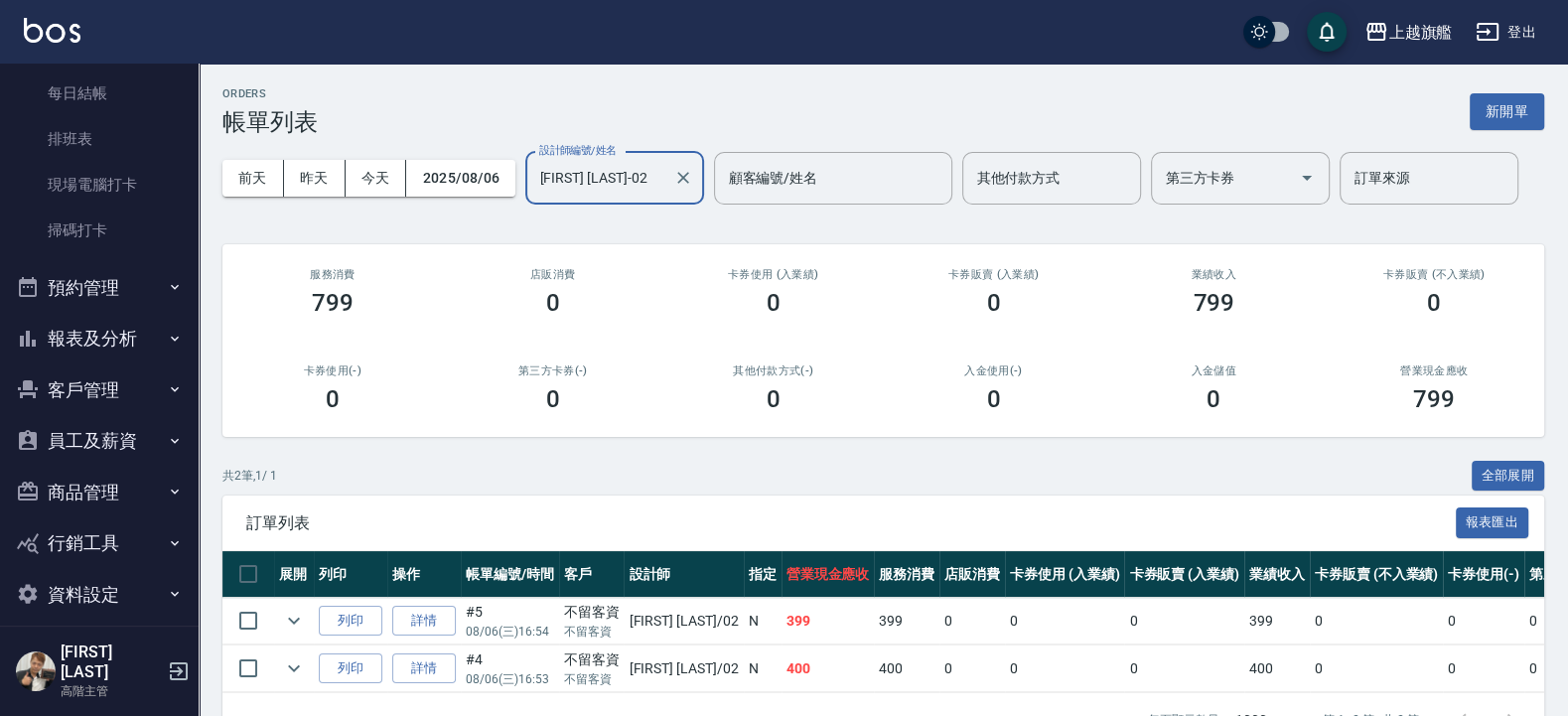 click on "報表及分析" at bounding box center (99, 339) 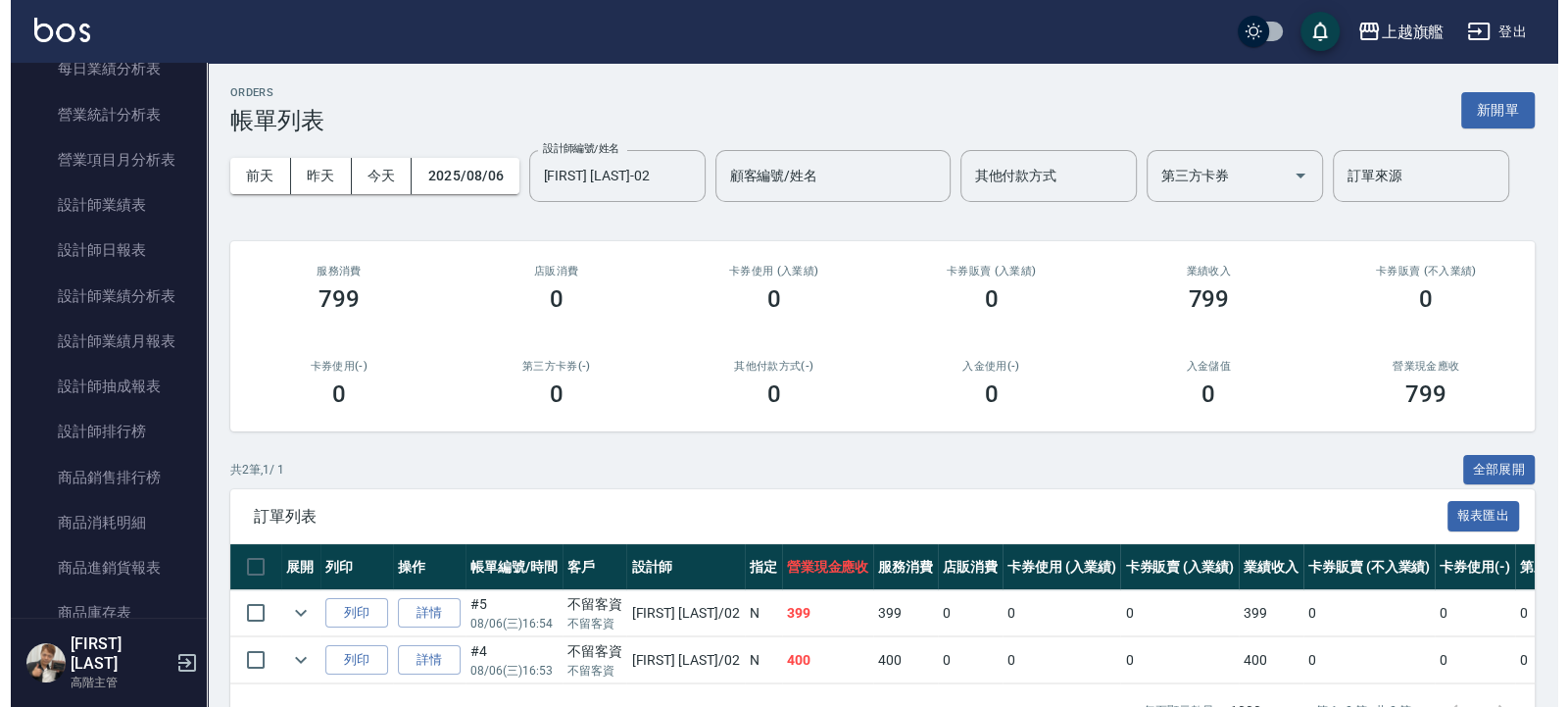 scroll, scrollTop: 1129, scrollLeft: 0, axis: vertical 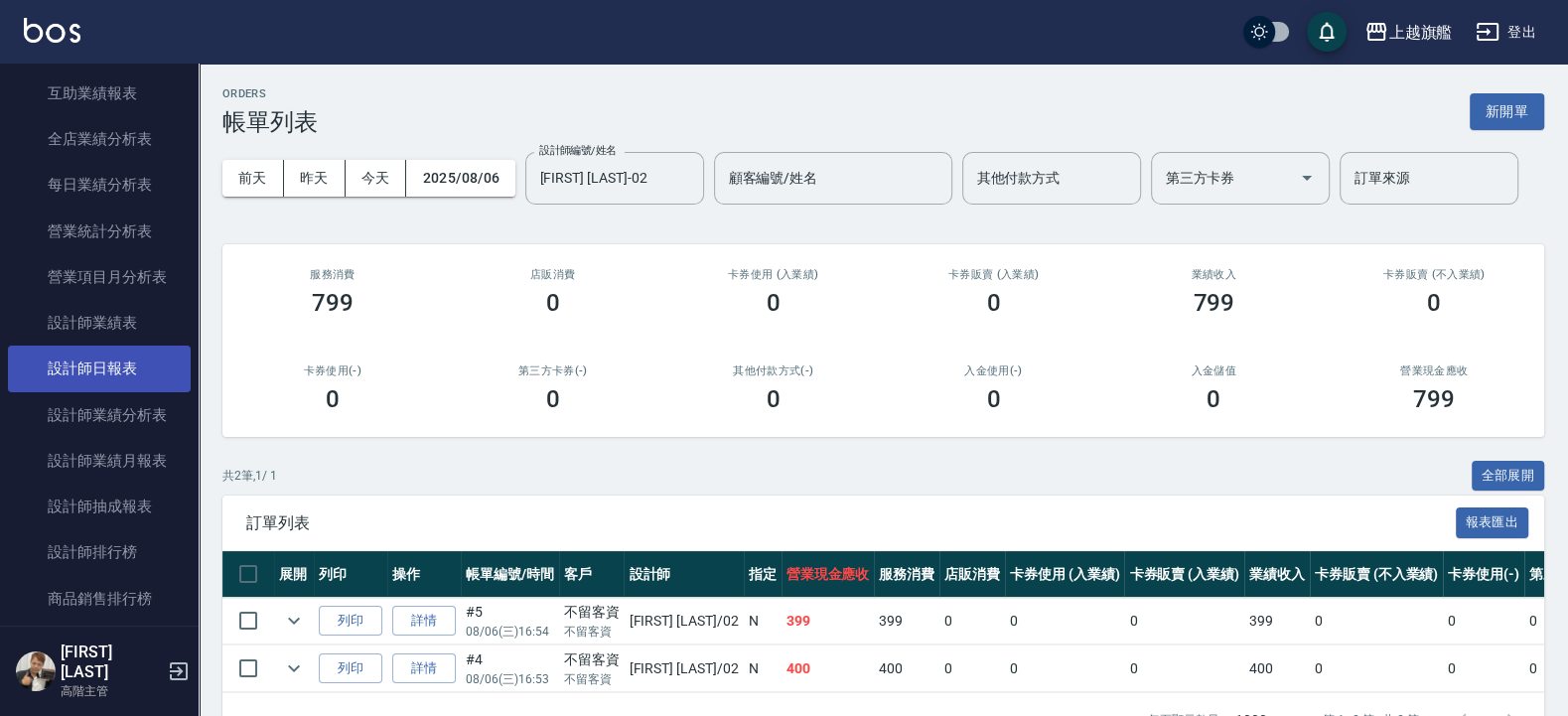 drag, startPoint x: 118, startPoint y: 380, endPoint x: 147, endPoint y: 376, distance: 29.274562 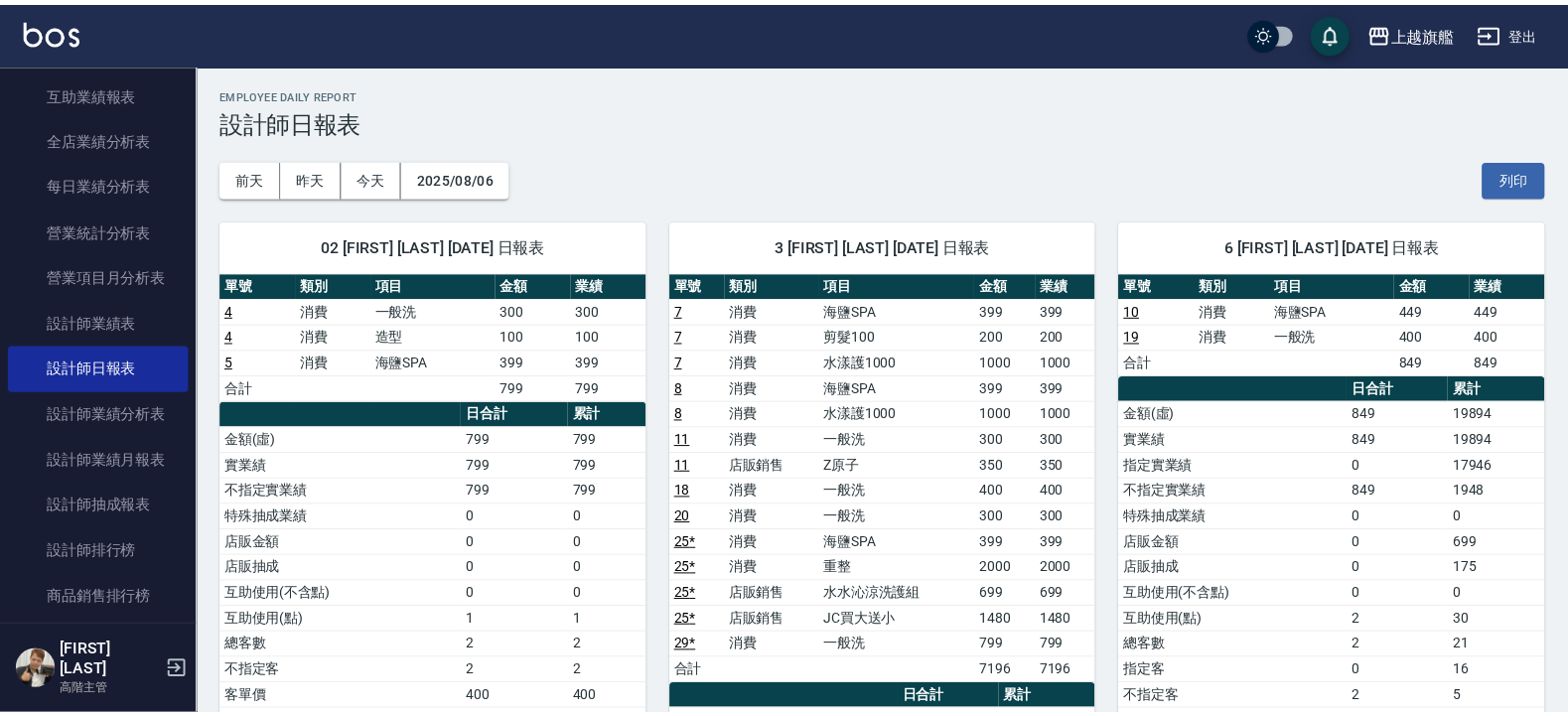 scroll, scrollTop: 119, scrollLeft: 0, axis: vertical 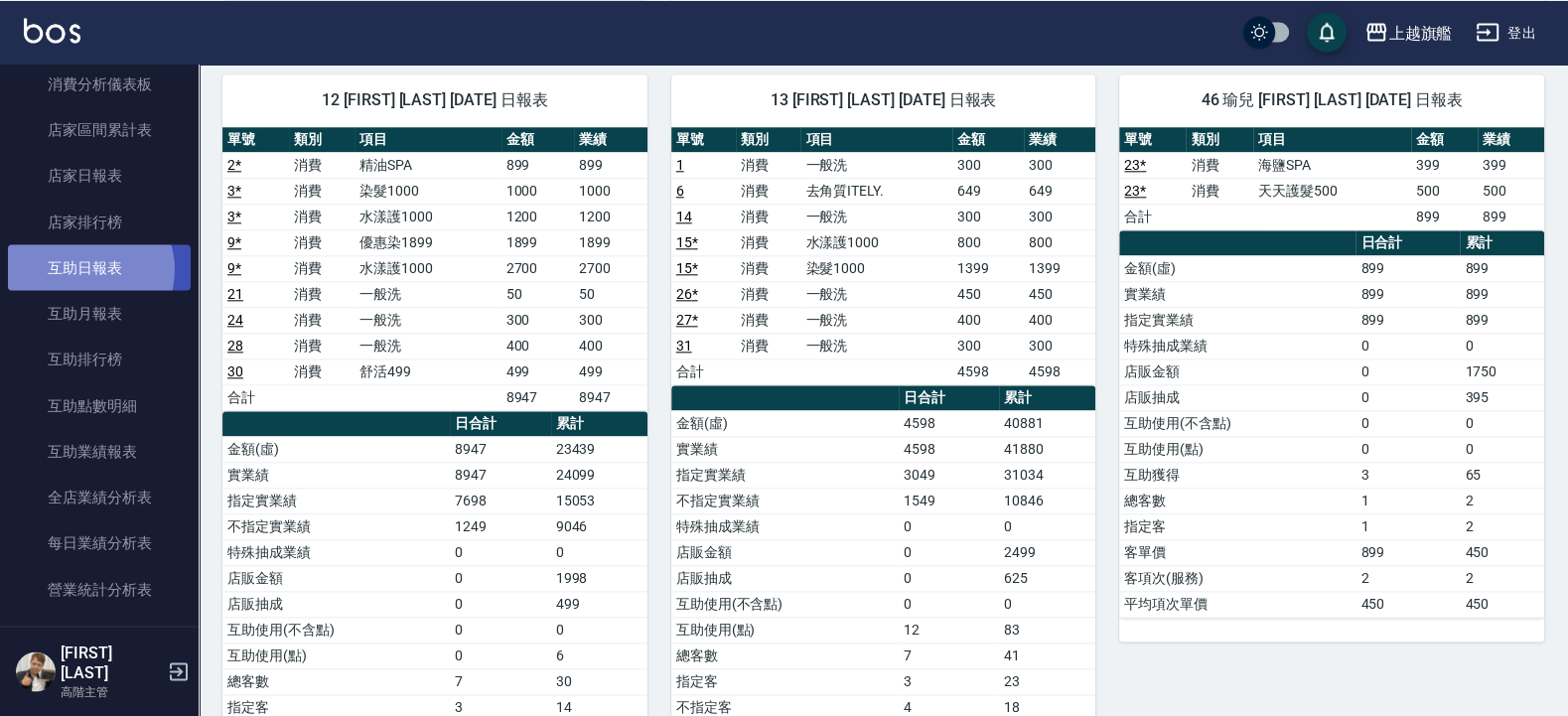 click on "互助日報表" at bounding box center [99, 267] 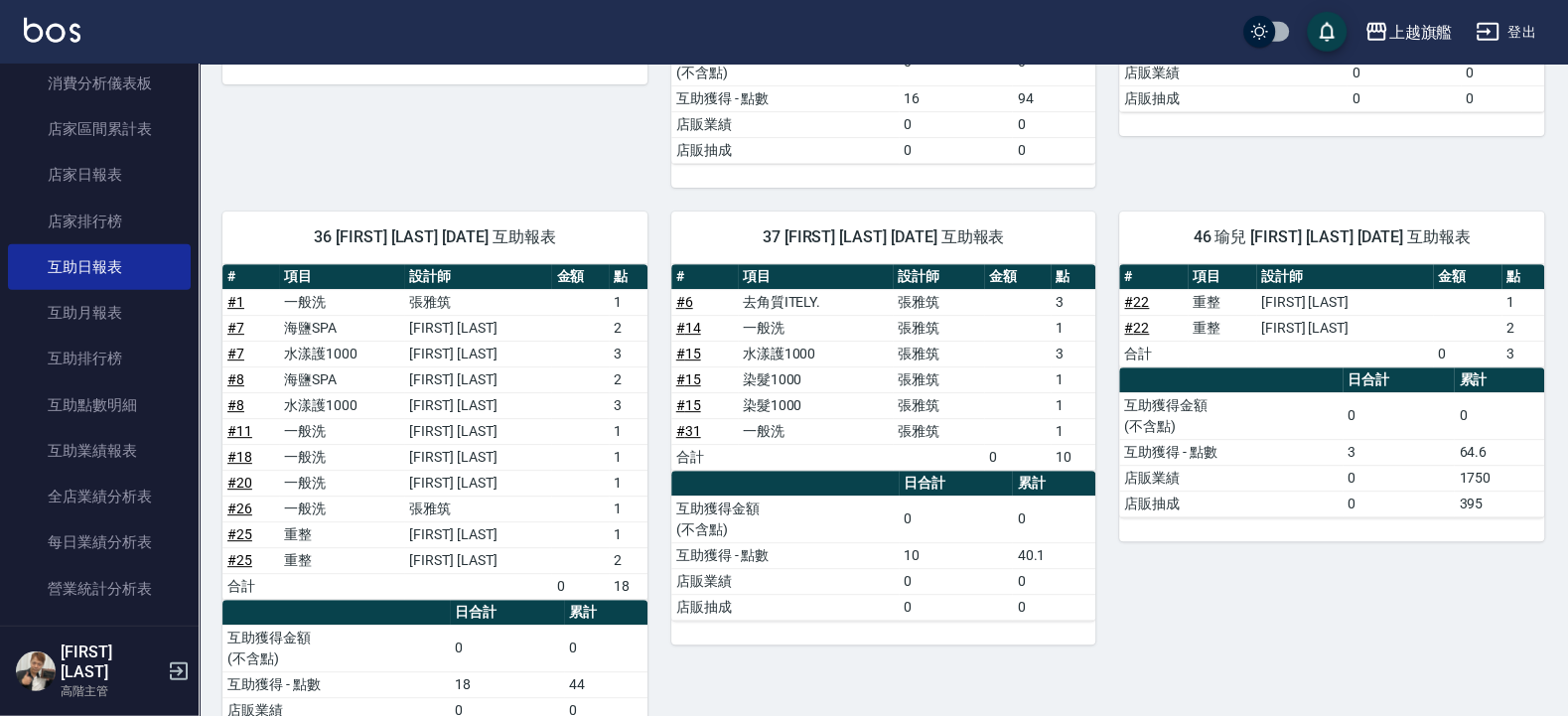 scroll, scrollTop: 652, scrollLeft: 0, axis: vertical 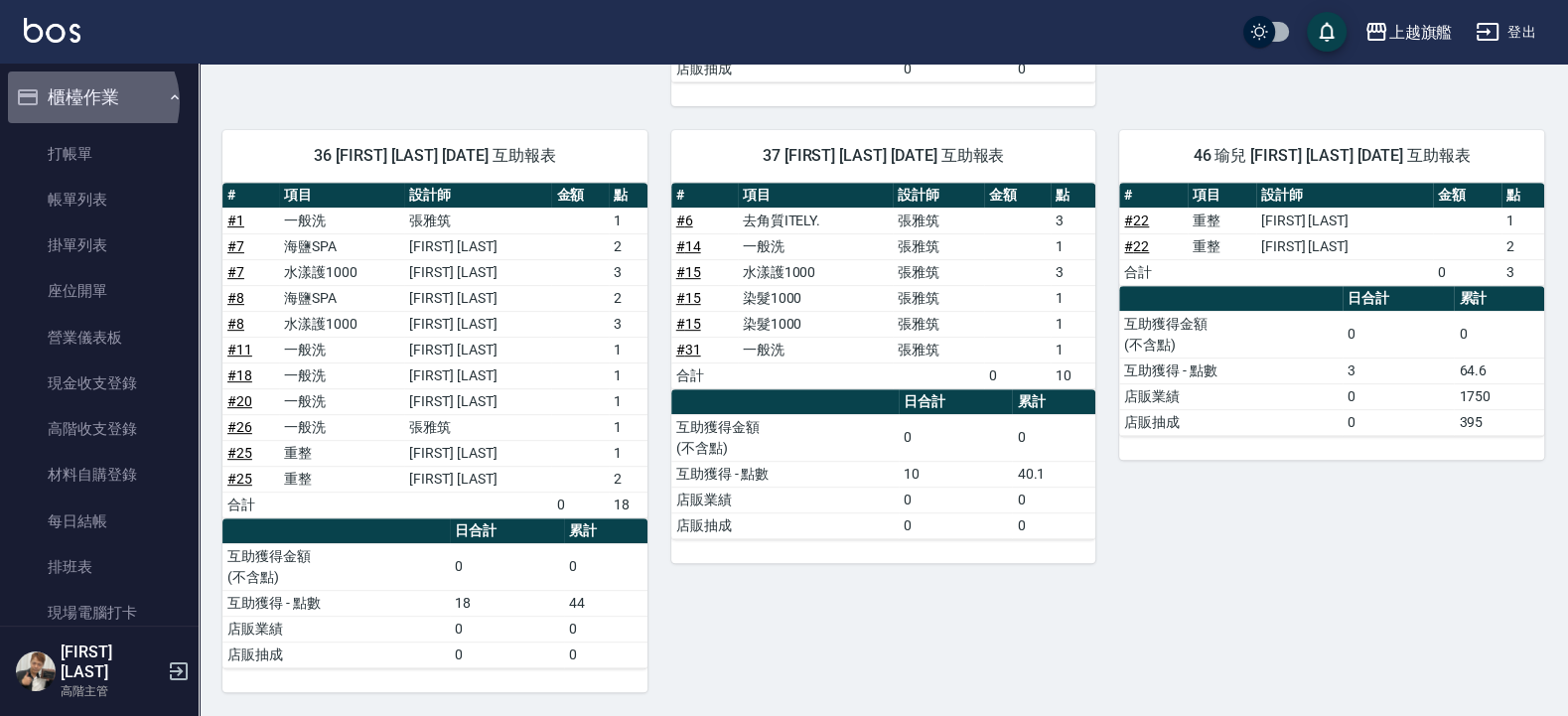 click on "櫃檯作業" at bounding box center (99, 97) 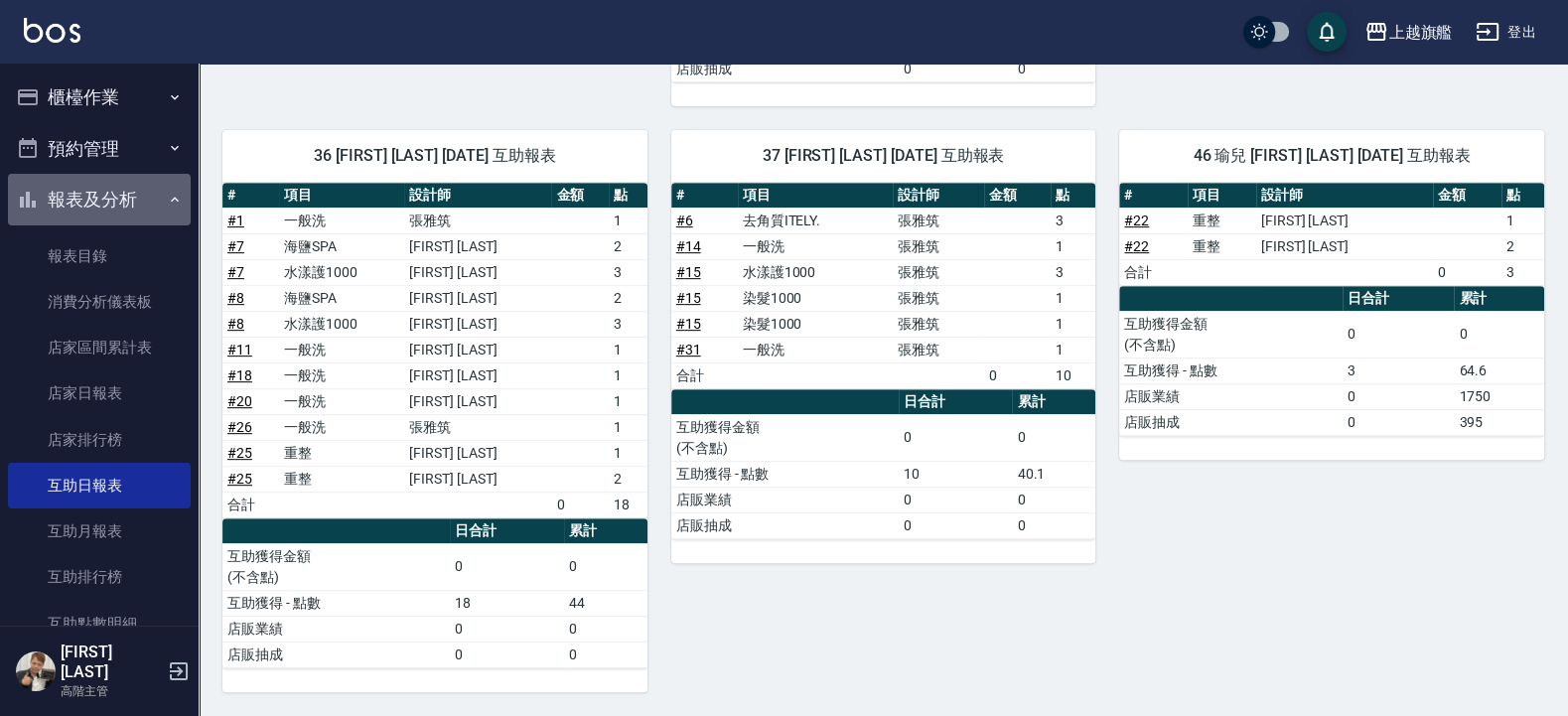 click on "報表及分析" at bounding box center [99, 200] 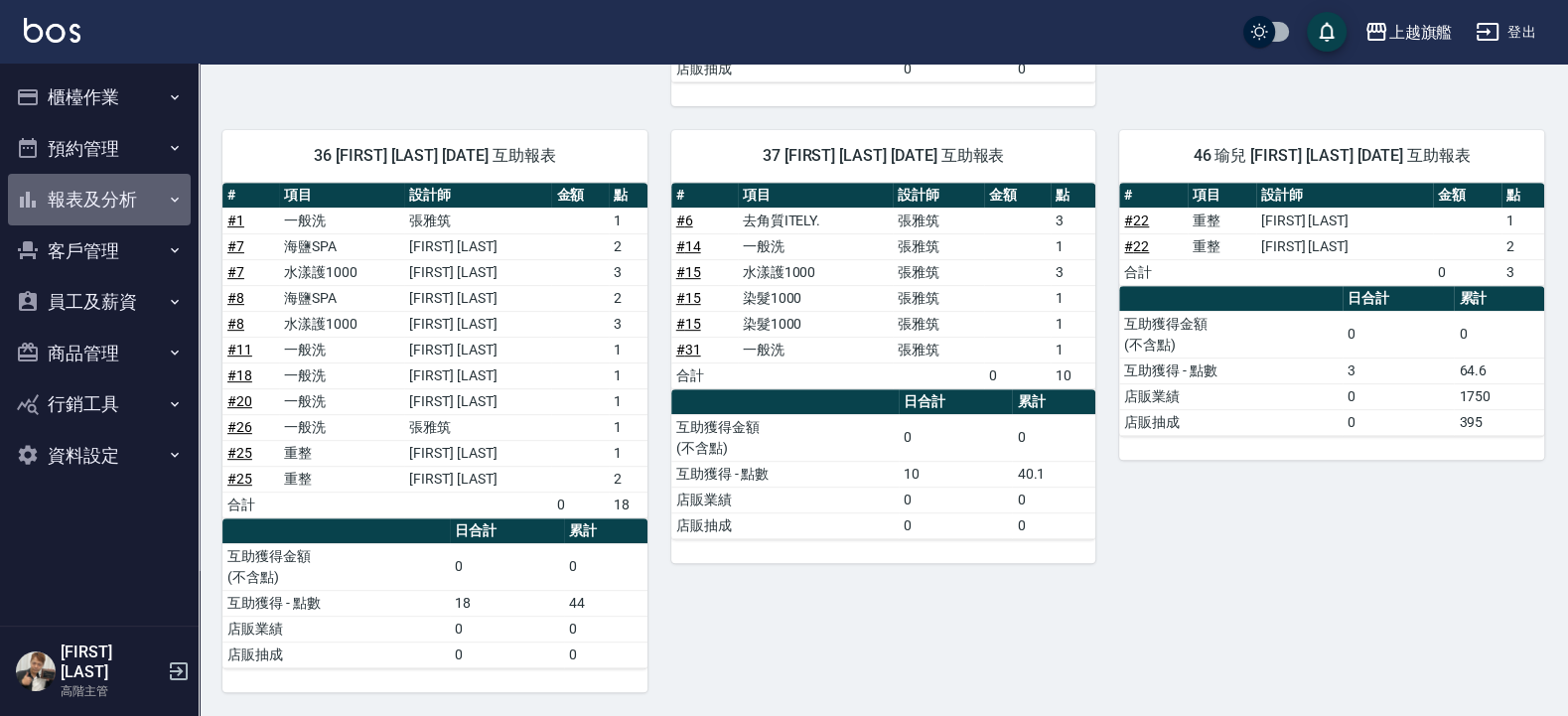 click on "報表及分析" at bounding box center [99, 200] 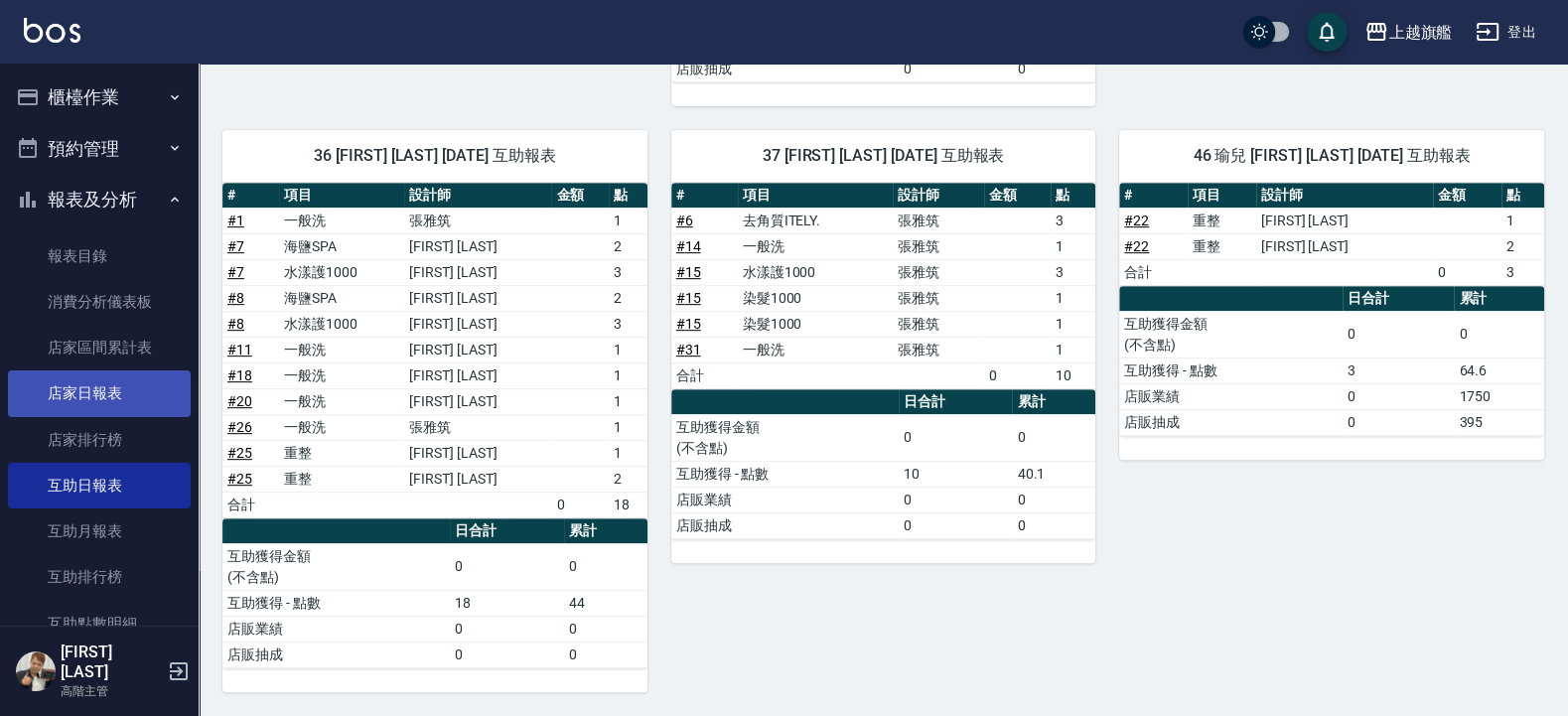 click on "店家日報表" at bounding box center (99, 393) 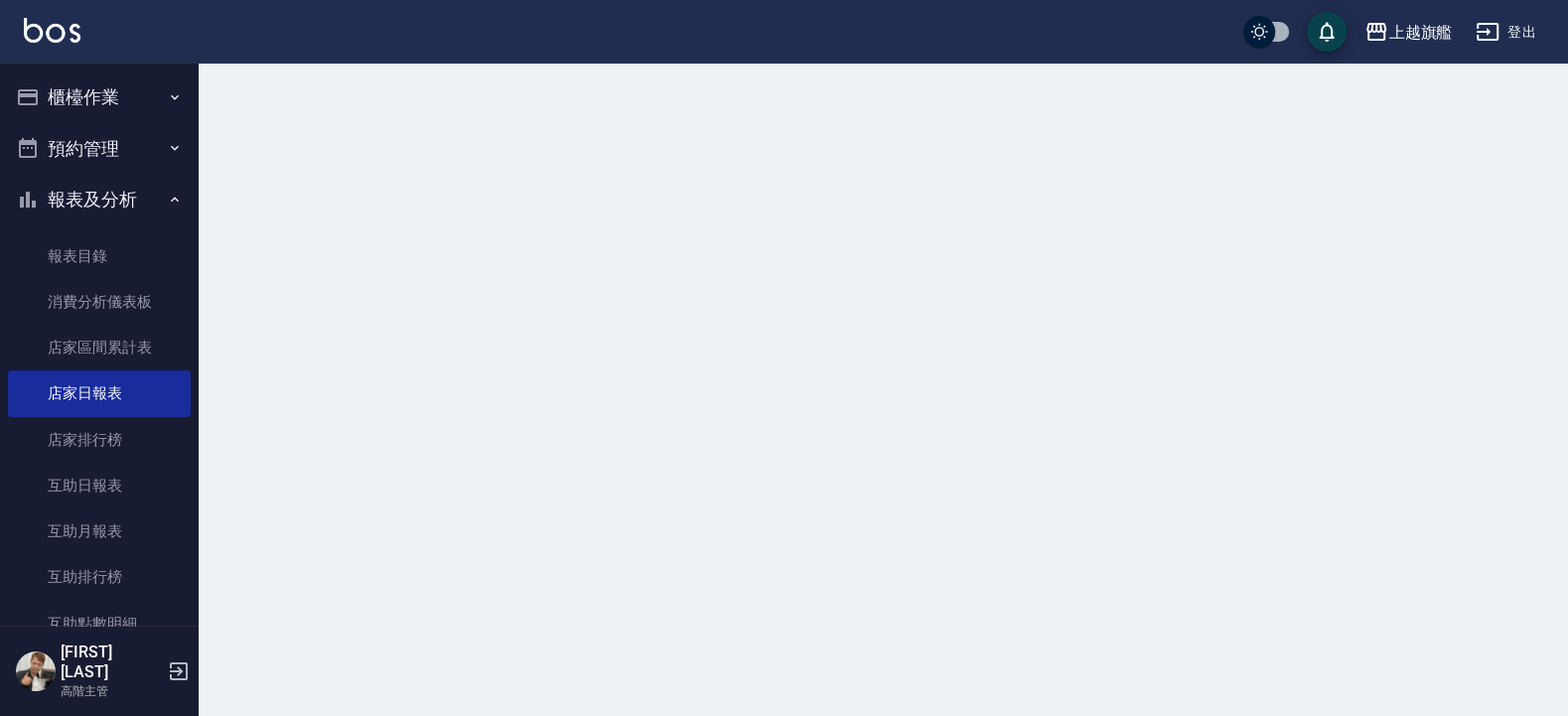 scroll, scrollTop: 0, scrollLeft: 0, axis: both 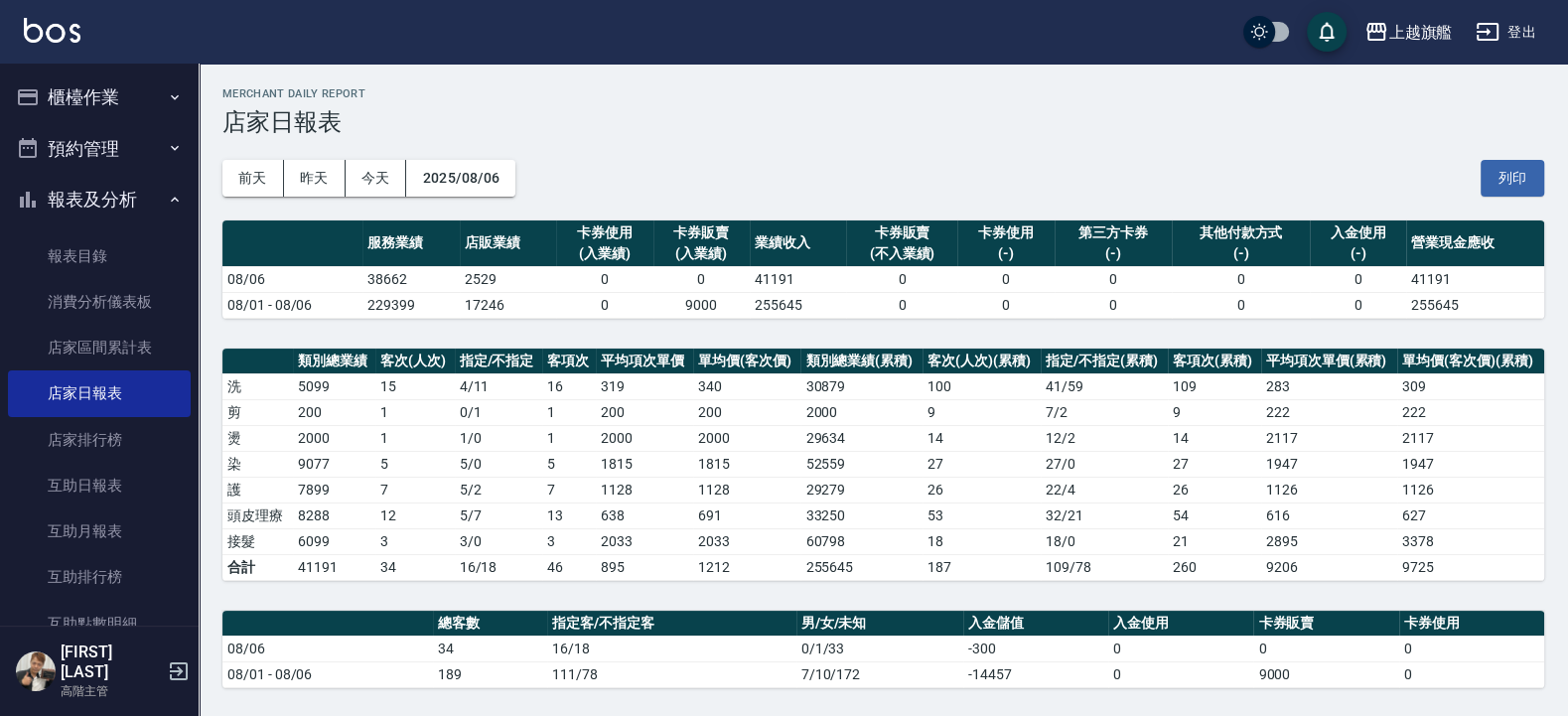 drag, startPoint x: 118, startPoint y: 202, endPoint x: 115, endPoint y: 187, distance: 15.297059 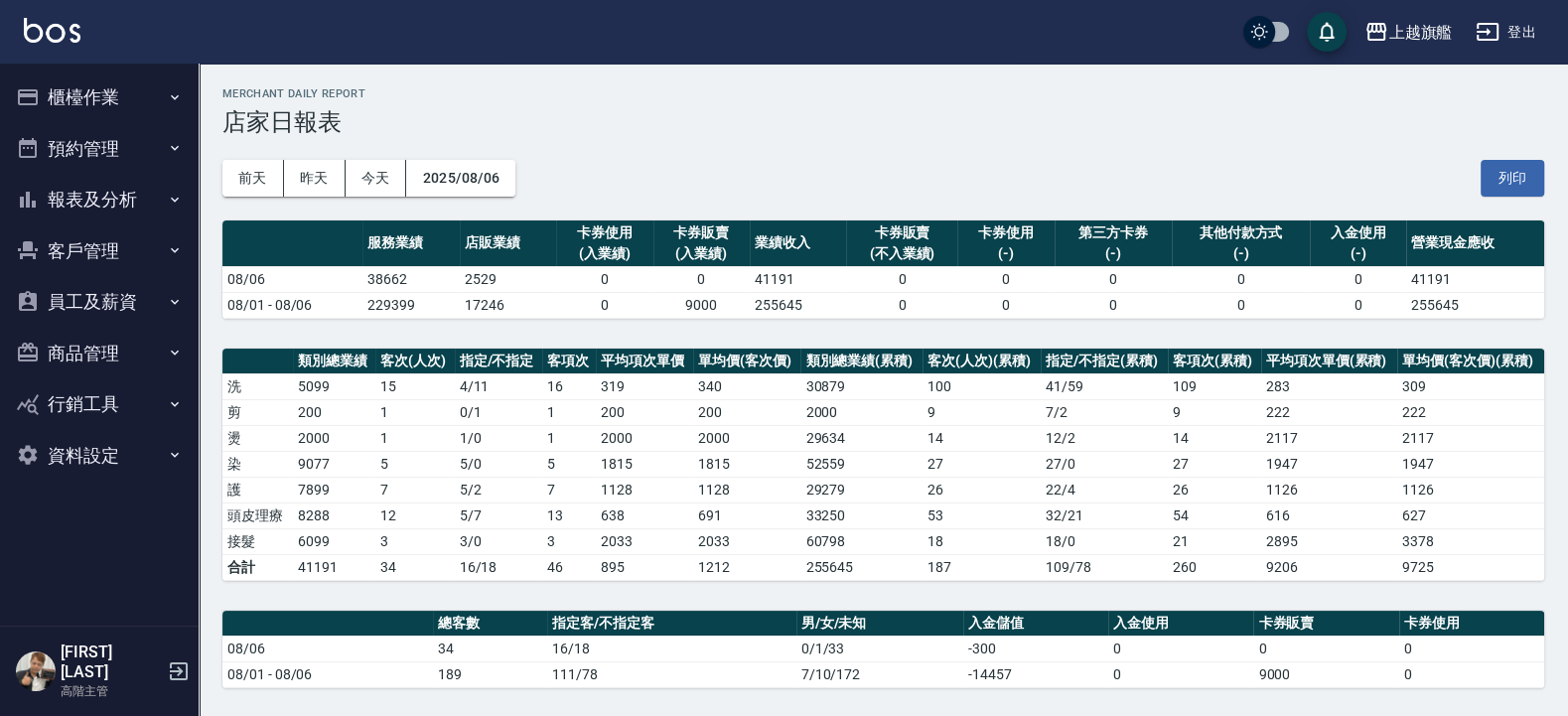 drag, startPoint x: 99, startPoint y: 92, endPoint x: 103, endPoint y: 173, distance: 81.09871 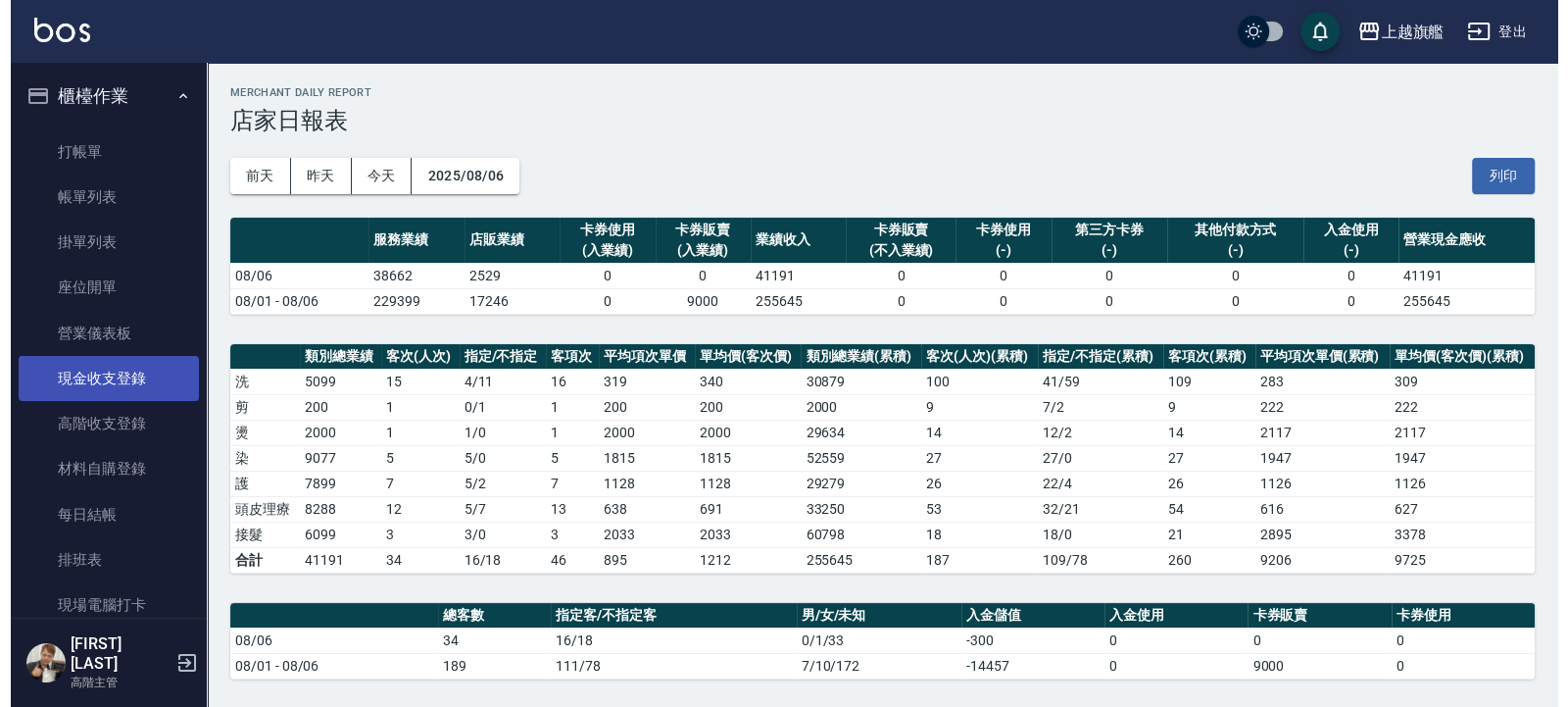 scroll, scrollTop: 353, scrollLeft: 0, axis: vertical 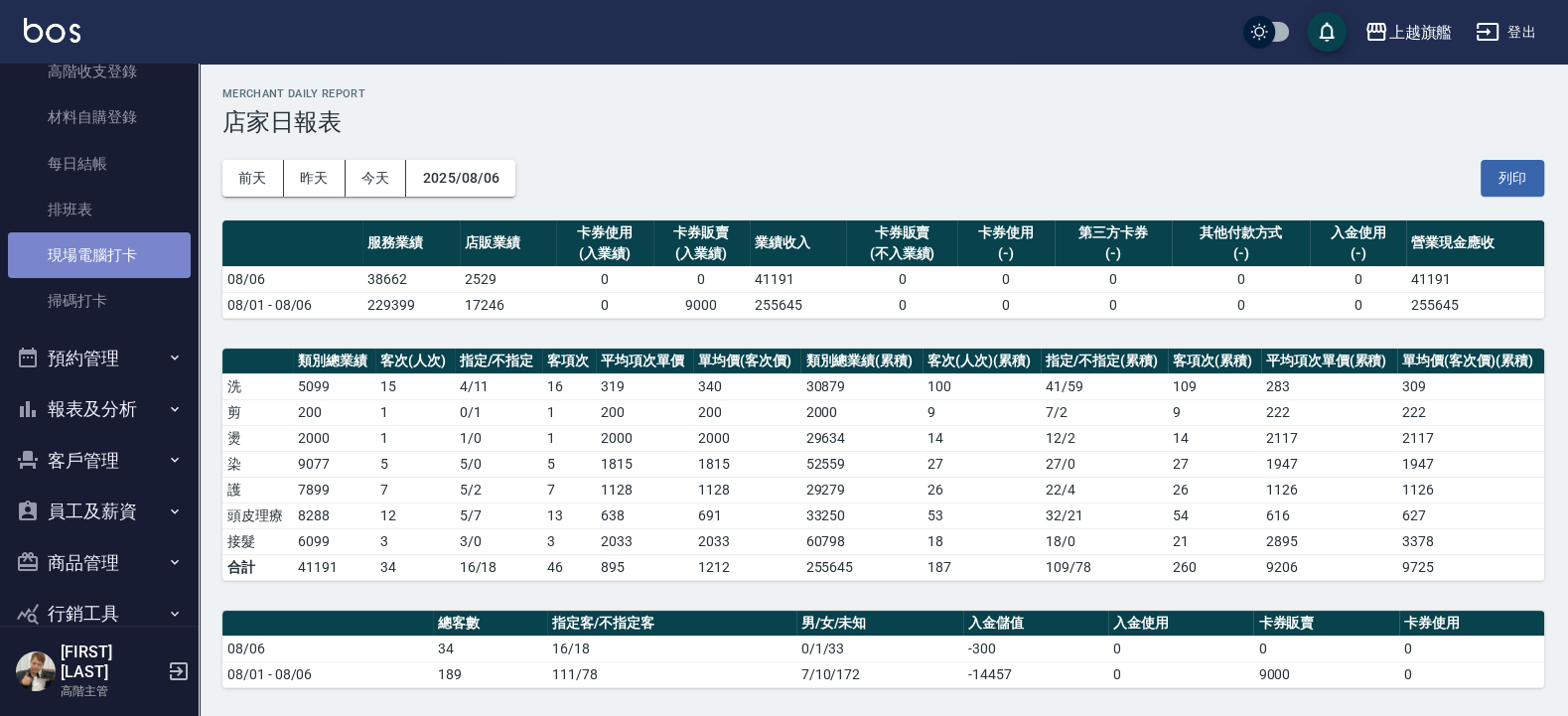 click on "現場電腦打卡" at bounding box center [99, 255] 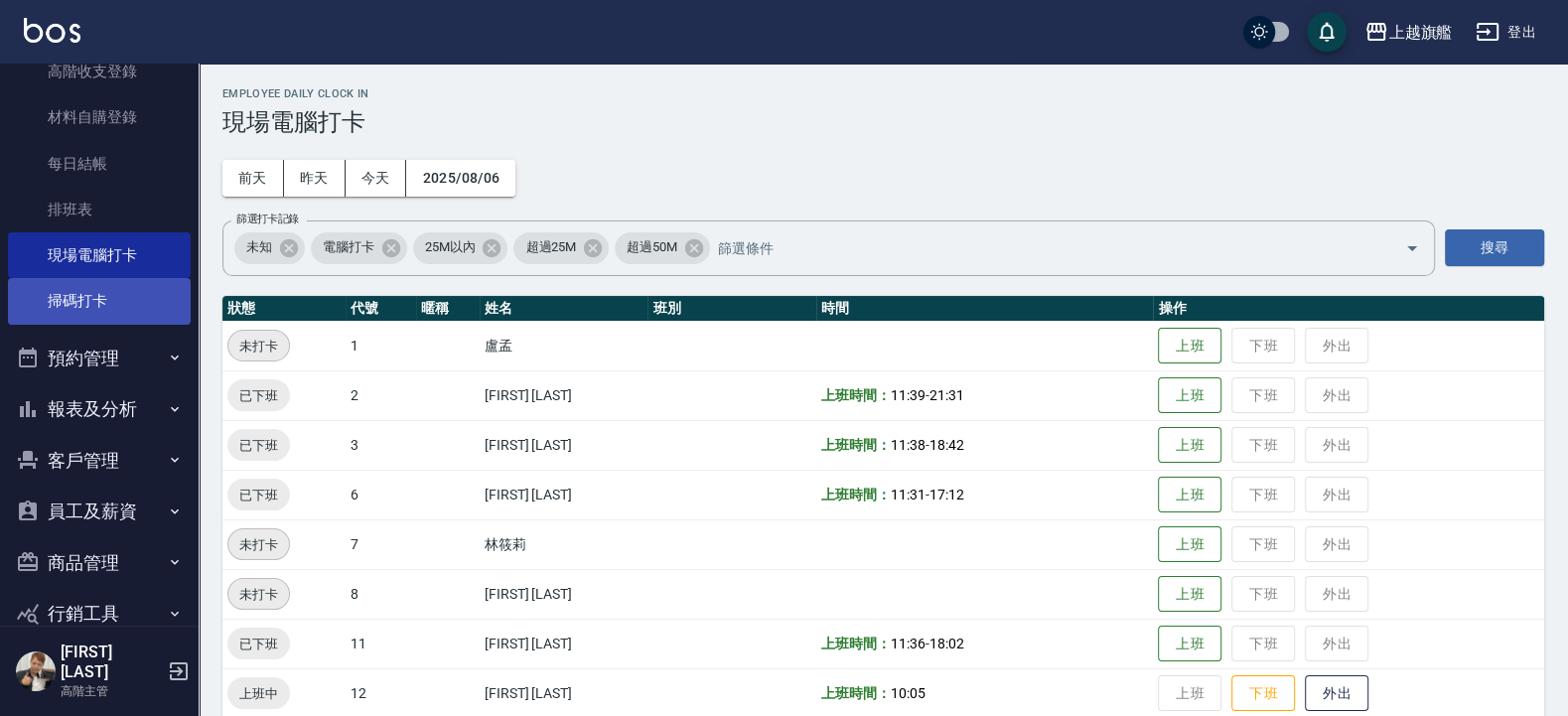 click on "掃碼打卡" at bounding box center (99, 301) 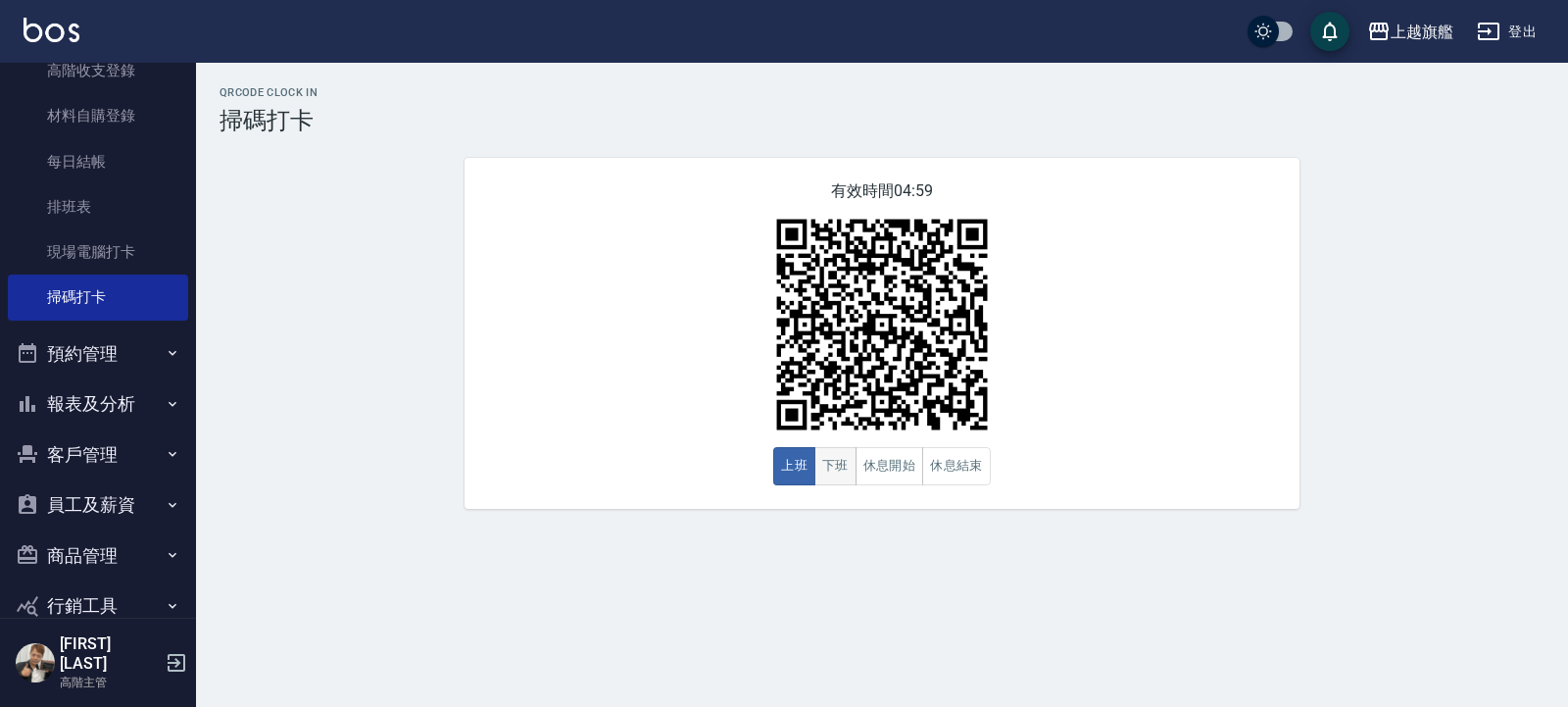 click on "上班 下班 休息開始 休息結束" at bounding box center [882, 466] 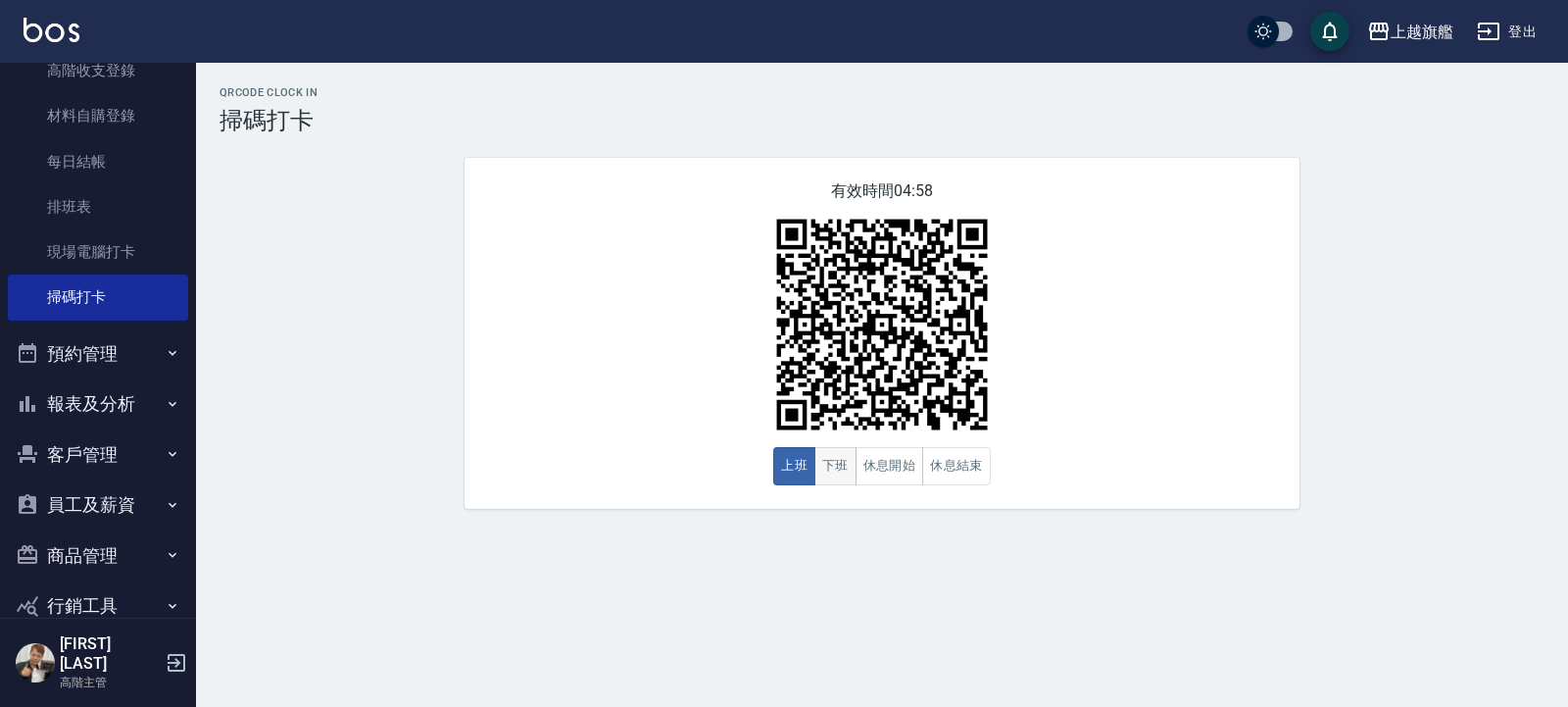 click on "下班" at bounding box center [835, 466] 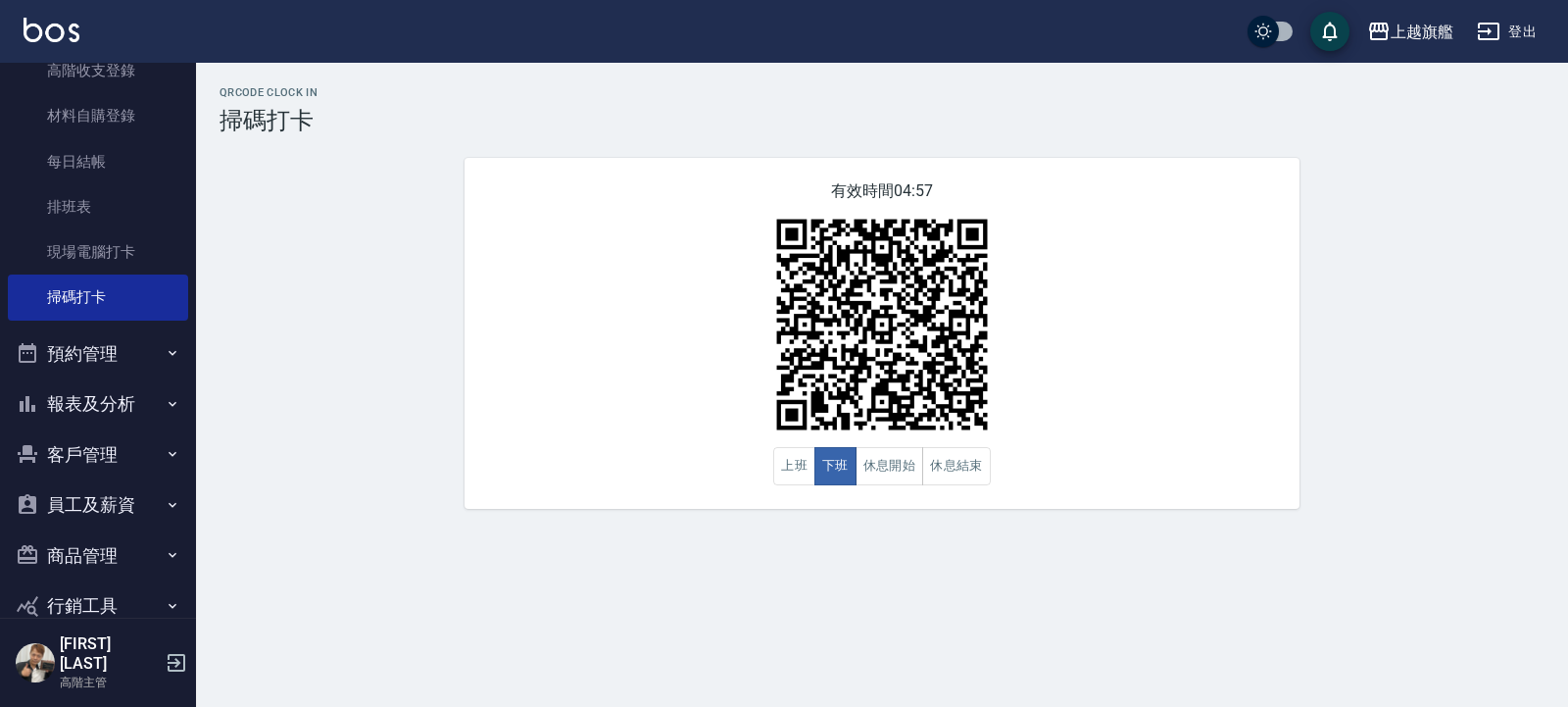 drag, startPoint x: 999, startPoint y: 586, endPoint x: 1012, endPoint y: 578, distance: 15.264338 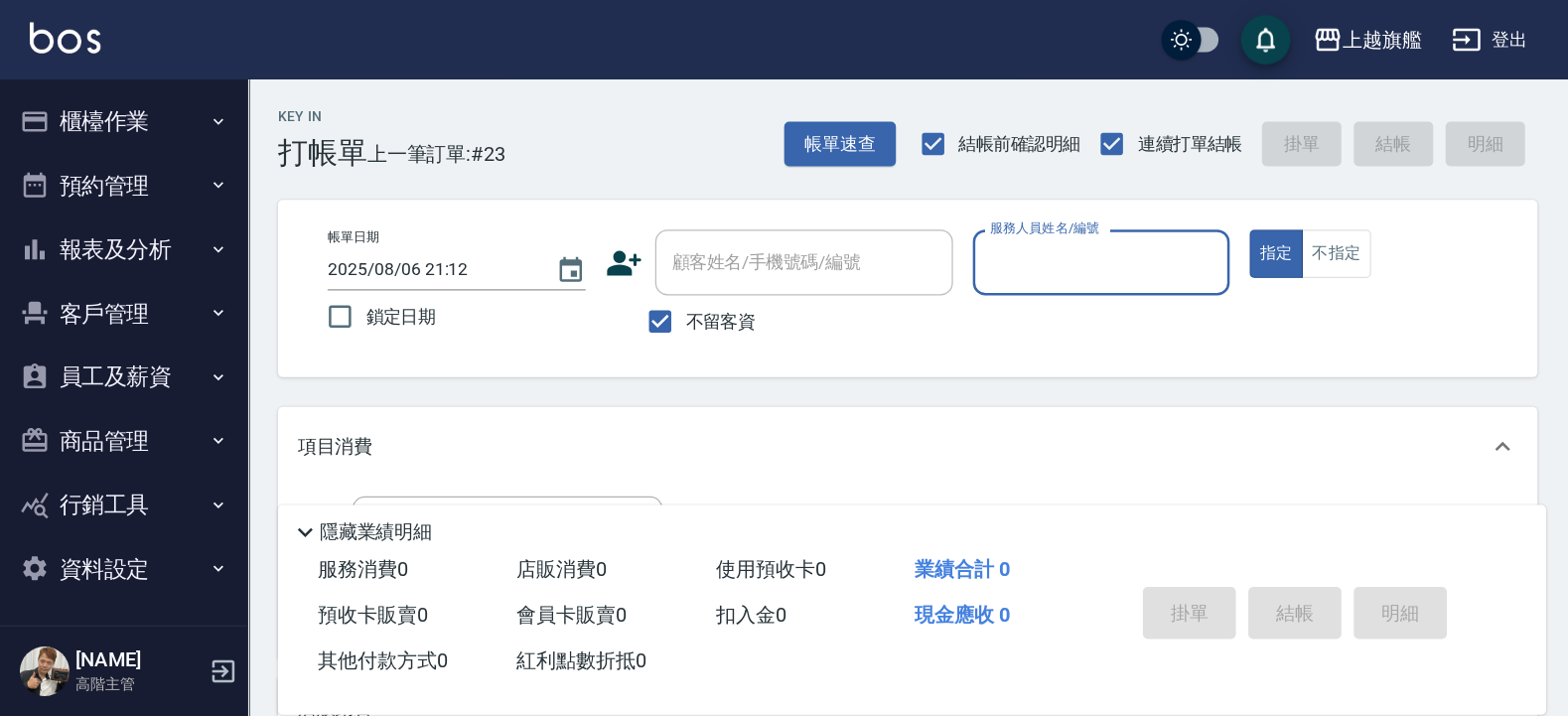 scroll, scrollTop: 0, scrollLeft: 0, axis: both 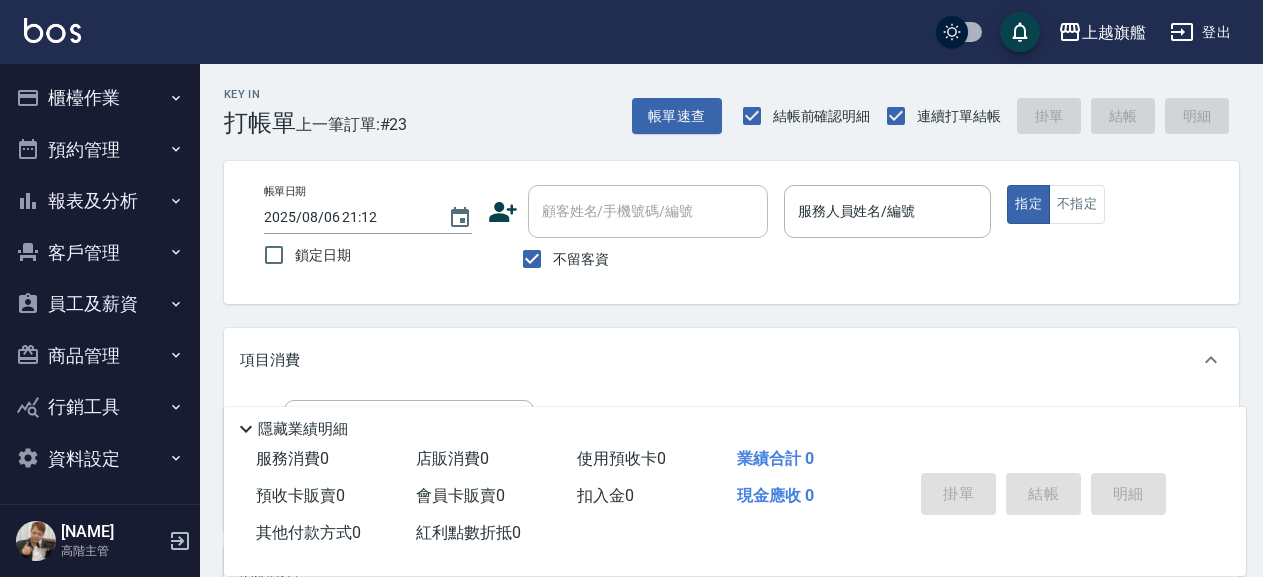 click on "Key In 打帳單 上一筆訂單:#23 帳單速查 結帳前確認明細 連續打單結帳 掛單 結帳 明細 帳單日期 [DATE] [TIME] 鎖定日期 顧客姓名/手機號碼/編號 顧客姓名/手機號碼/編號 不留客資 服務人員姓名/編號 服務人員姓名/編號 指定 不指定 項目消費 服務名稱/代號 服務名稱/代號 店販銷售 服務人員姓名/編號 服務人員姓名/編號 商品代號/名稱 商品代號/名稱 預收卡販賣 卡券名稱/代號 卡券名稱/代號 其他付款方式 其他付款方式 其他付款方式 備註及來源 備註 備註 訂單來源 ​ 訂單來源 隱藏業績明細 服務消費  0 店販消費  0 使用預收卡  0 業績合計   0 預收卡販賣  0 會員卡販賣  0 扣入金  0 現金應收   0 其他付款方式  0 紅利點數折抵  0 掛單 結帳 明細" at bounding box center (731, 497) 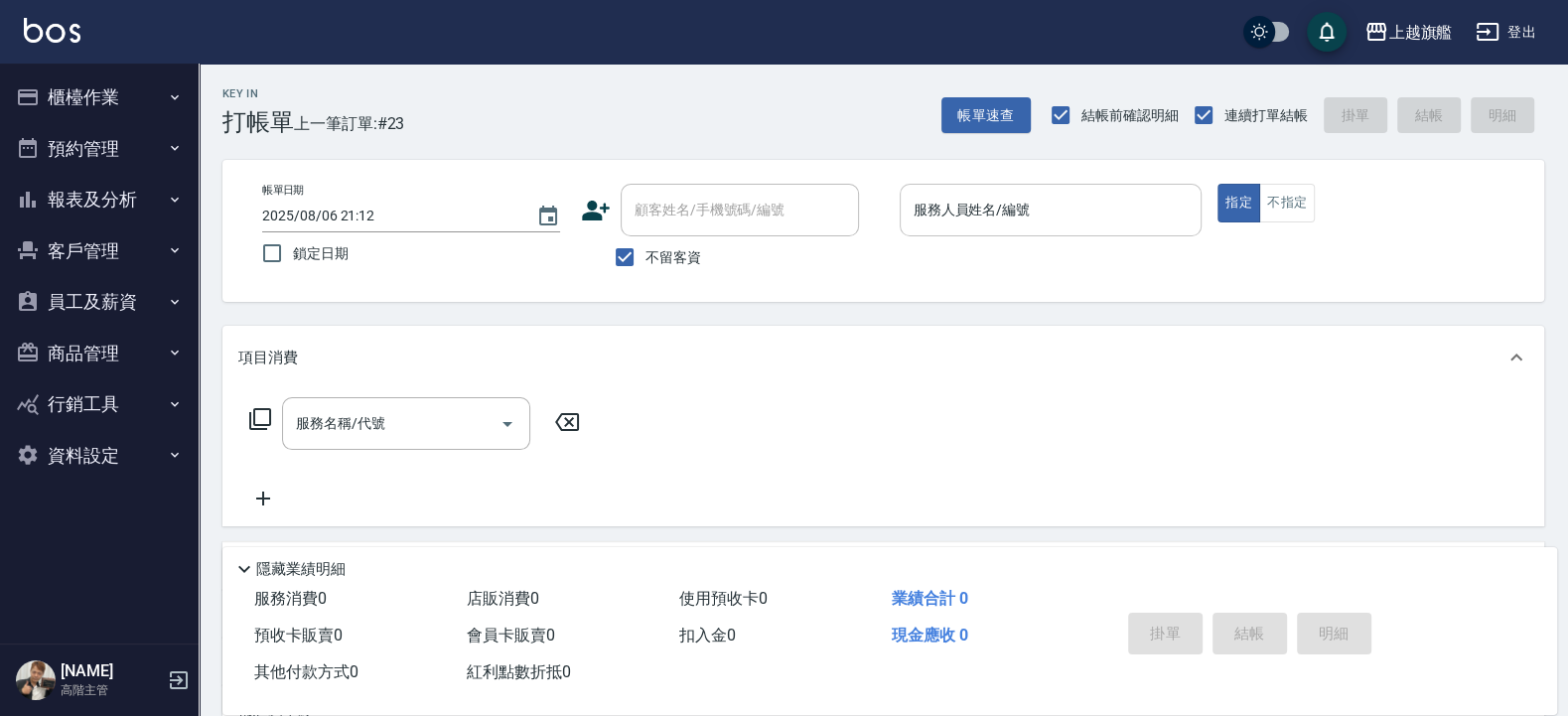 click on "服務人員姓名/編號" at bounding box center (1051, 210) 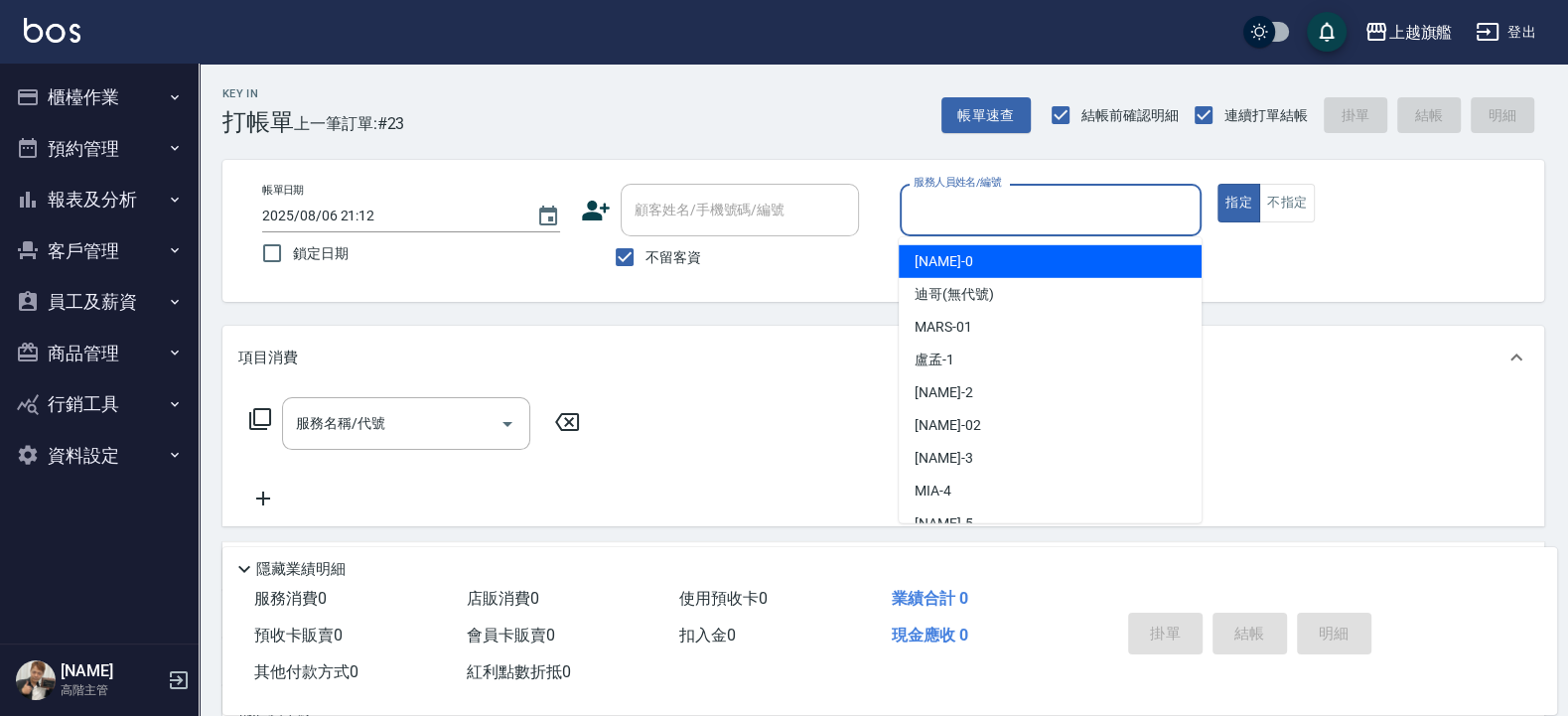 click on "服務人員姓名/編號" at bounding box center (1051, 210) 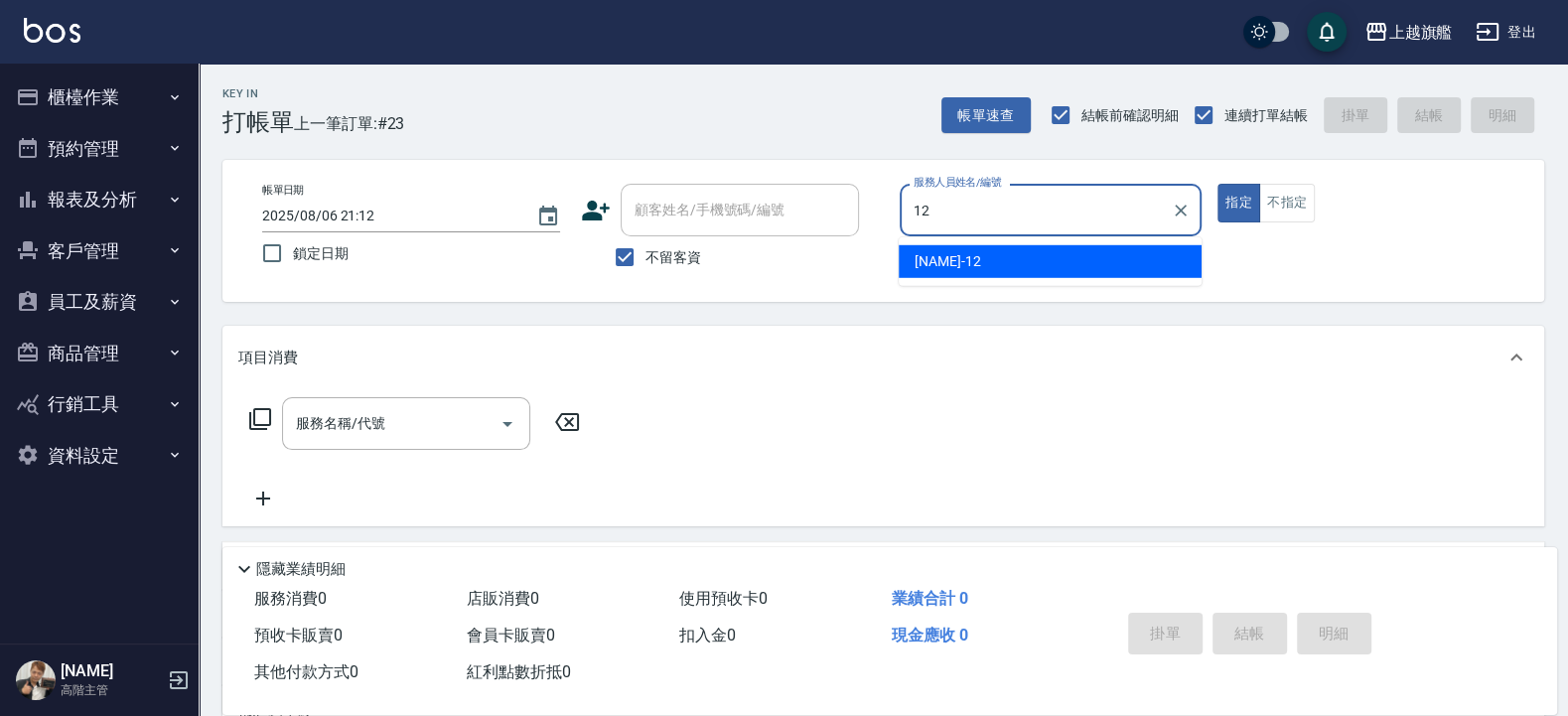 type on "[NAME]-[AGE]" 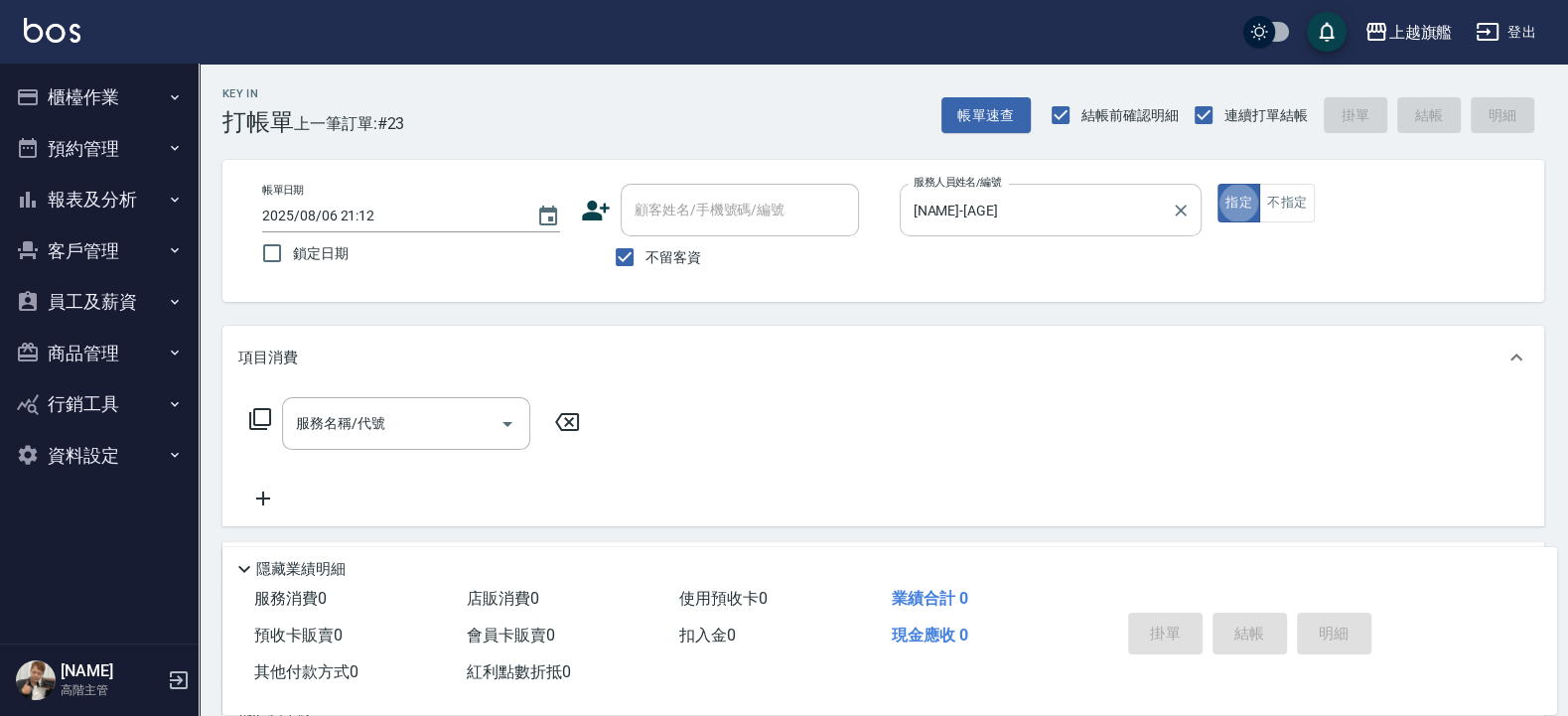 type on "true" 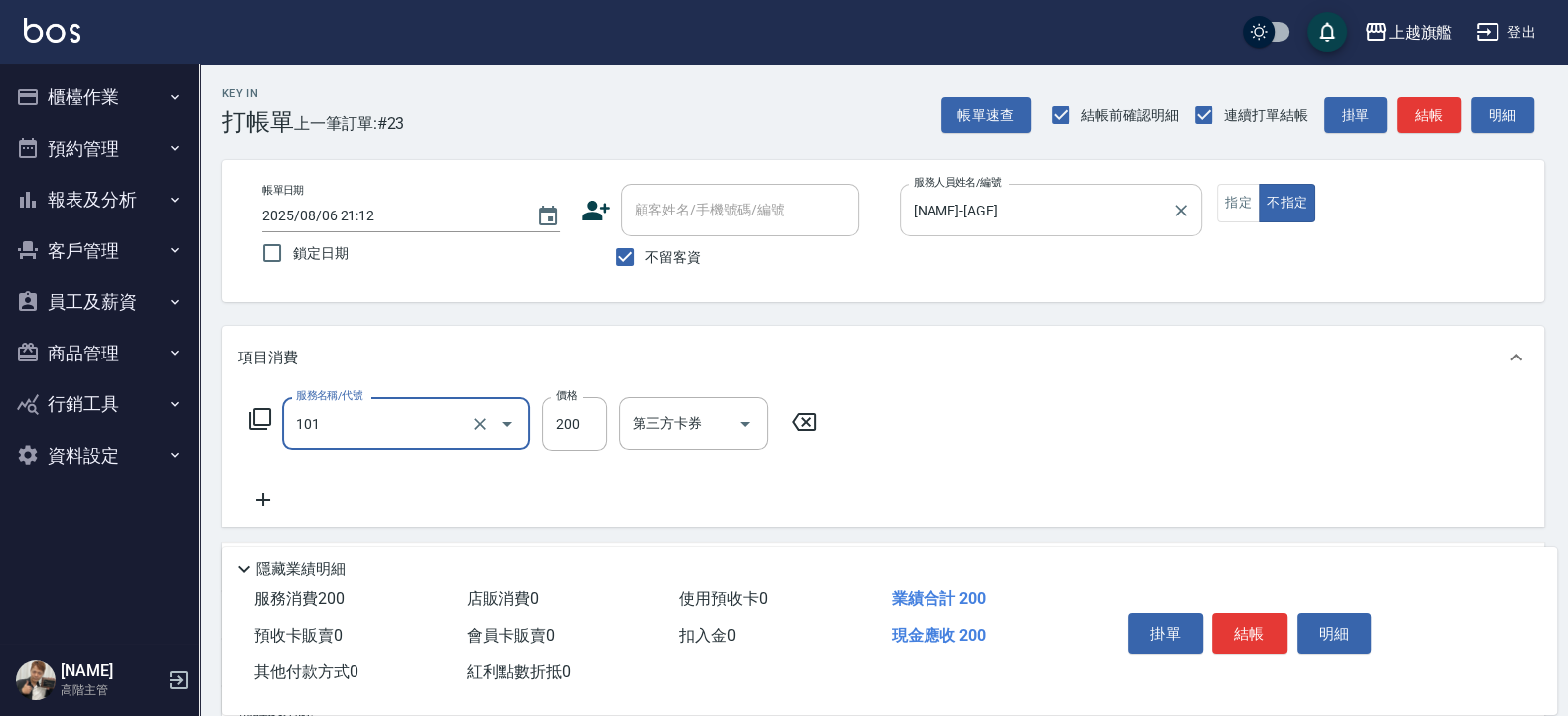 type on "一般洗(101)" 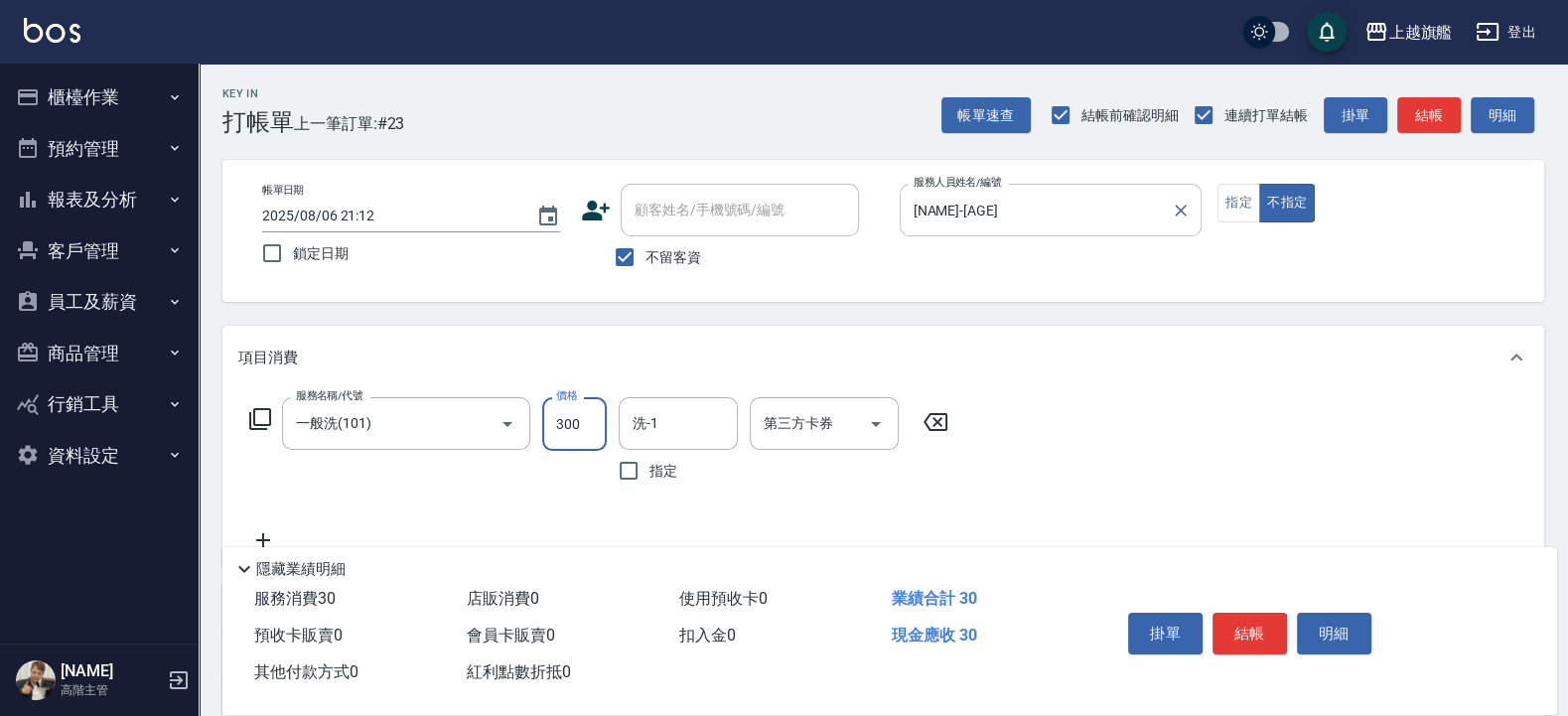 type on "300" 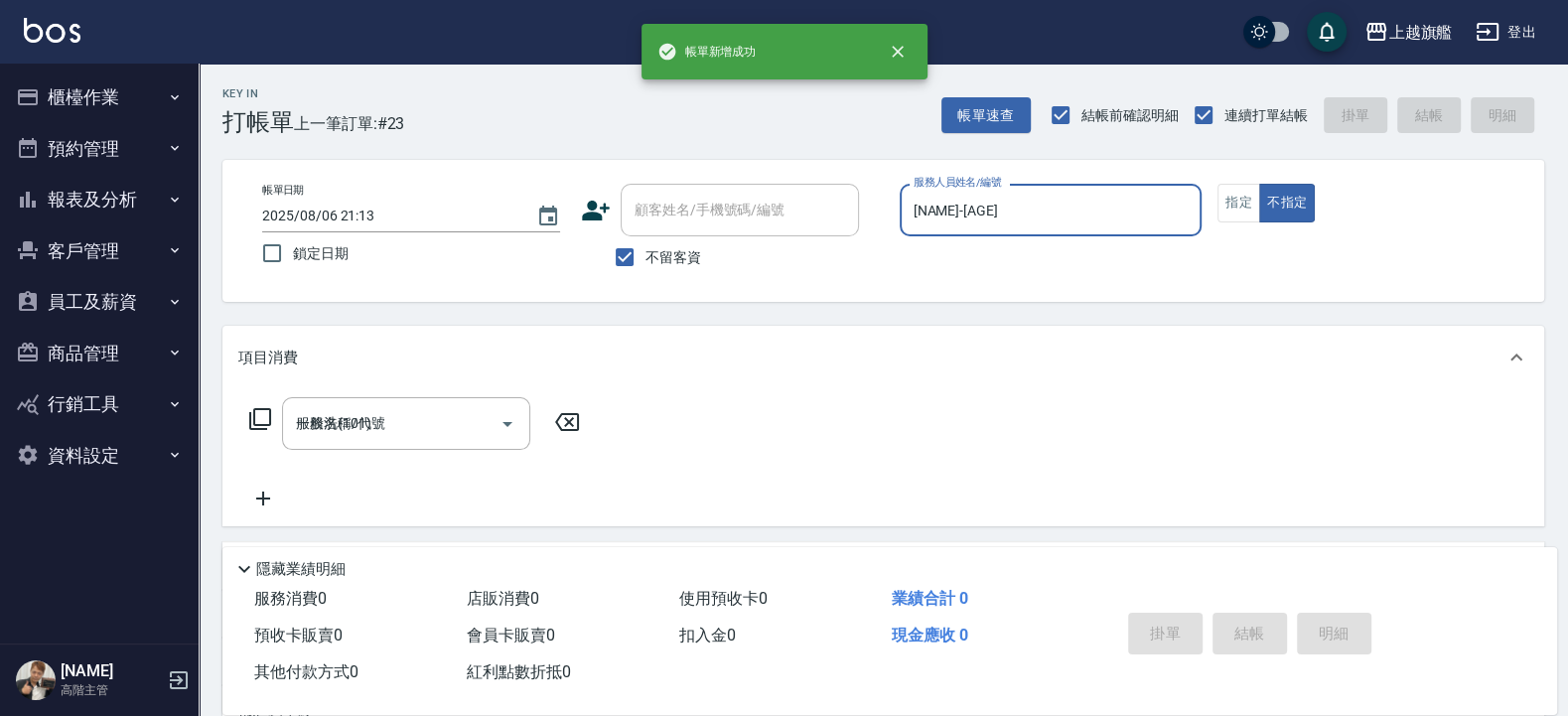 type on "2025/08/06 21:13" 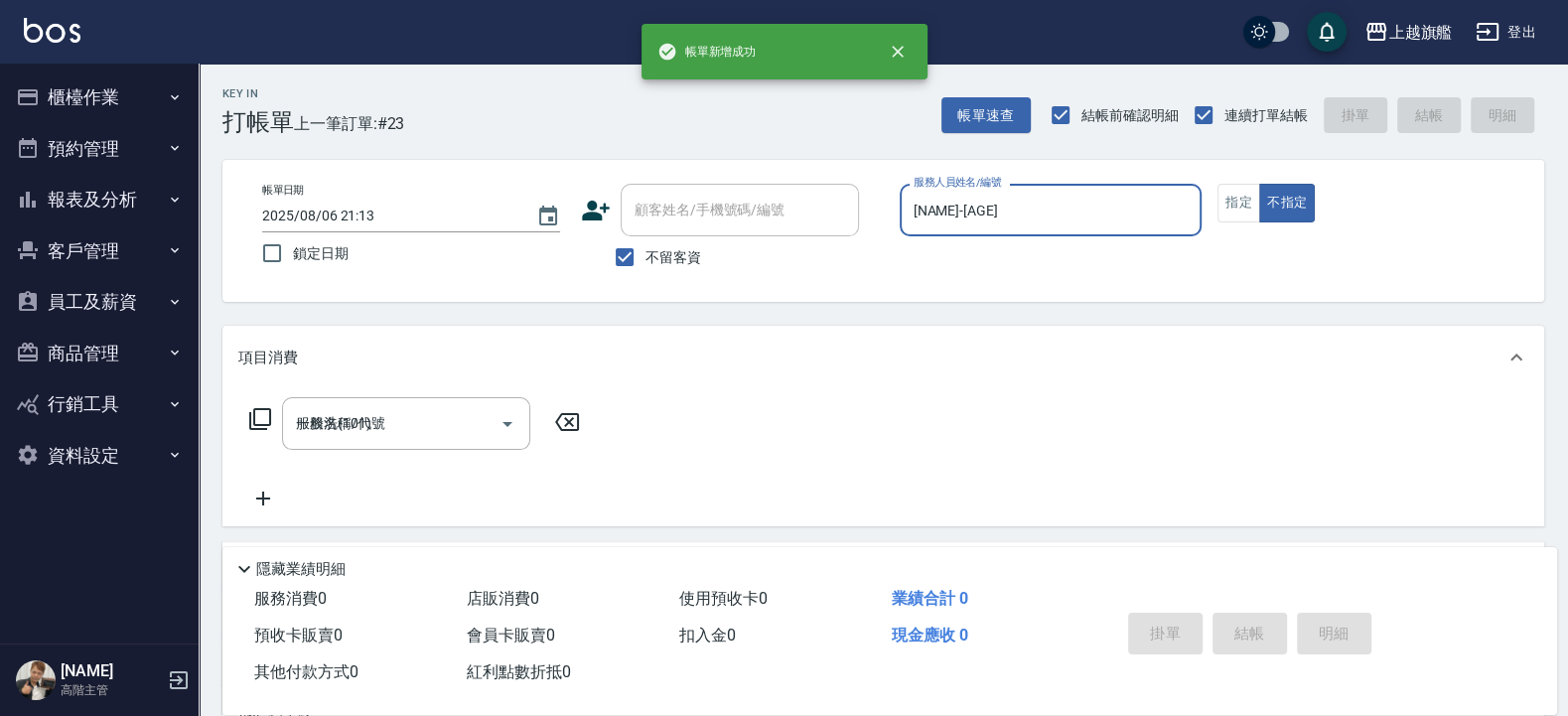 type 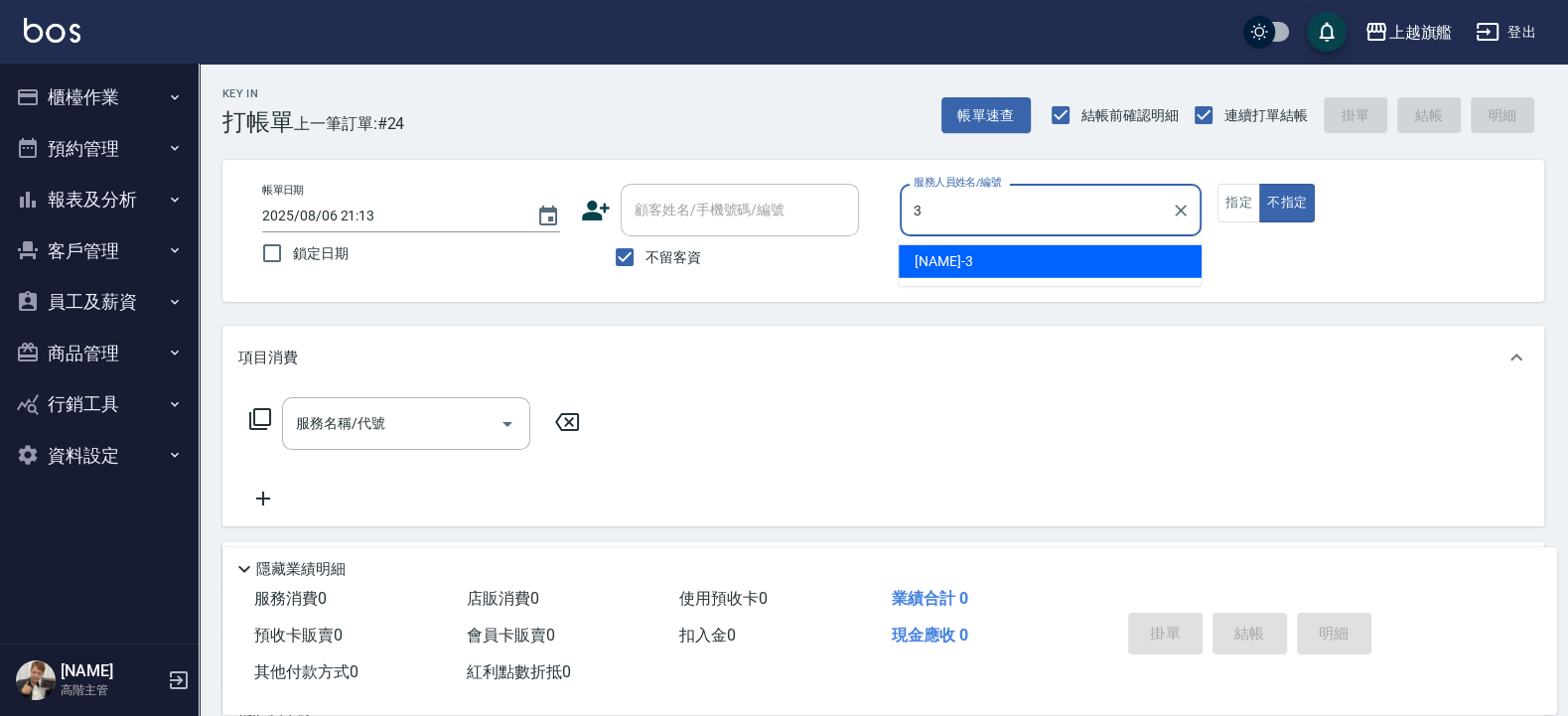 type on "[NAME]-[AGE]" 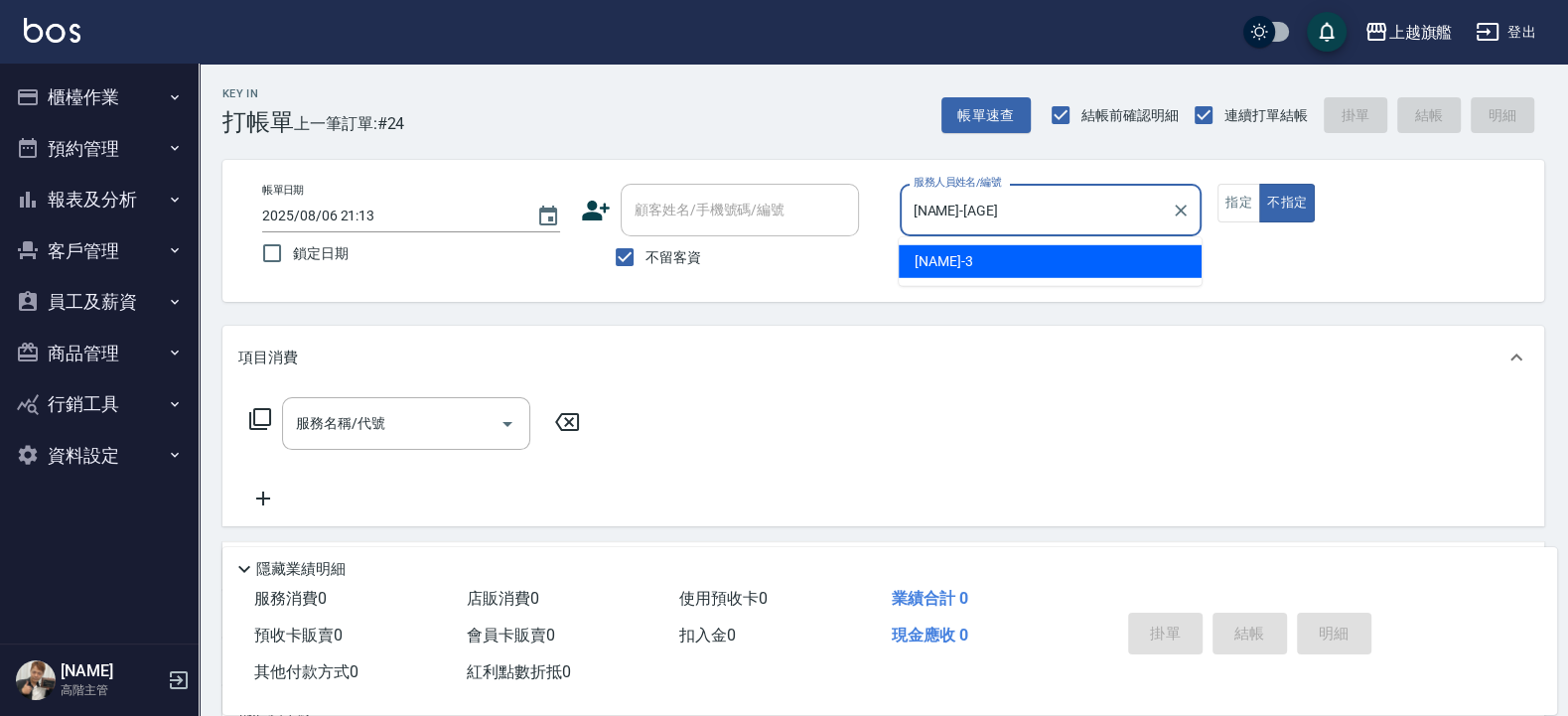 type on "false" 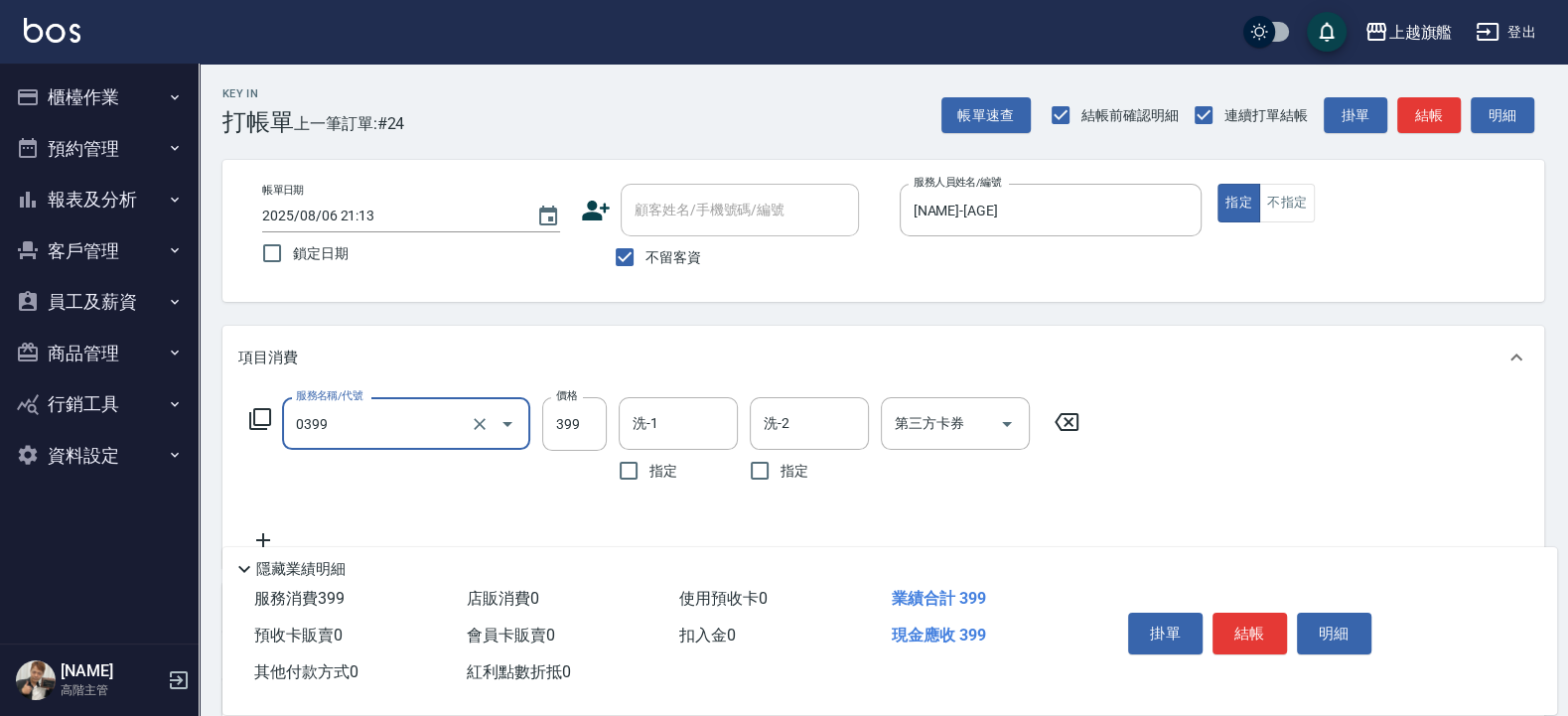 type on "海鹽SPA(0399)" 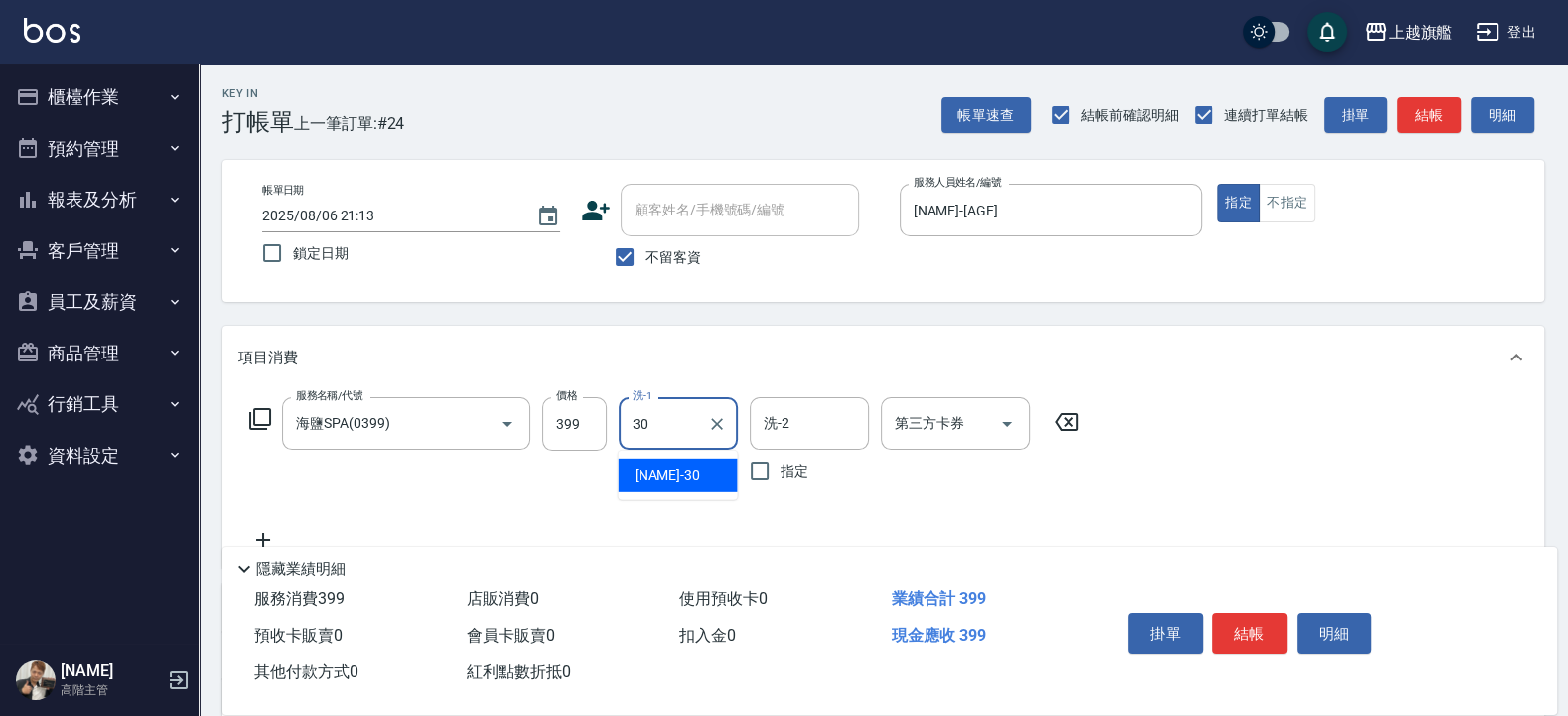 type on "[NAME]-[AGE]" 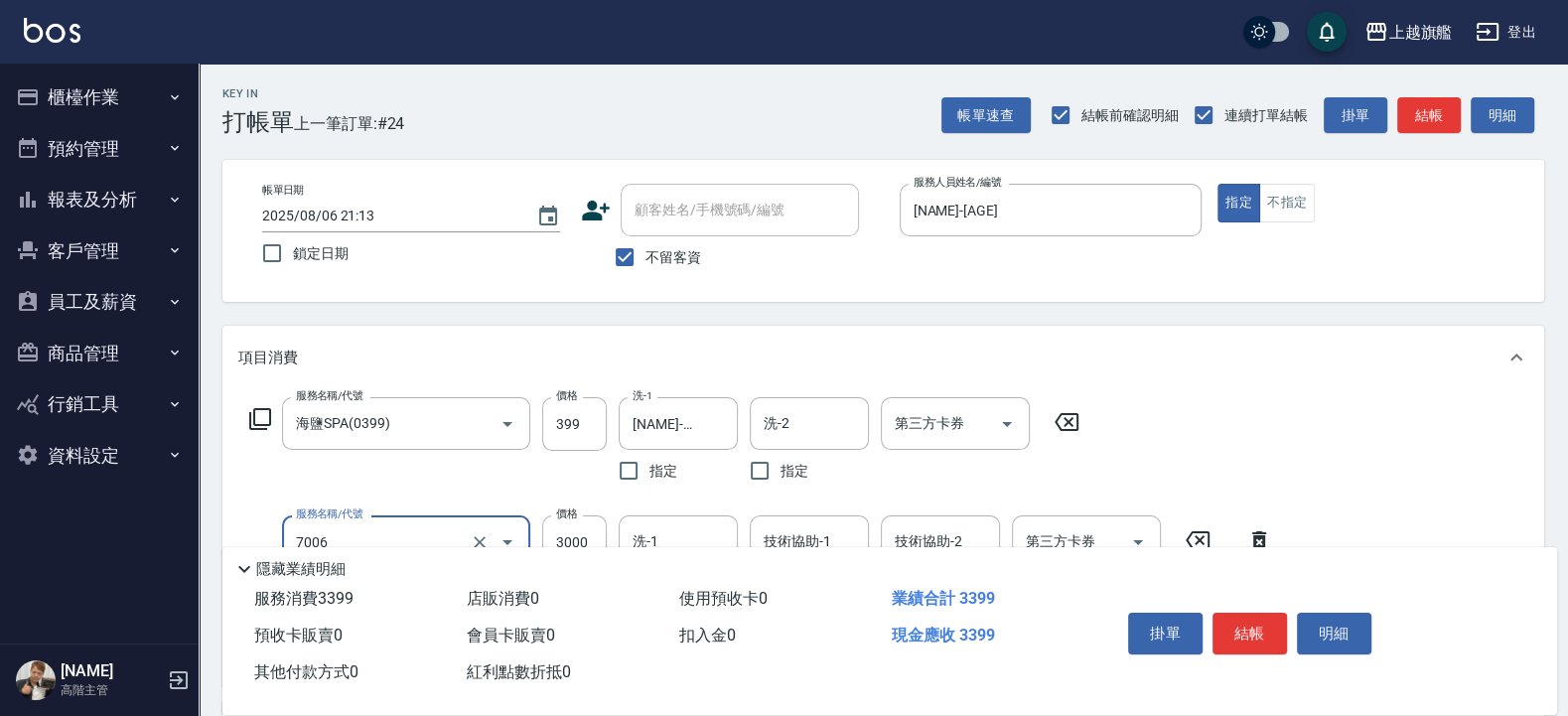 type on "重整(7006)" 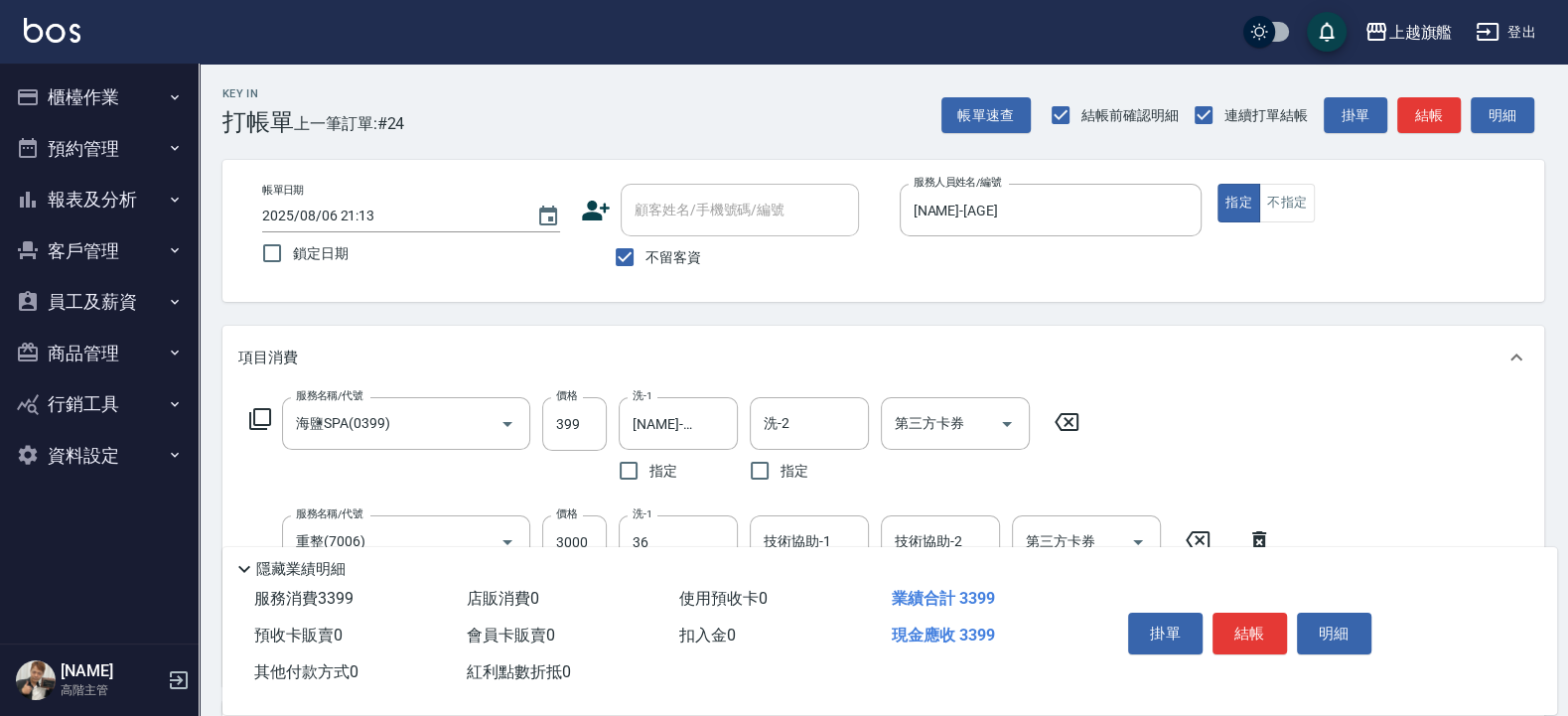 type on "[NAME]-[AGE]" 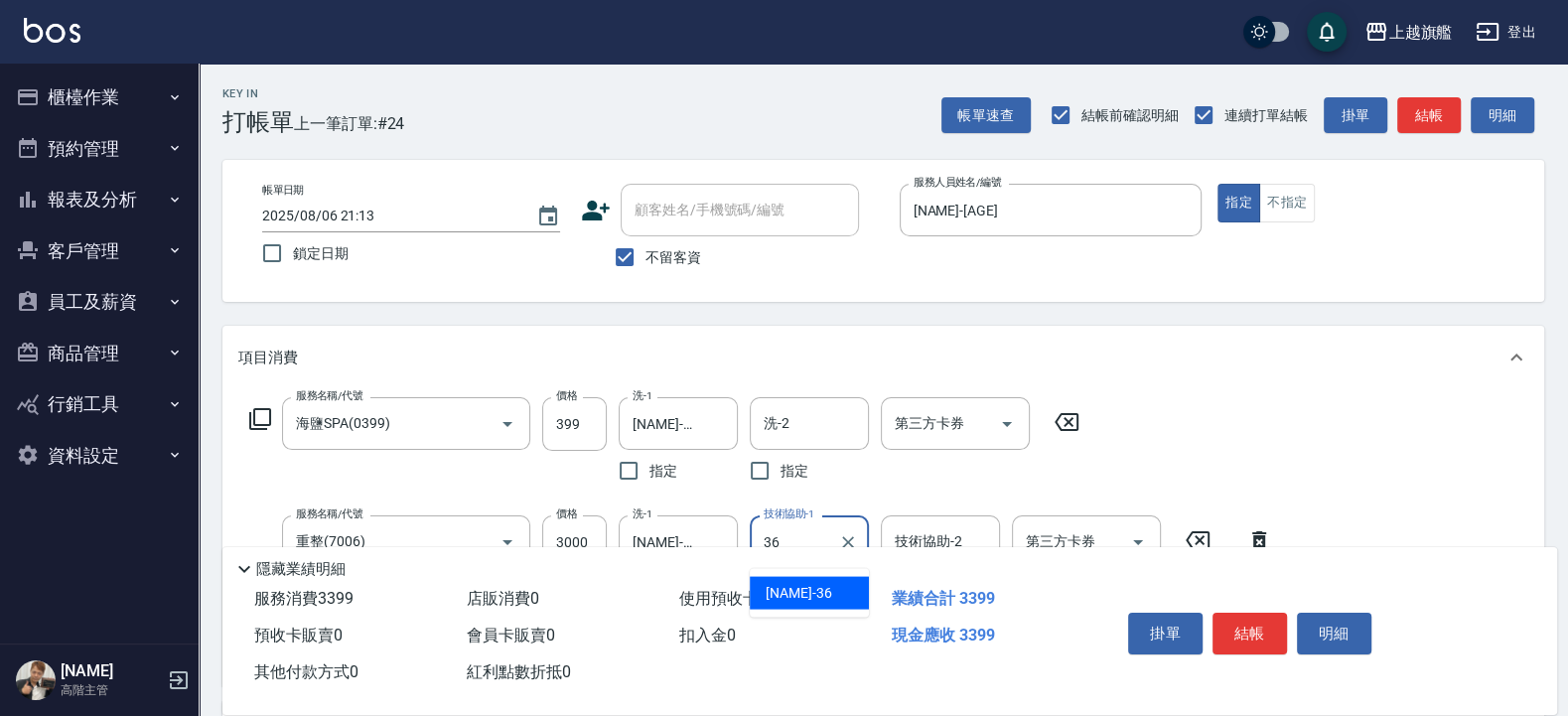 type on "[NAME]-[AGE]" 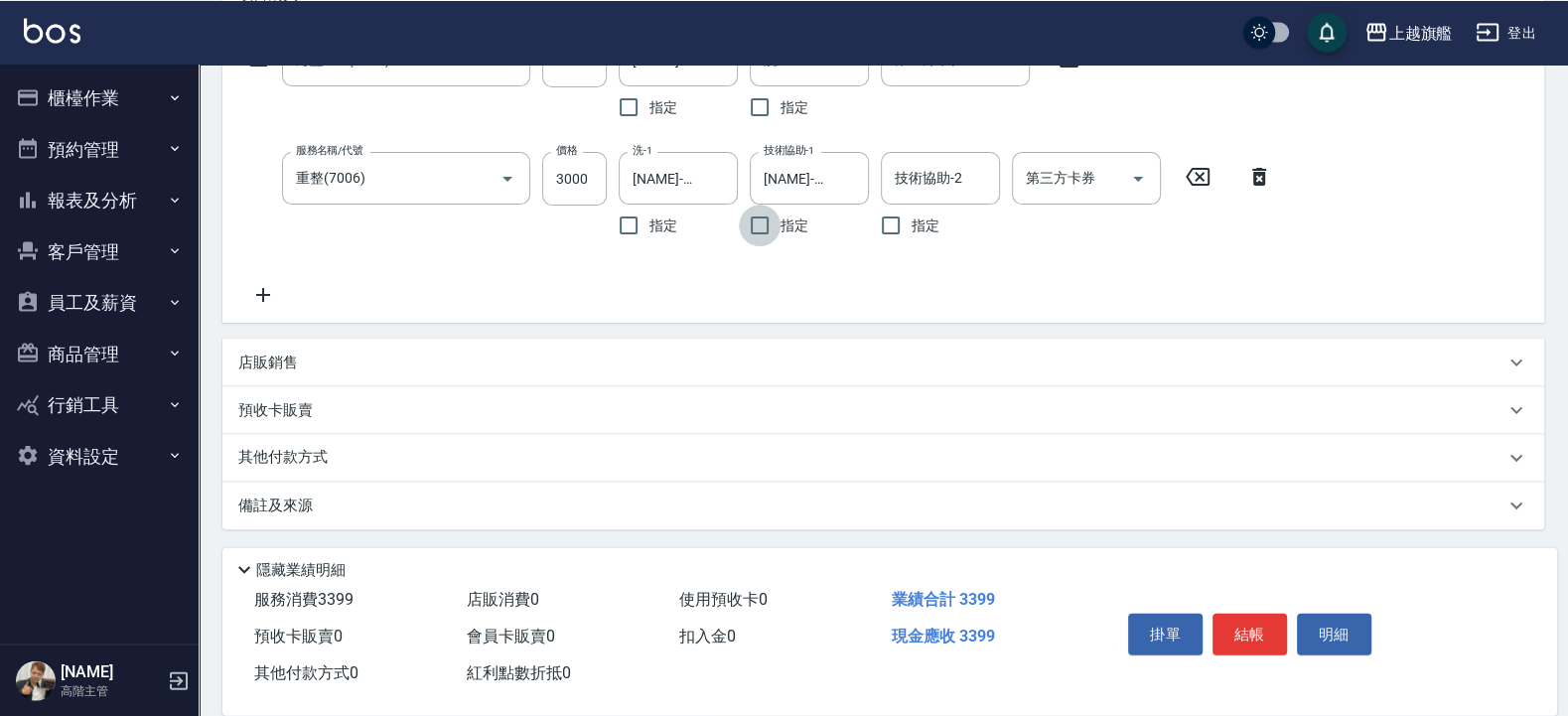 scroll, scrollTop: 365, scrollLeft: 0, axis: vertical 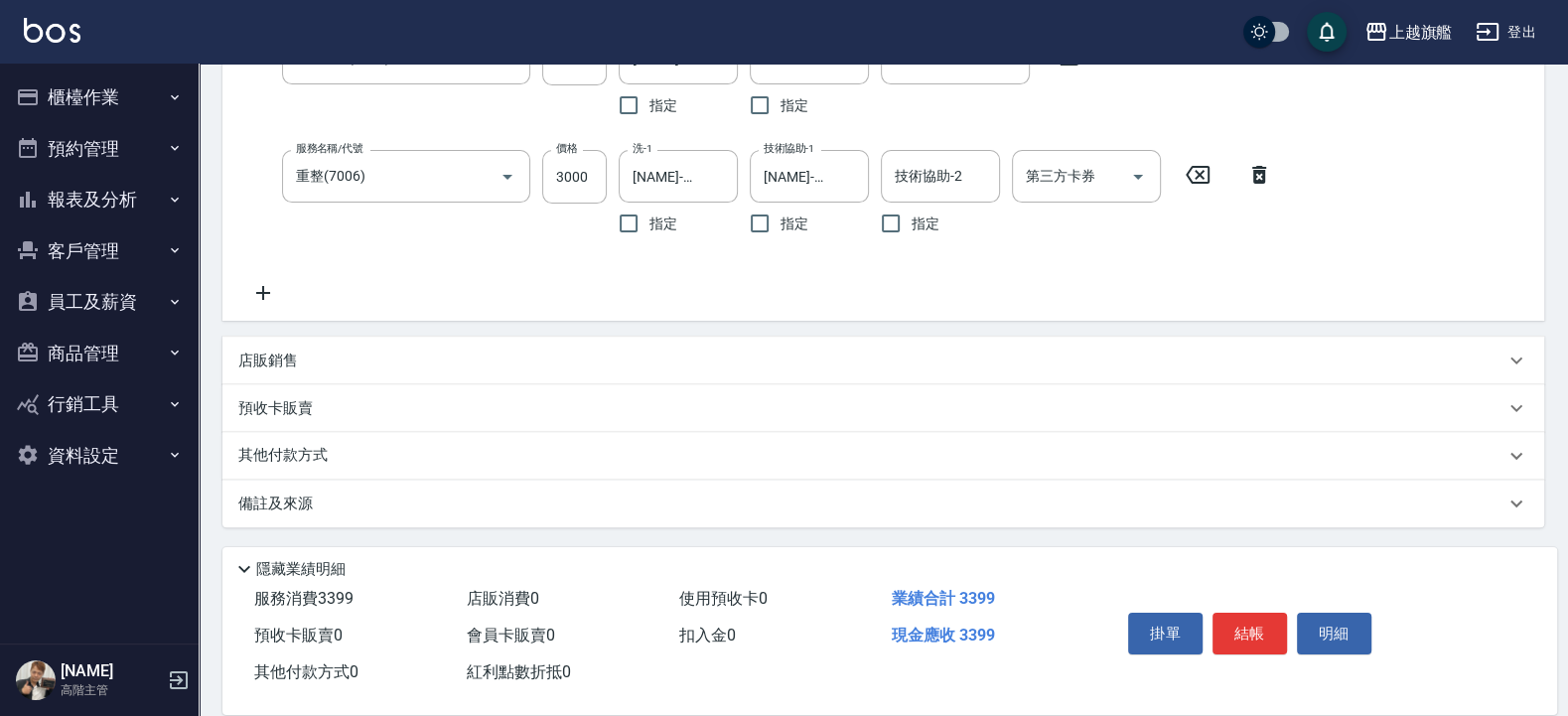 click on "店販銷售" at bounding box center [871, 360] 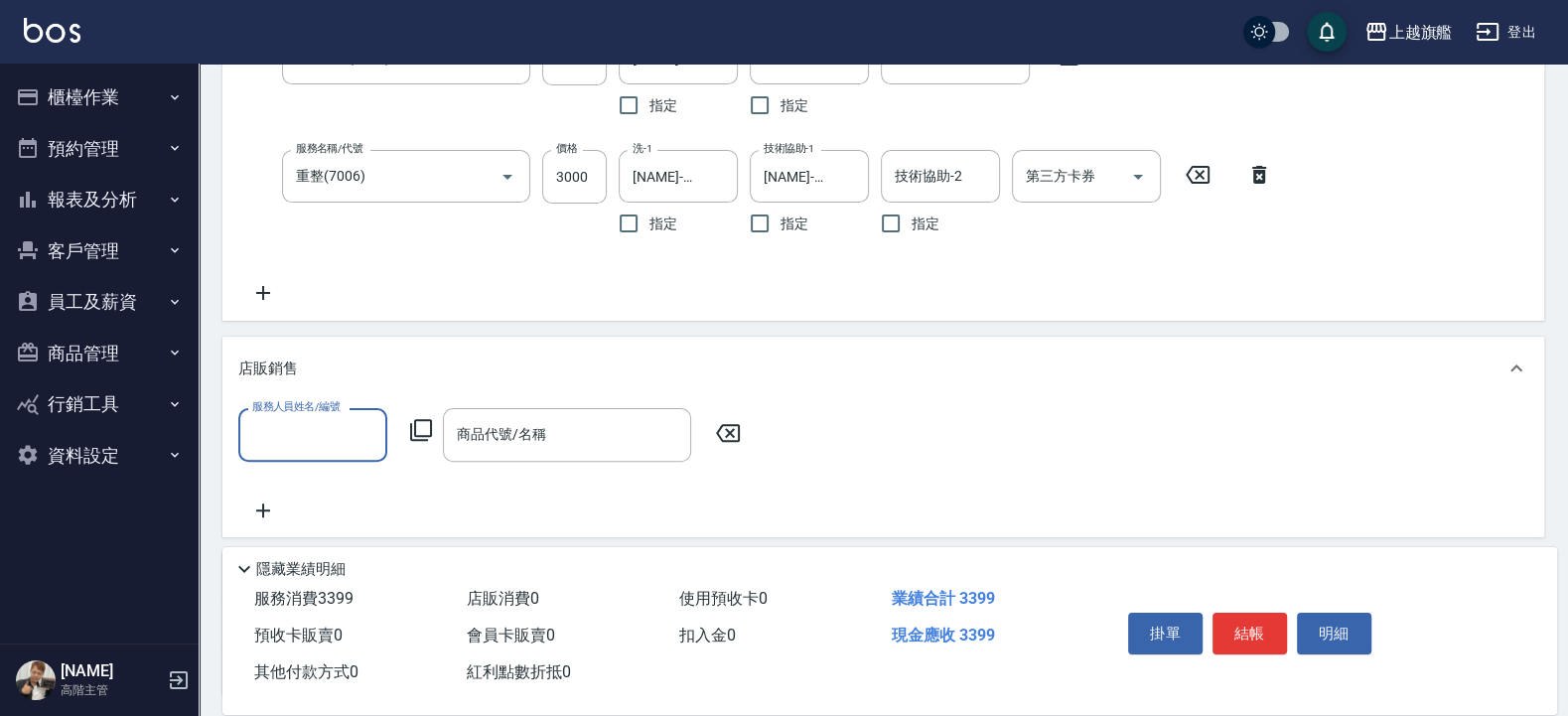 scroll, scrollTop: 1, scrollLeft: 0, axis: vertical 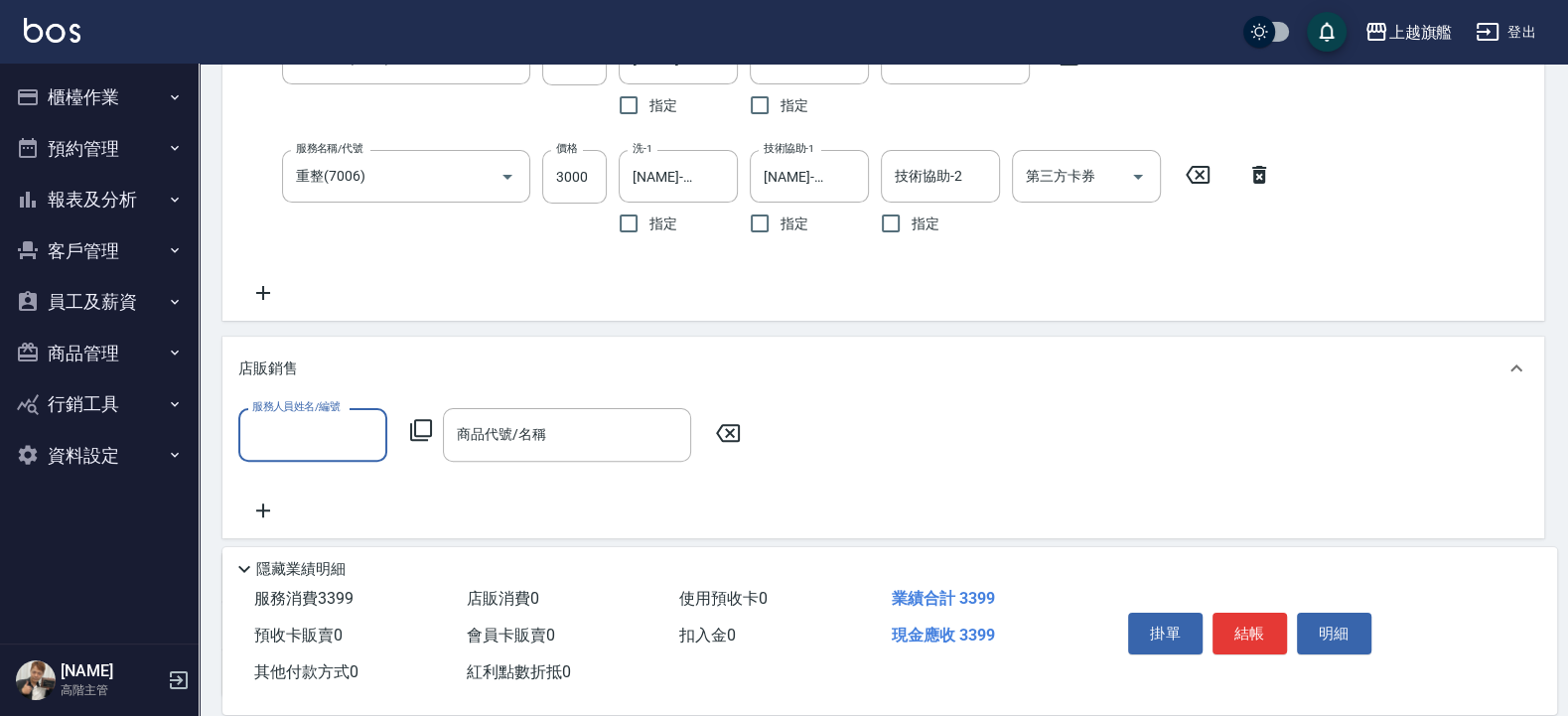 click on "服務人員姓名/編號" at bounding box center [313, 434] 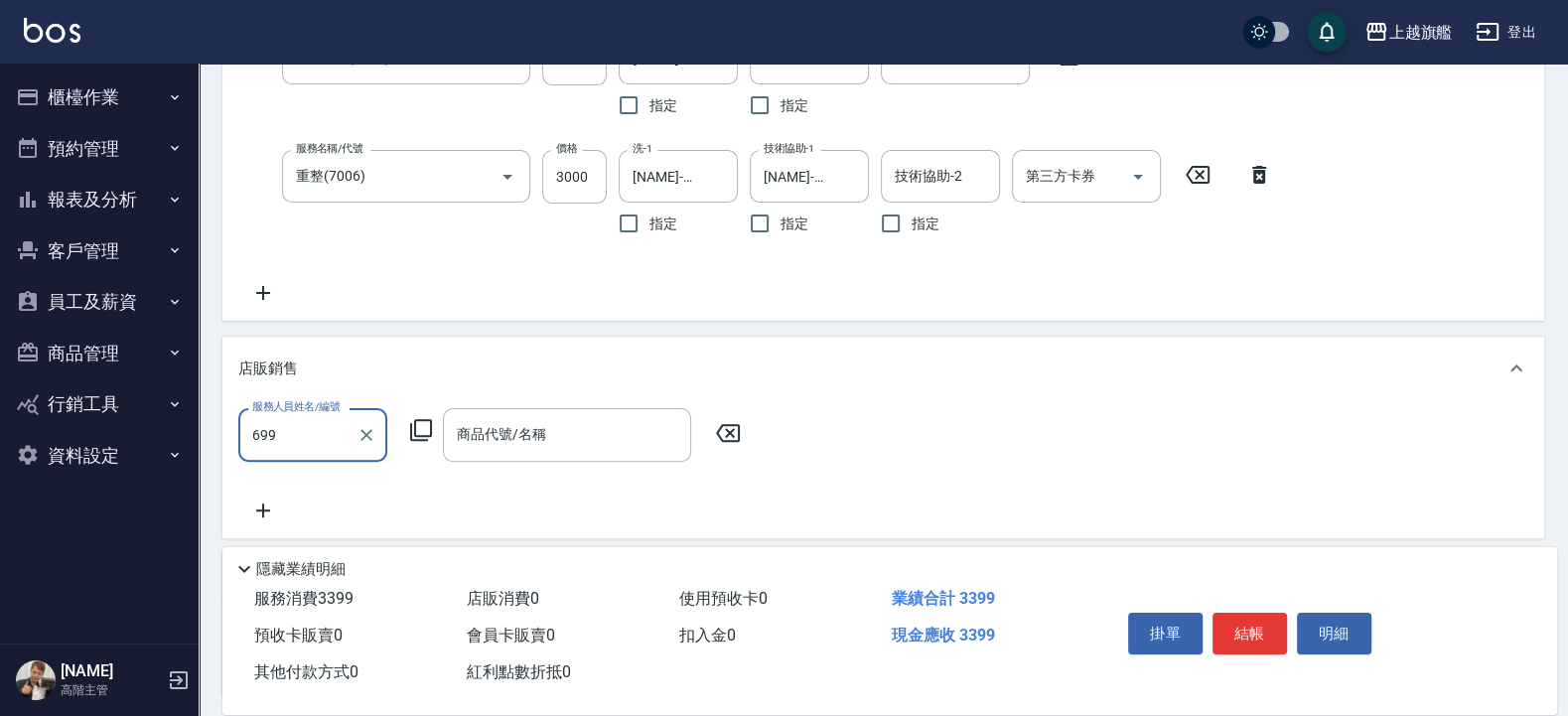 drag, startPoint x: 317, startPoint y: 438, endPoint x: 137, endPoint y: 433, distance: 180.06943 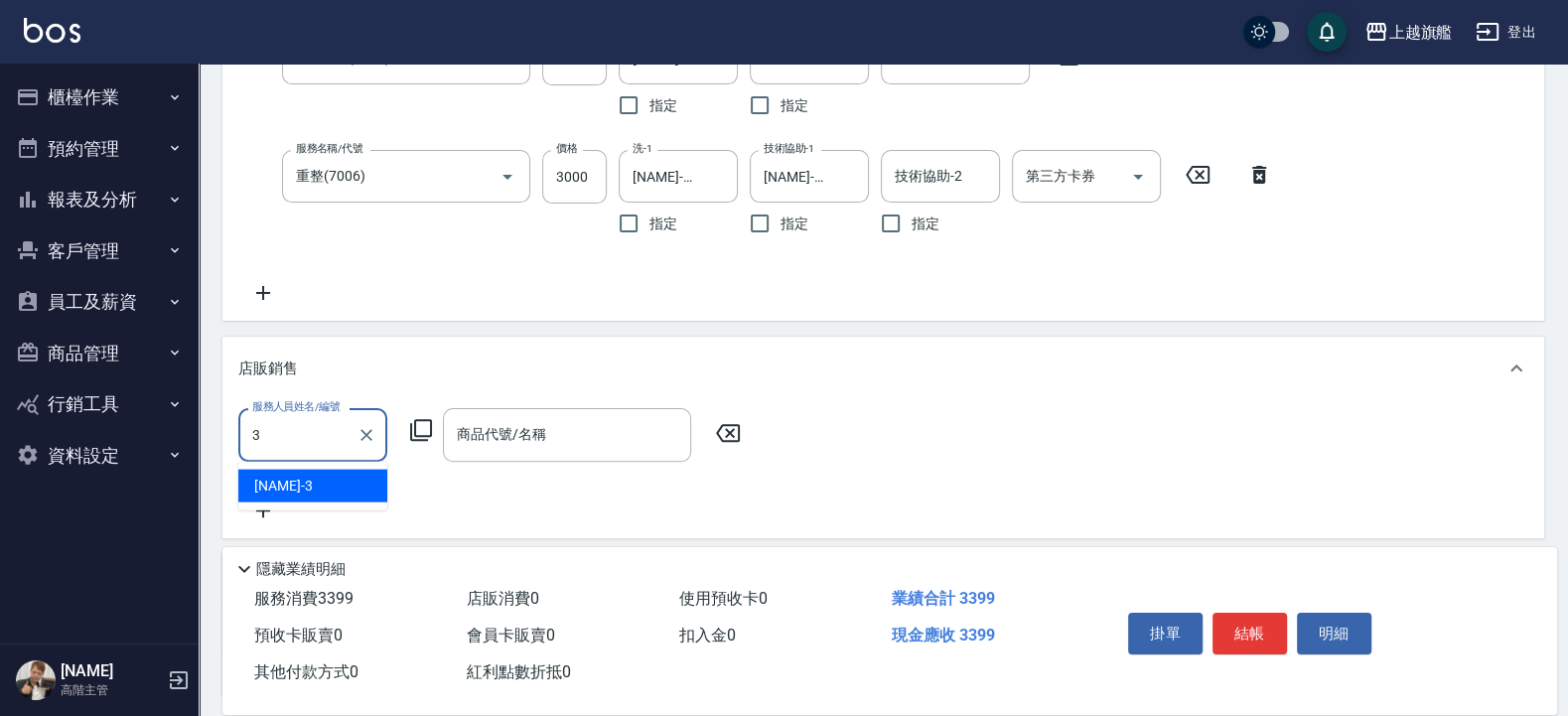 type on "[NAME]-[AGE]" 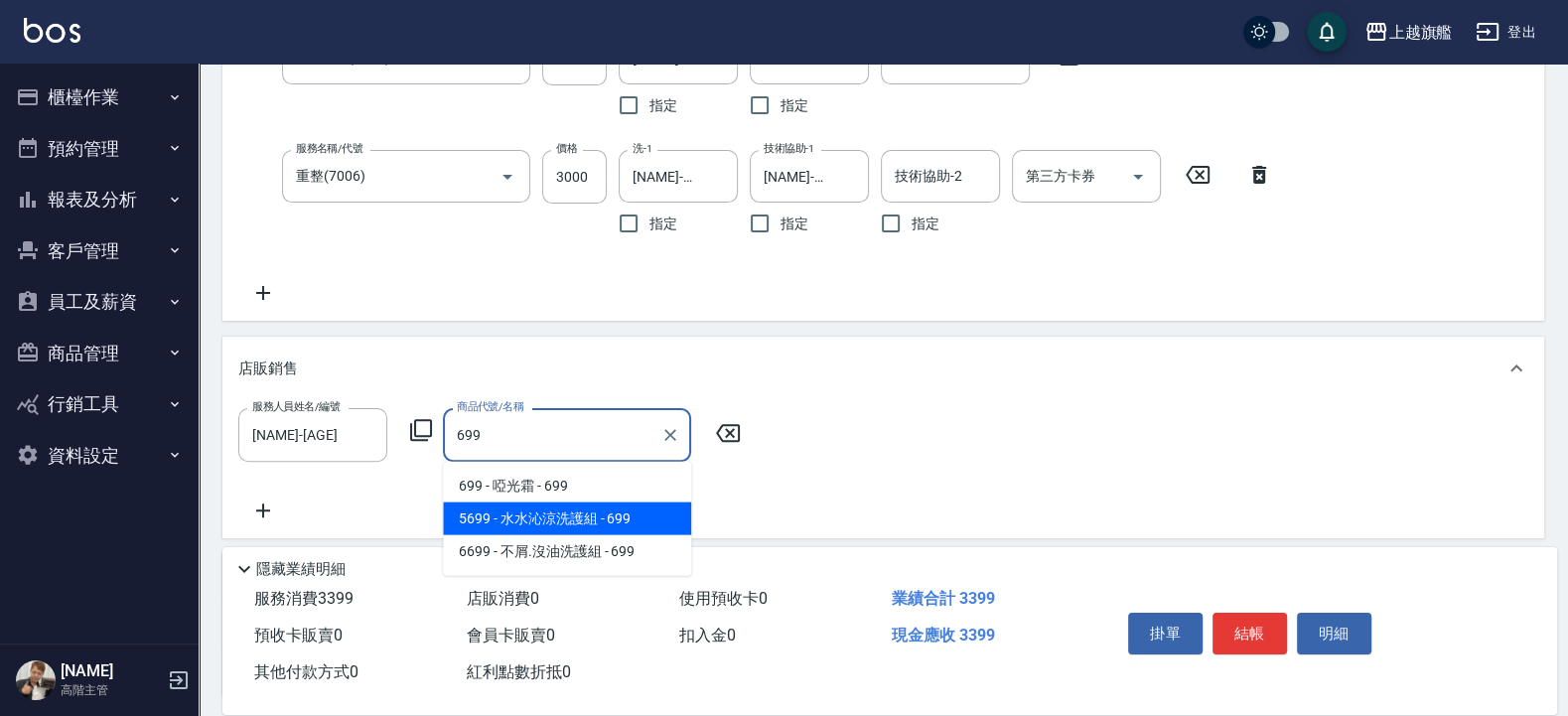 click on "5699 - 水水沁涼洗護組 - 699" at bounding box center [567, 518] 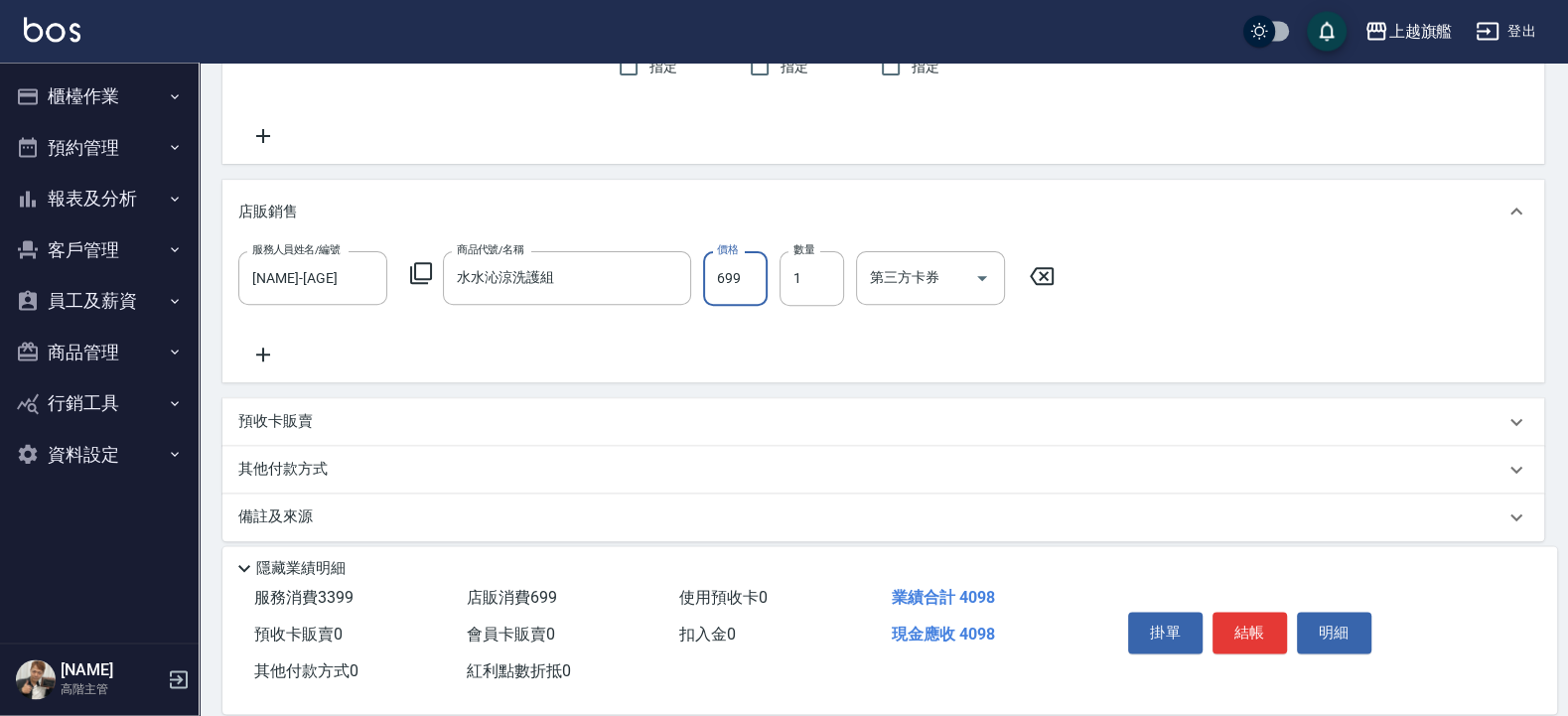 scroll, scrollTop: 536, scrollLeft: 0, axis: vertical 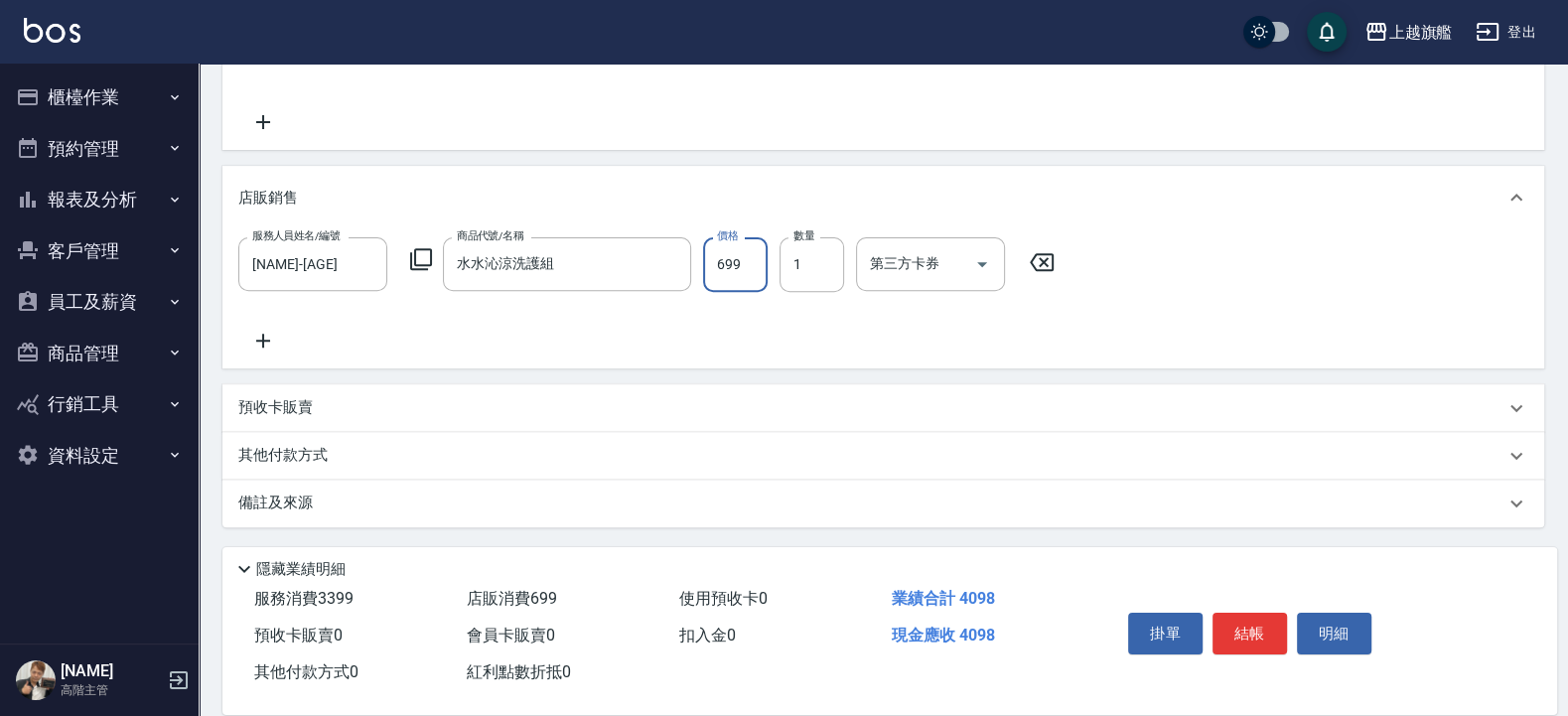 click on "服務人員姓名/編號 [NAME]-[AGE] 服務人員姓名/編號 商品代號/名稱 水水沁涼洗護組 商品代號/名稱 價格 699 價格 數量 1 數量 第三方卡券 第三方卡券" at bounding box center (883, 298) 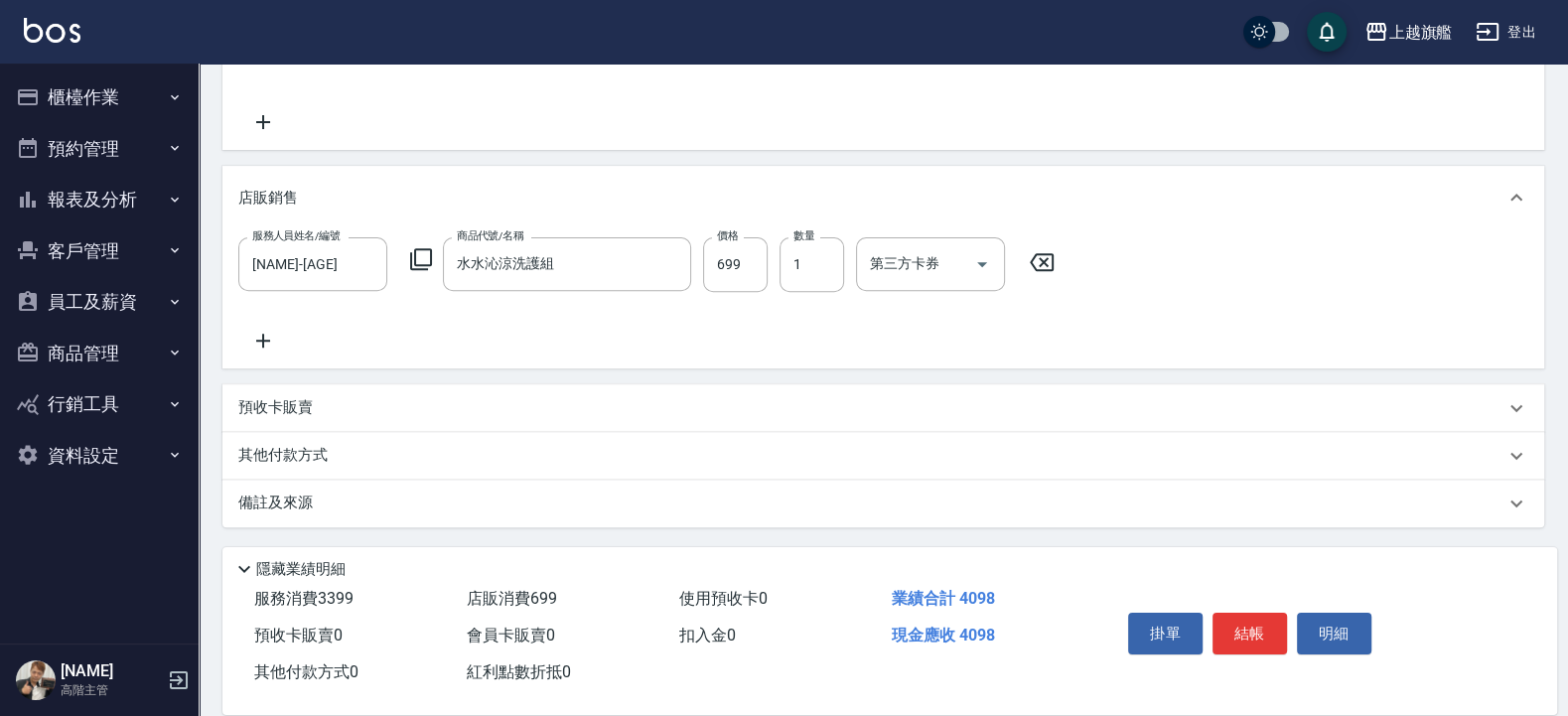 click 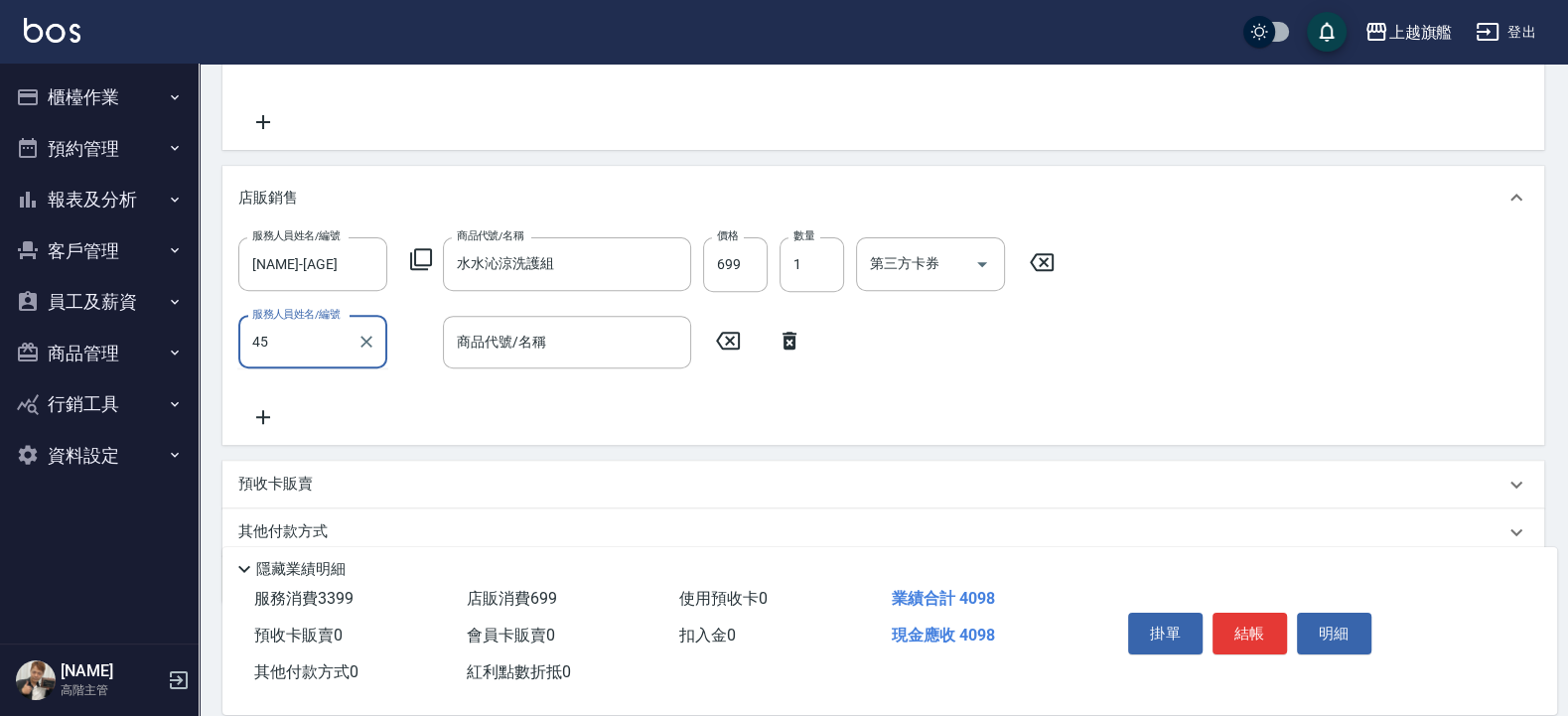 drag, startPoint x: 313, startPoint y: 341, endPoint x: 155, endPoint y: 354, distance: 158.53391 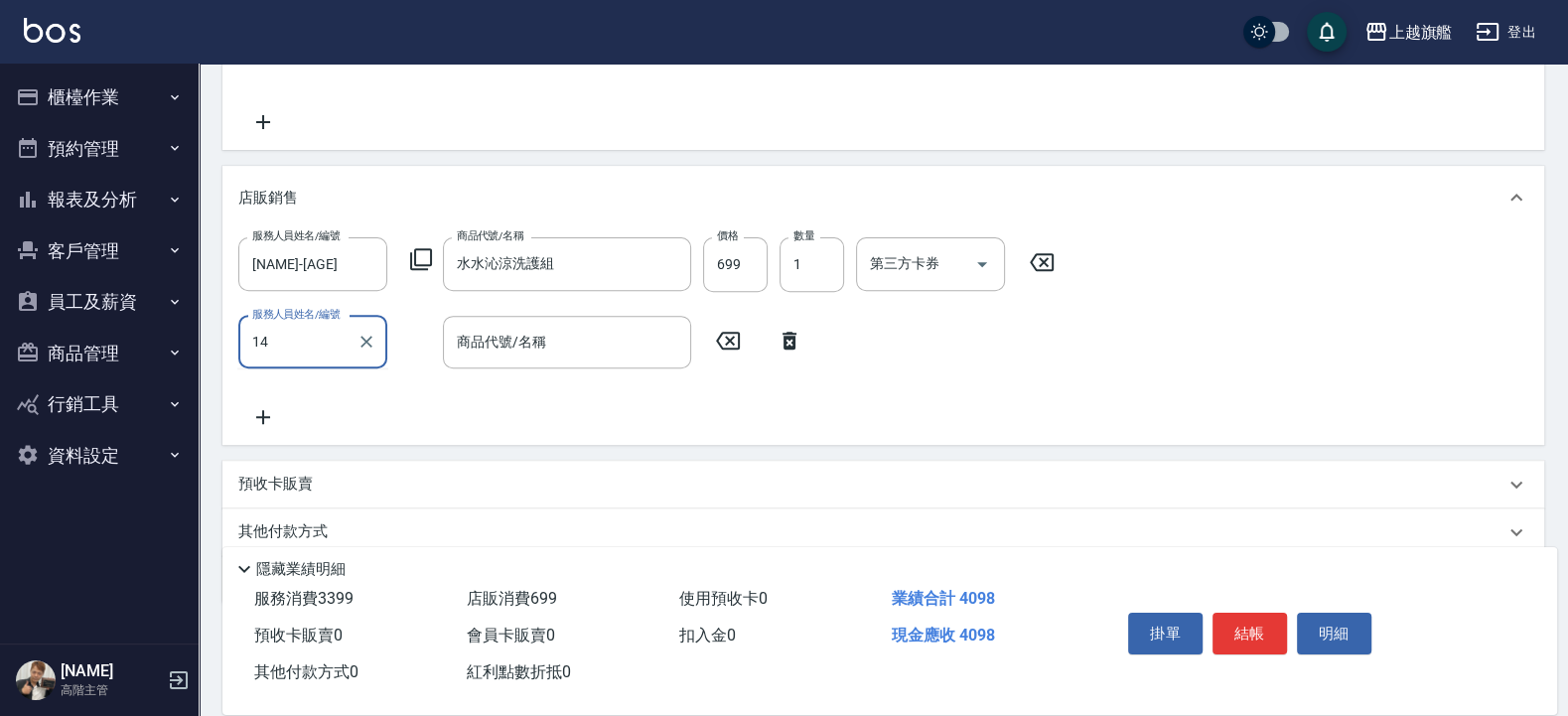 drag, startPoint x: 292, startPoint y: 349, endPoint x: 140, endPoint y: 313, distance: 156.20499 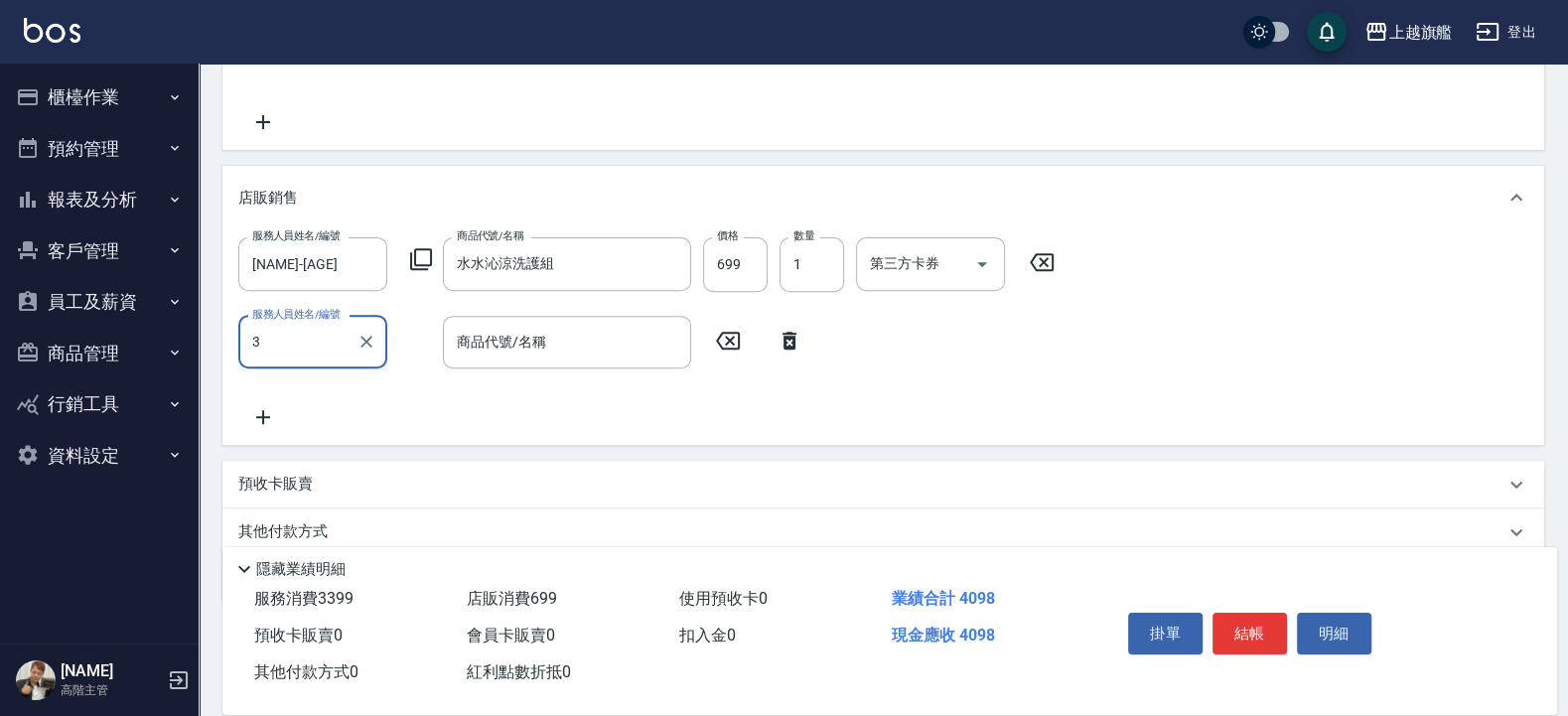type on "[NAME]-[AGE]" 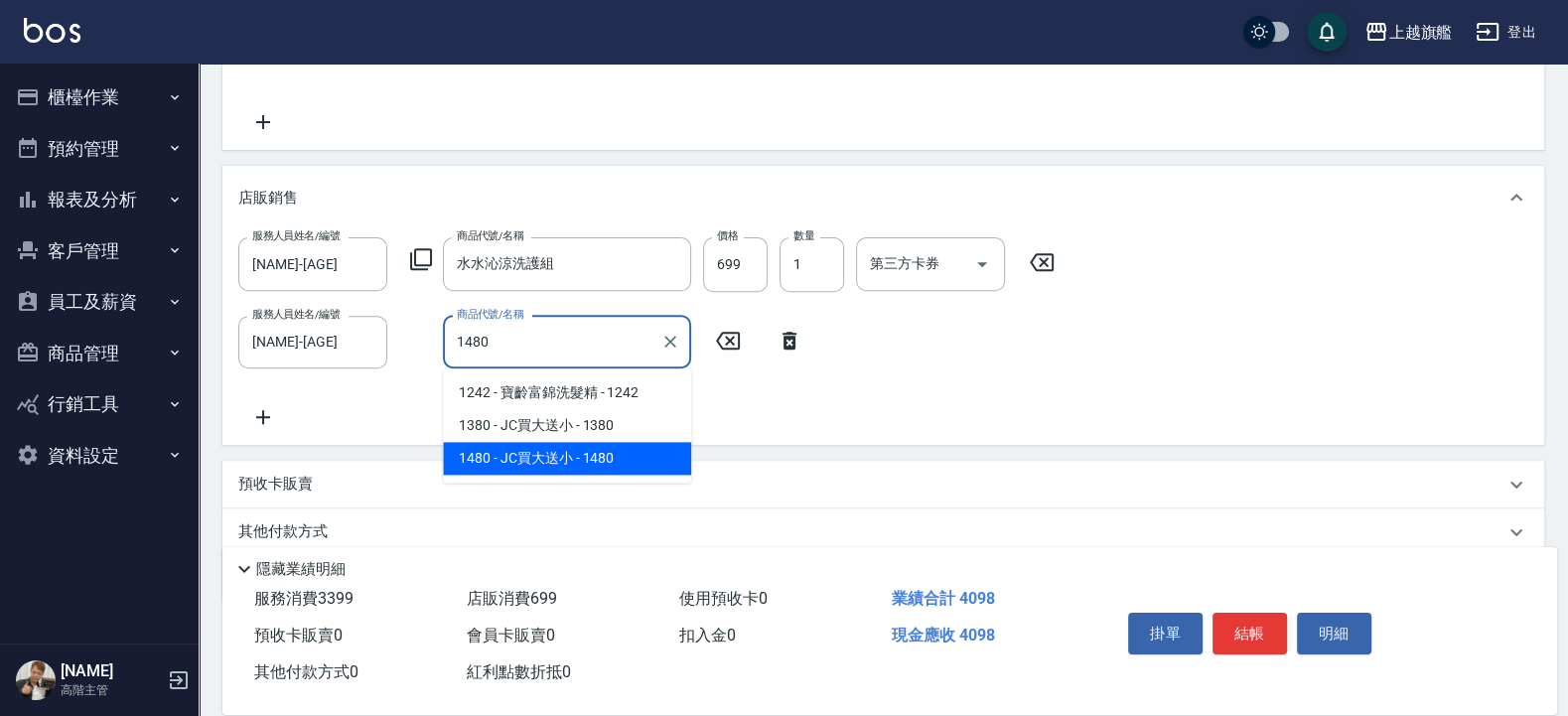 drag, startPoint x: 499, startPoint y: 462, endPoint x: 510, endPoint y: 456, distance: 12.529964 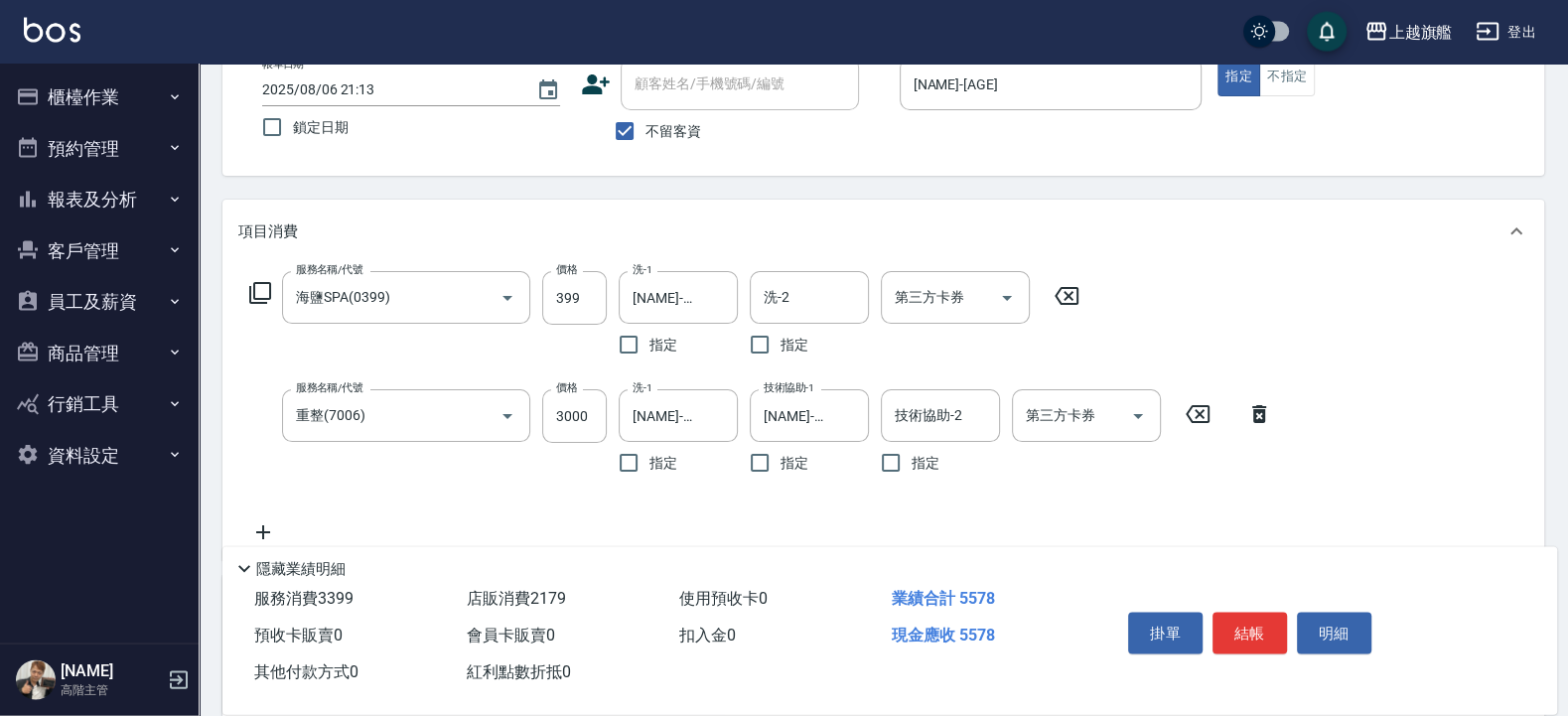 scroll, scrollTop: 60, scrollLeft: 0, axis: vertical 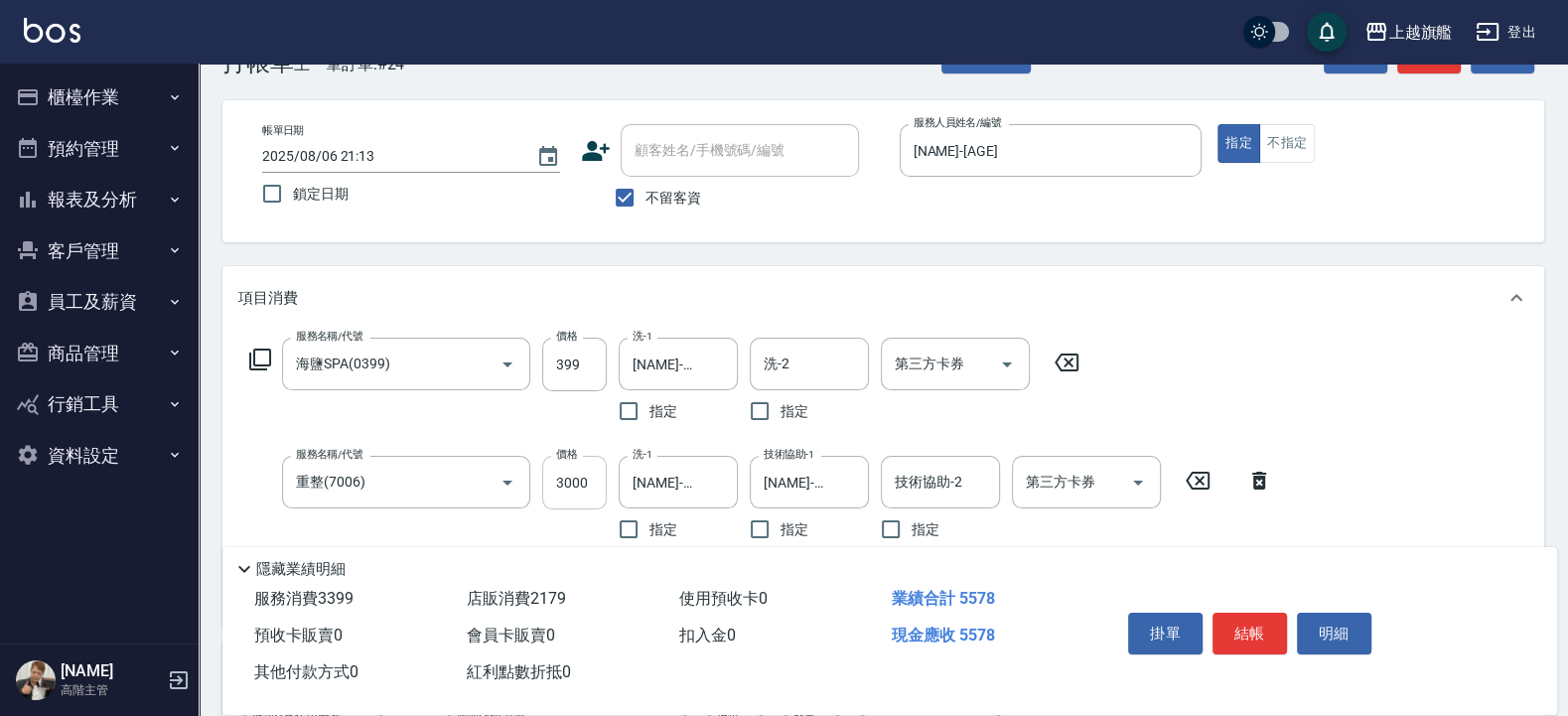 click on "3000" at bounding box center [574, 483] 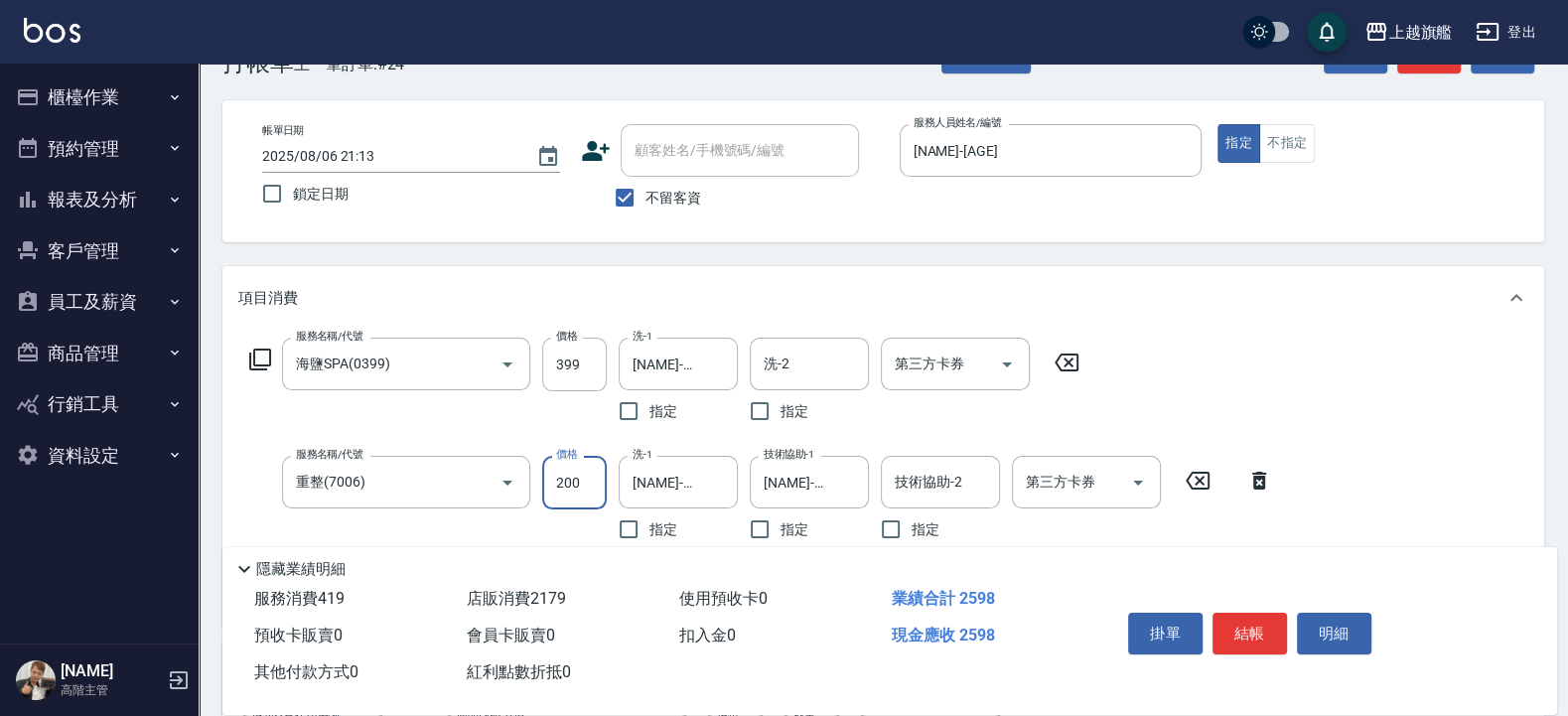 type on "2000" 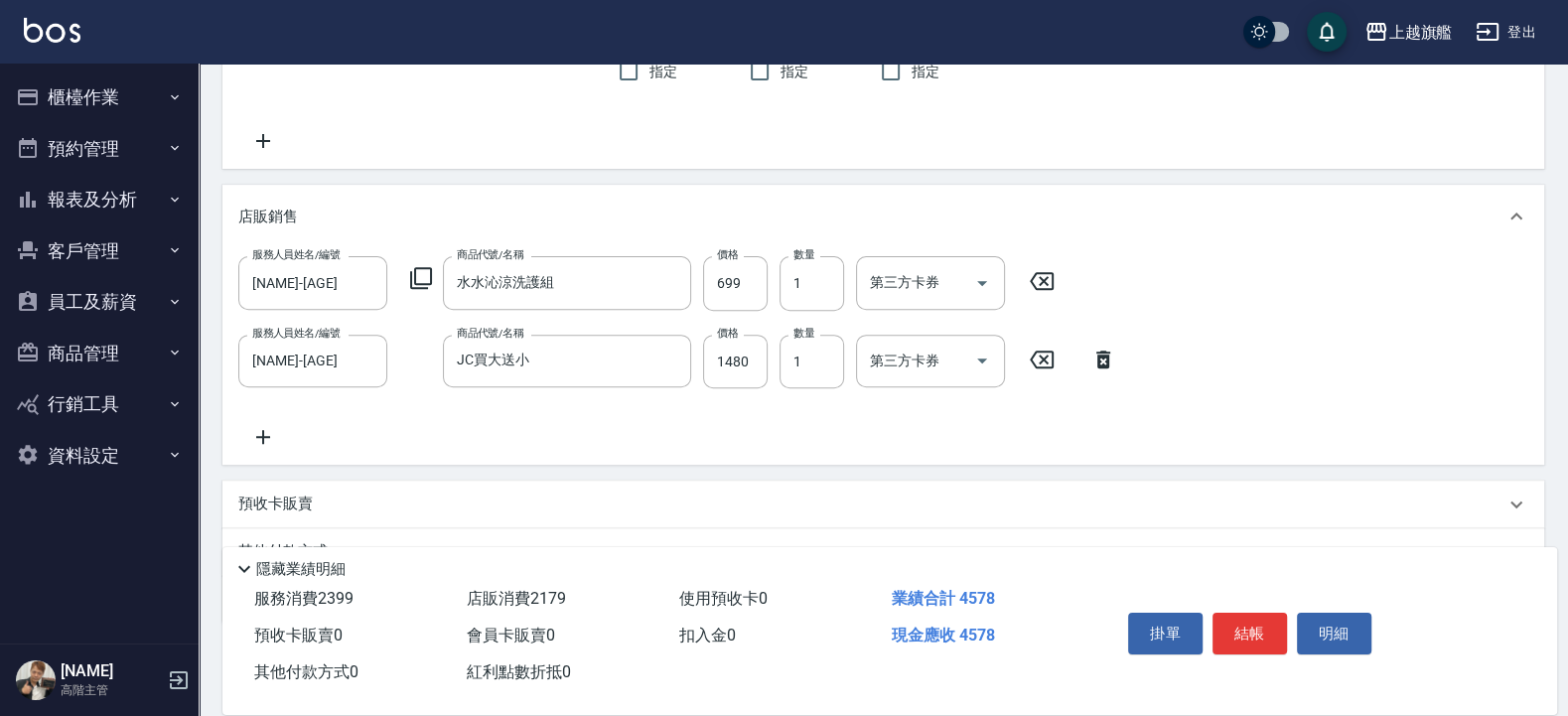 scroll, scrollTop: 614, scrollLeft: 0, axis: vertical 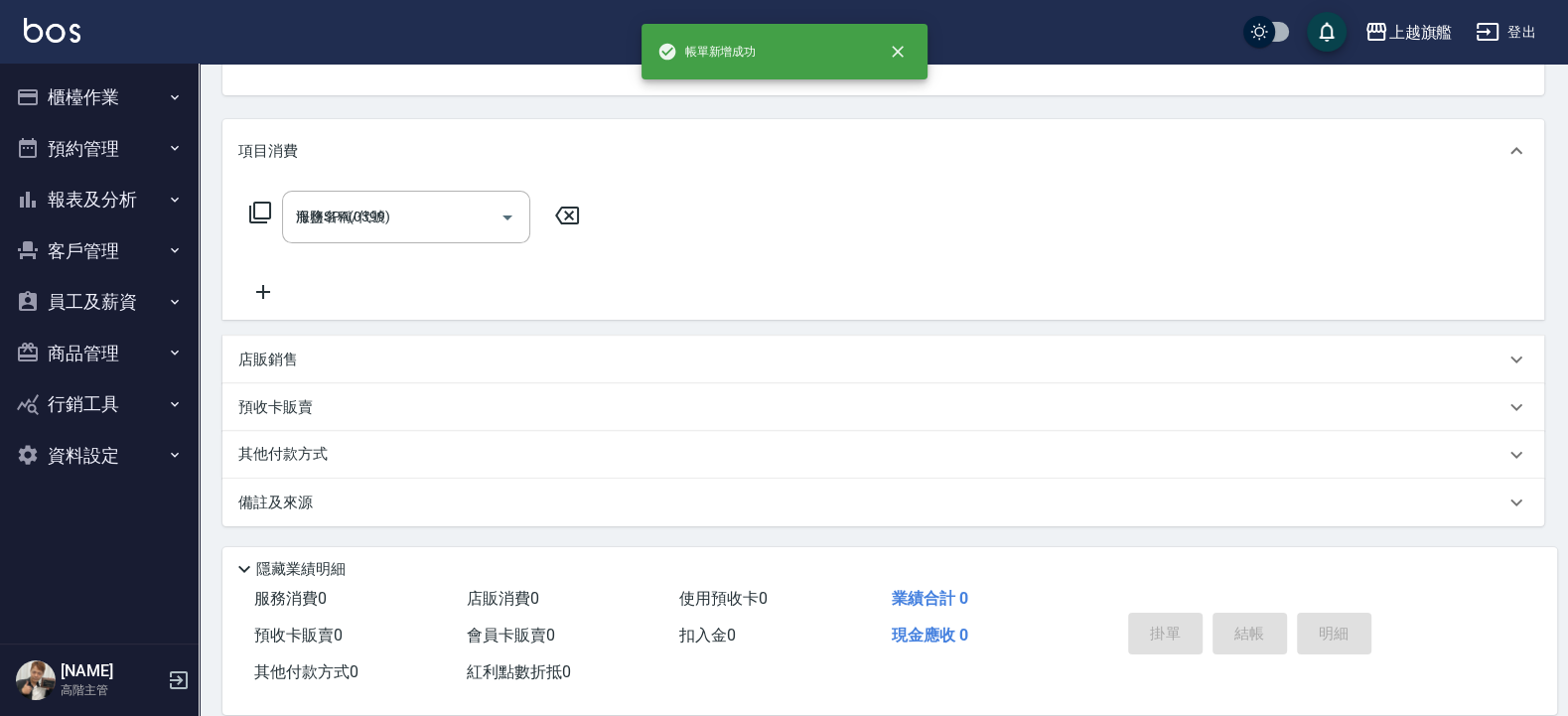 type on "2025/08/06 21:14" 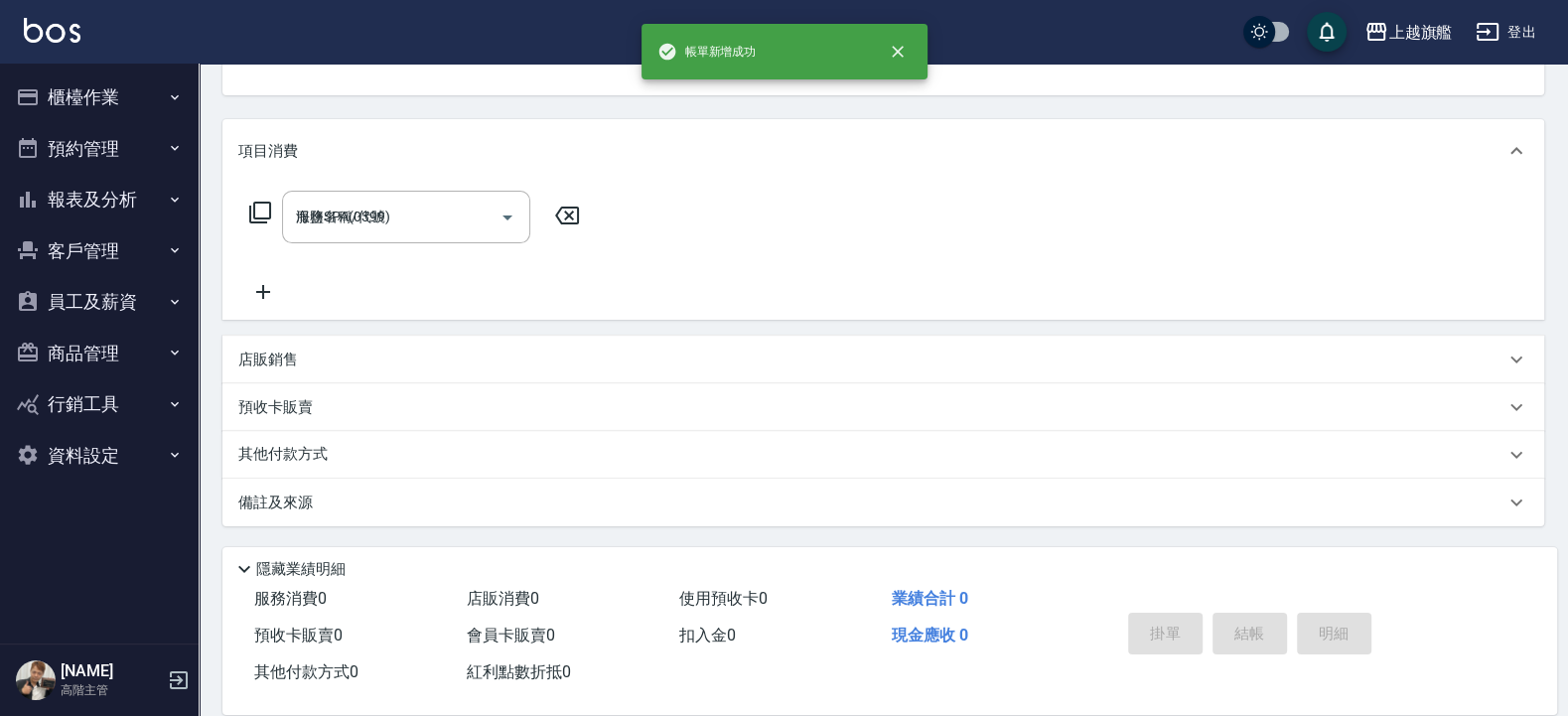 type 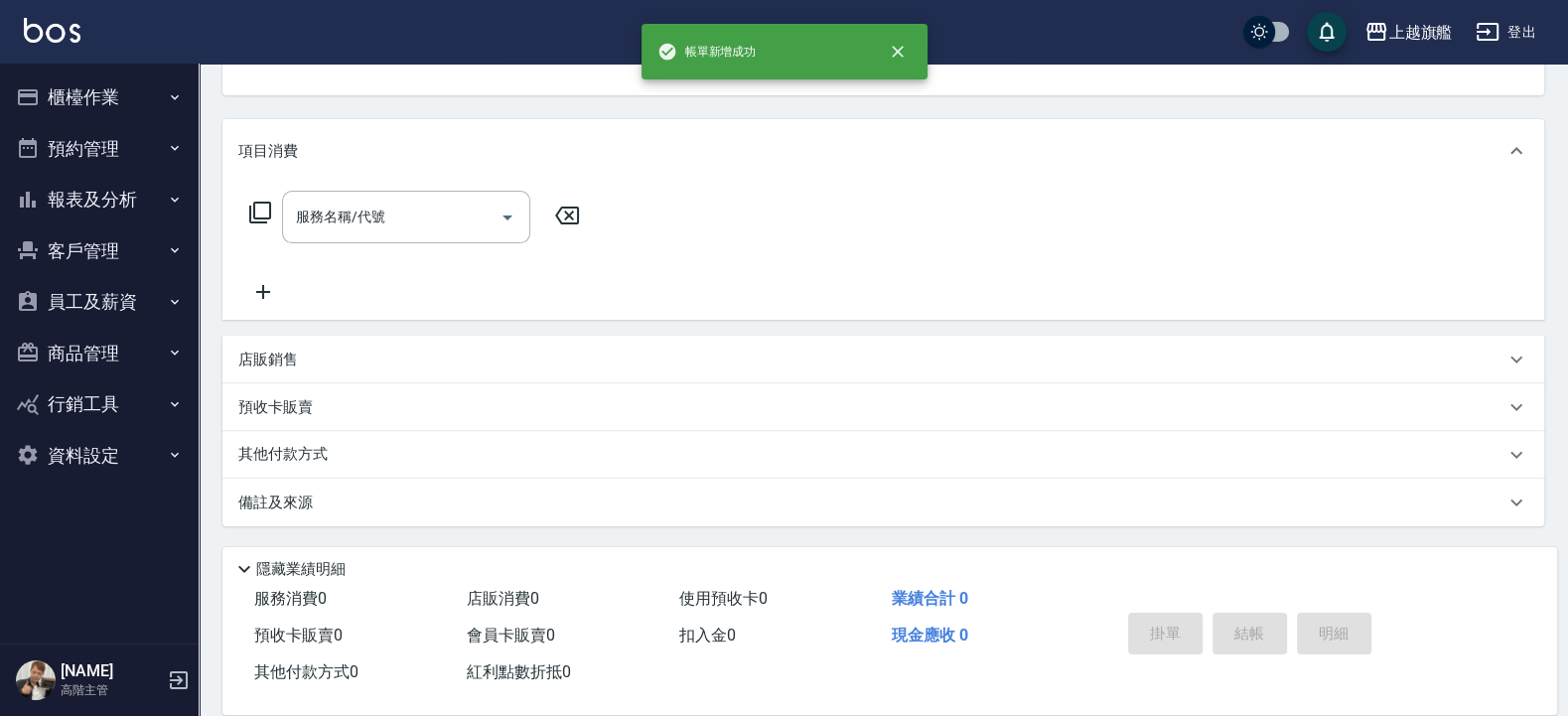 scroll, scrollTop: 0, scrollLeft: 0, axis: both 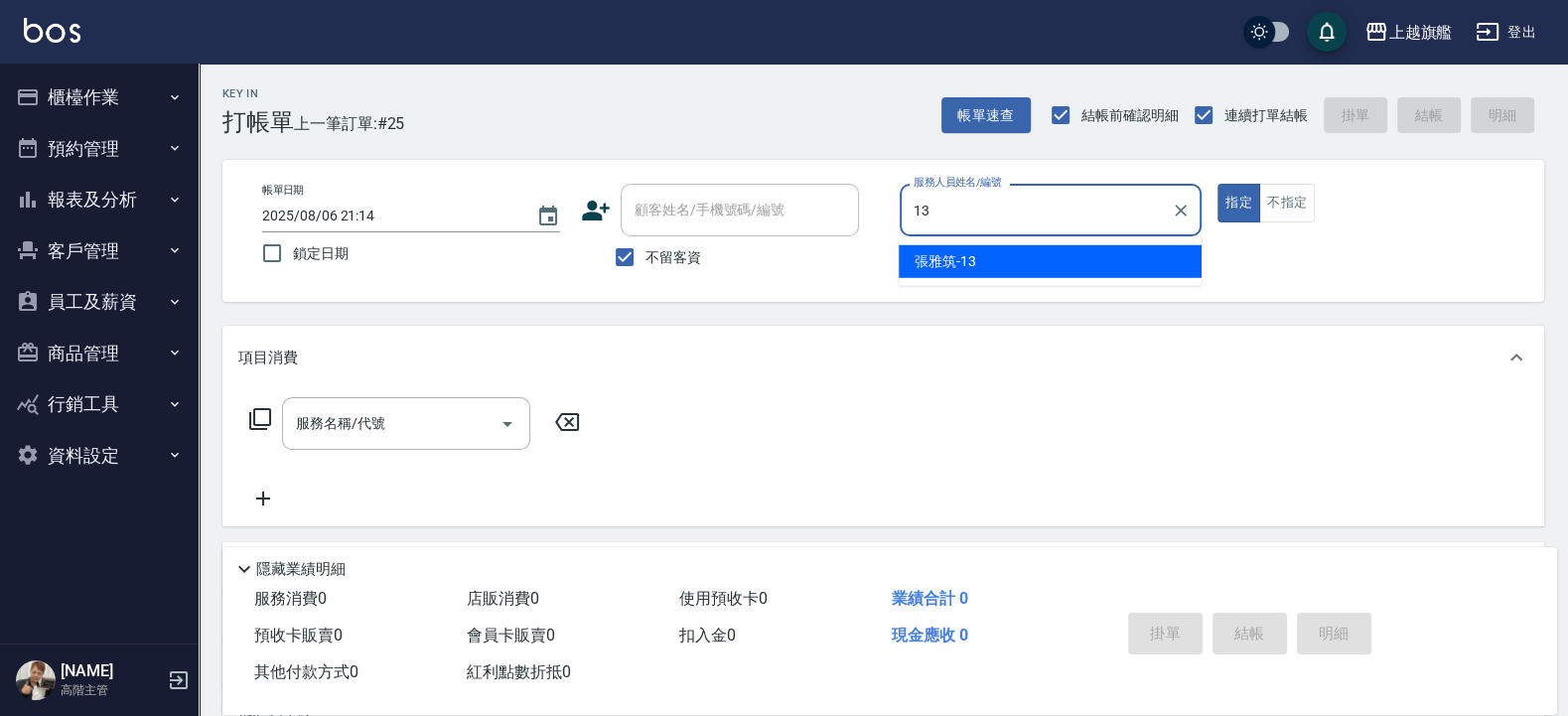 type on "[NAME]-[AGE]" 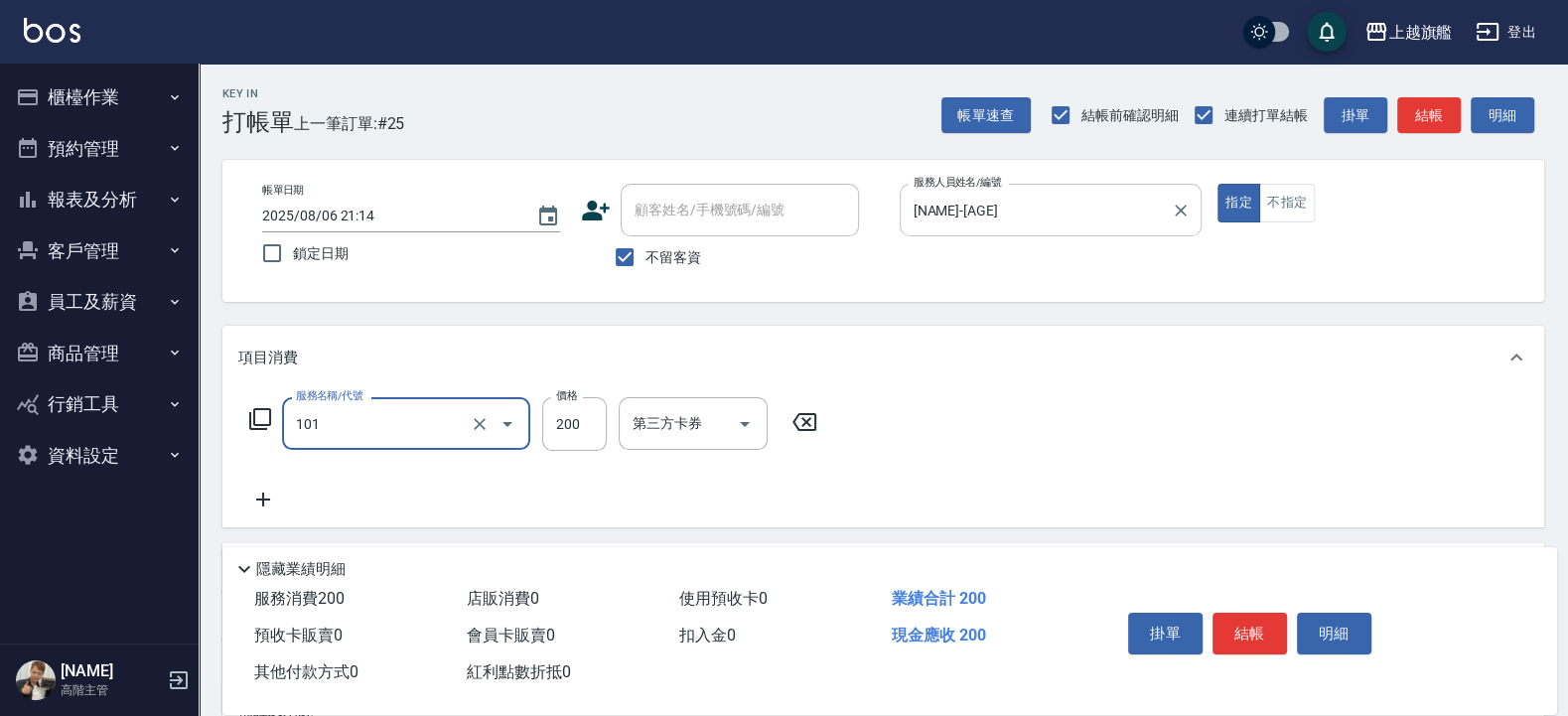 type on "一般洗(101)" 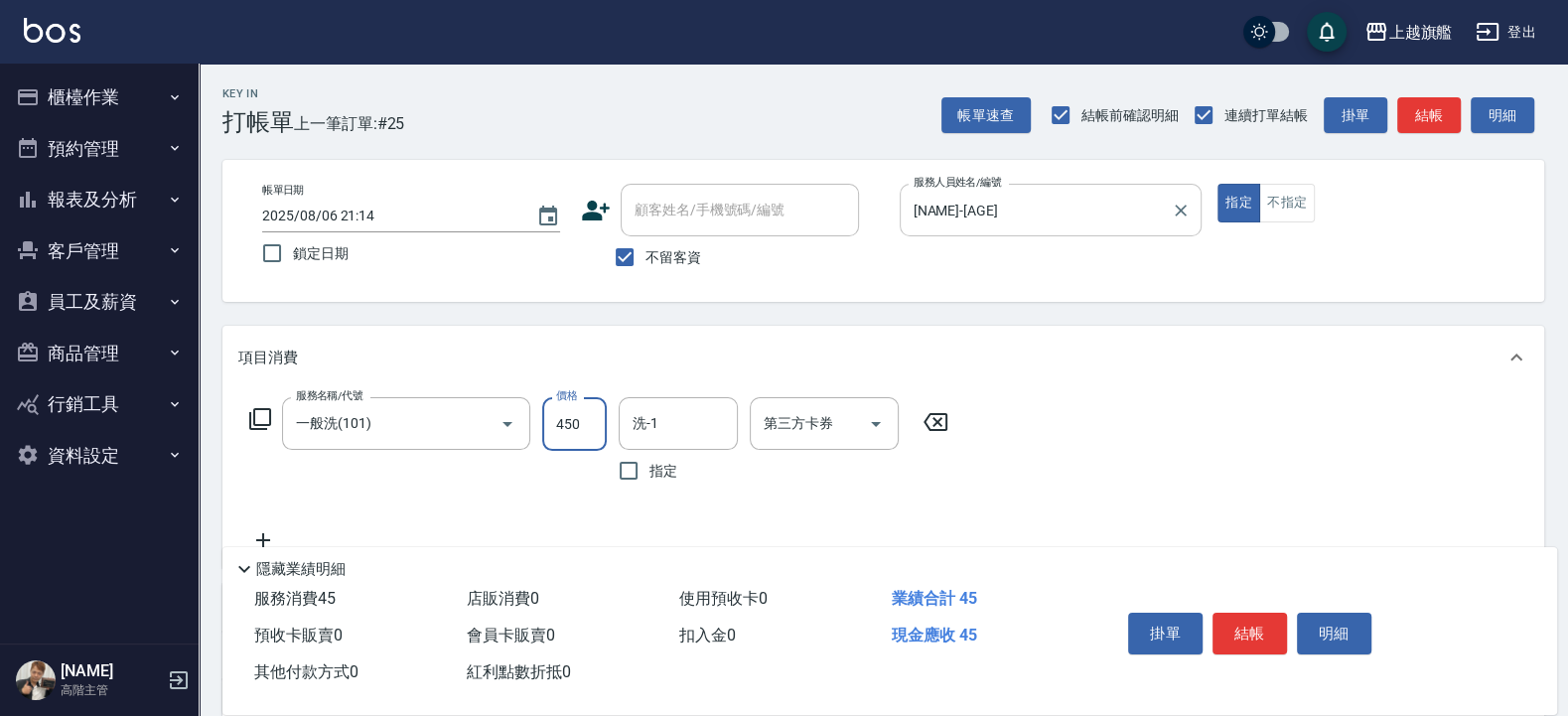 type on "450" 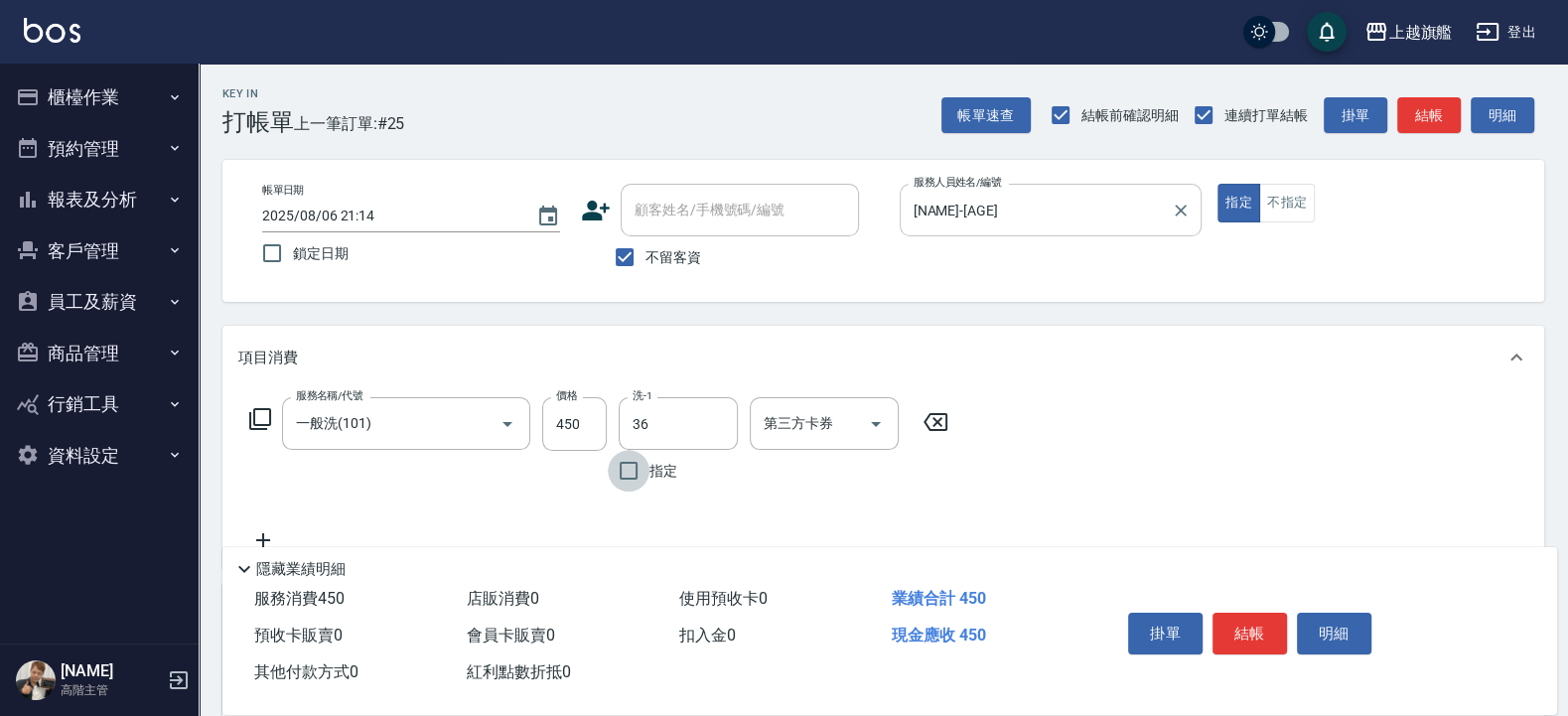 type on "[NAME]-[AGE]" 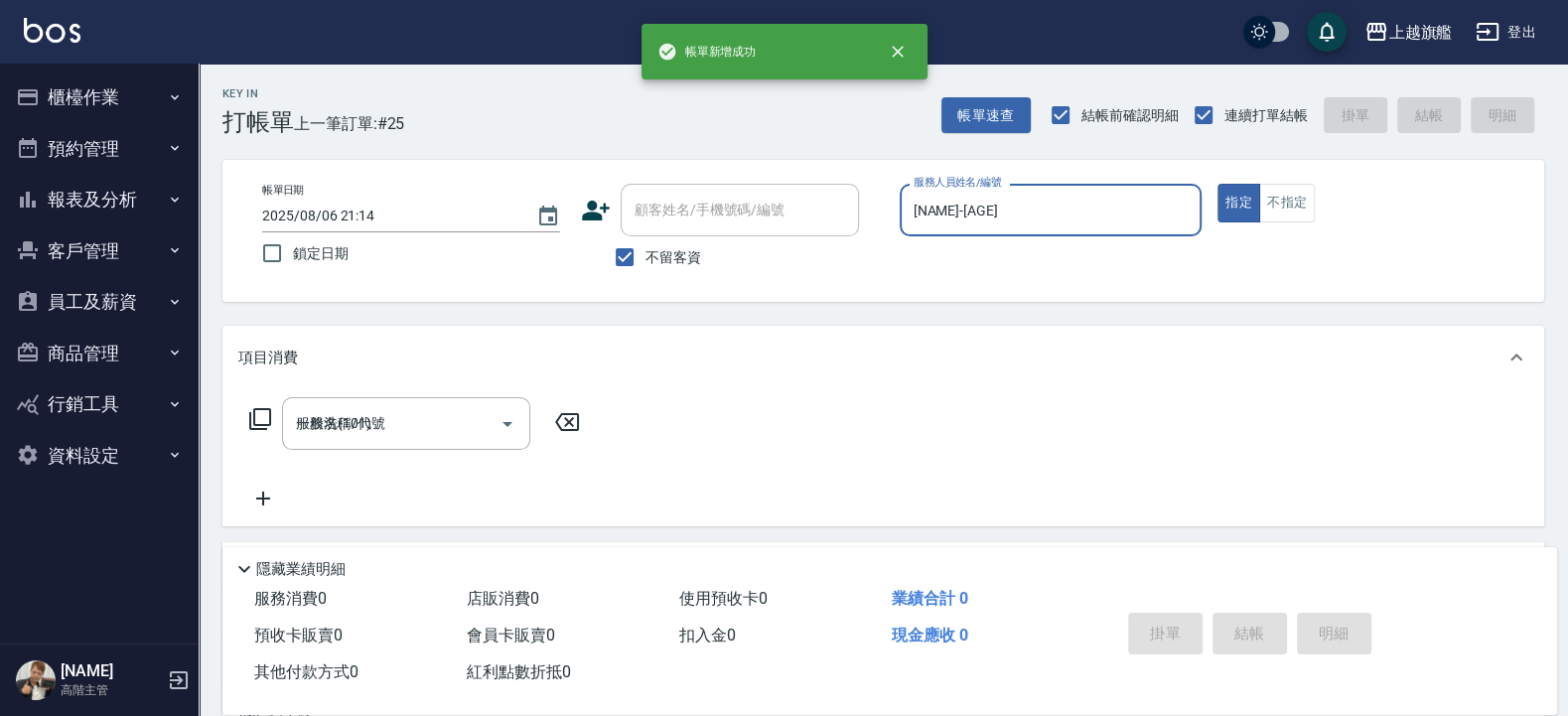 type 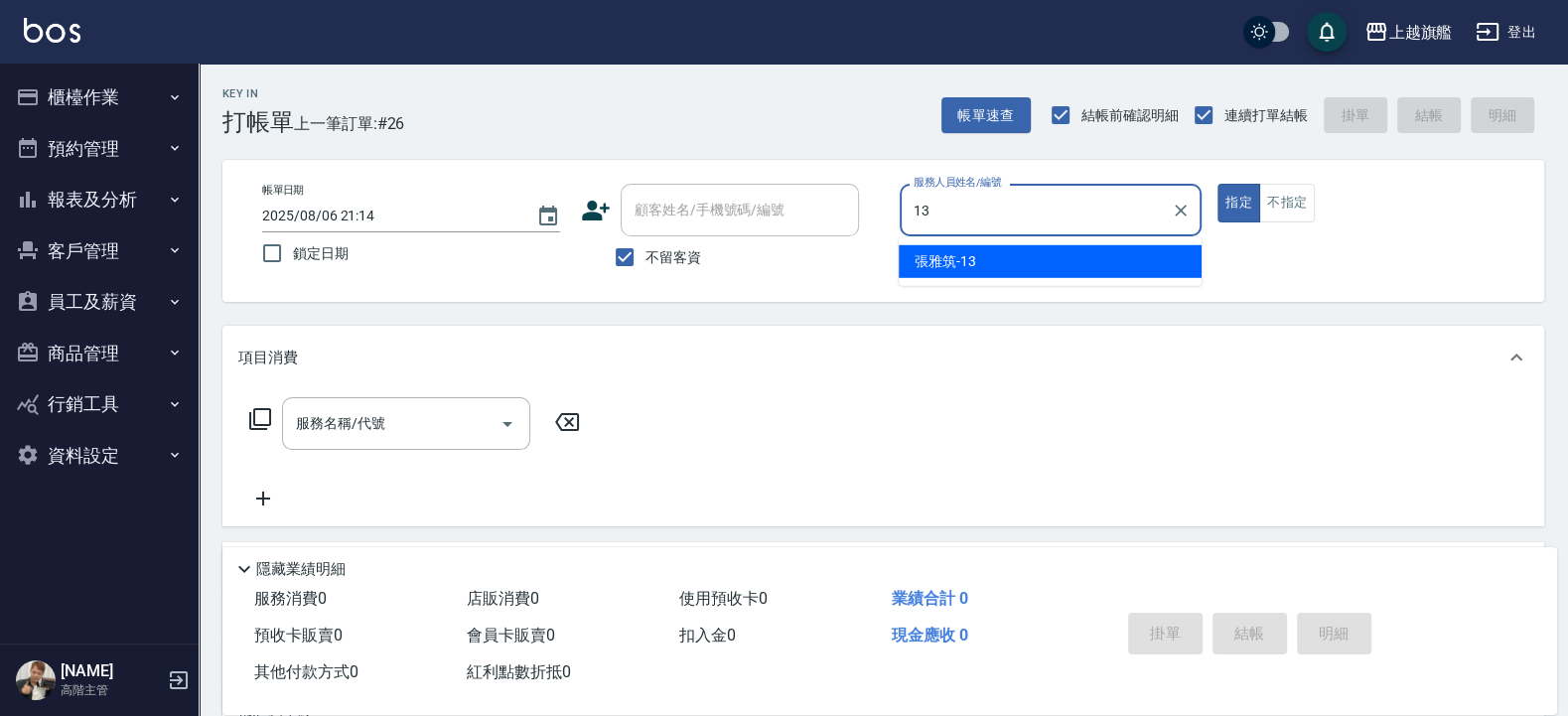 type on "[NAME]-[AGE]" 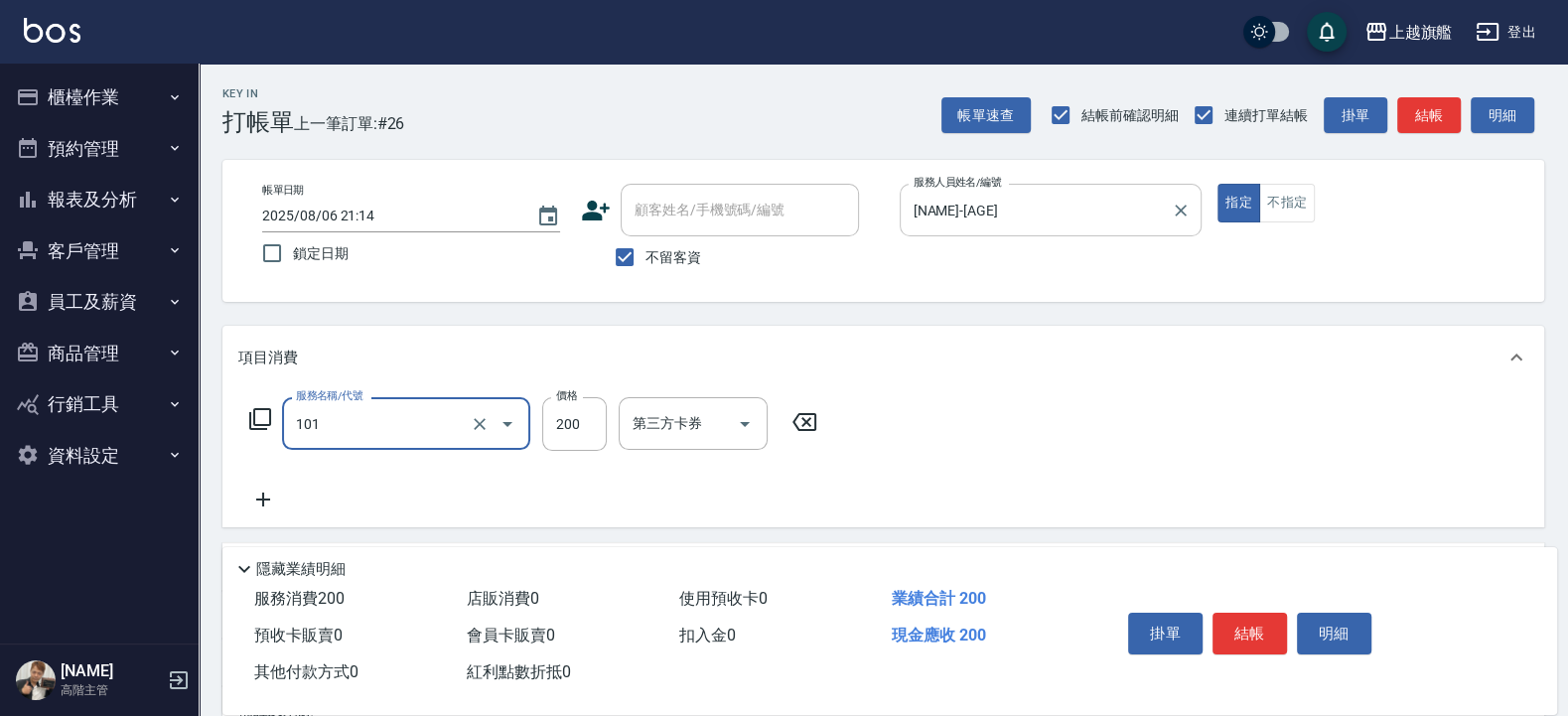 type on "一般洗(101)" 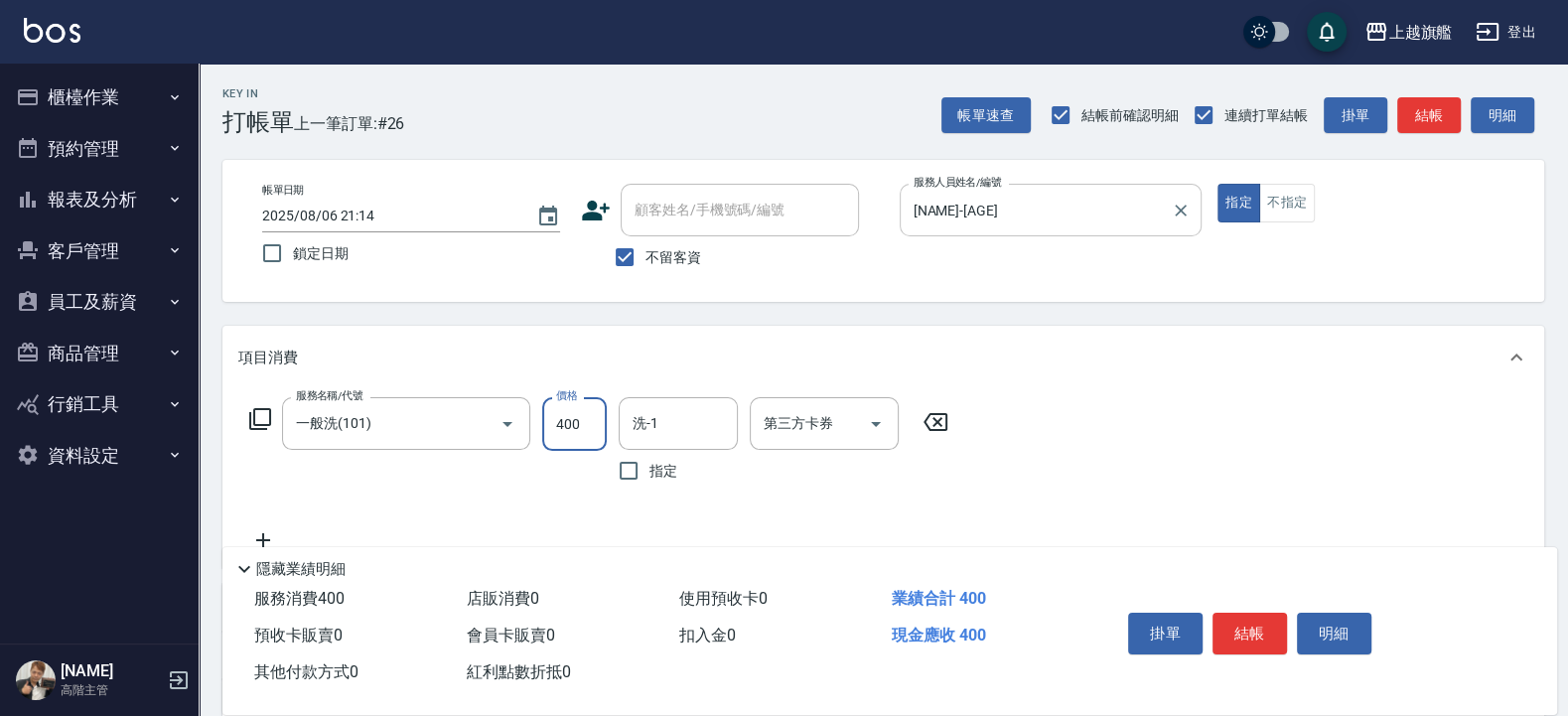type on "400" 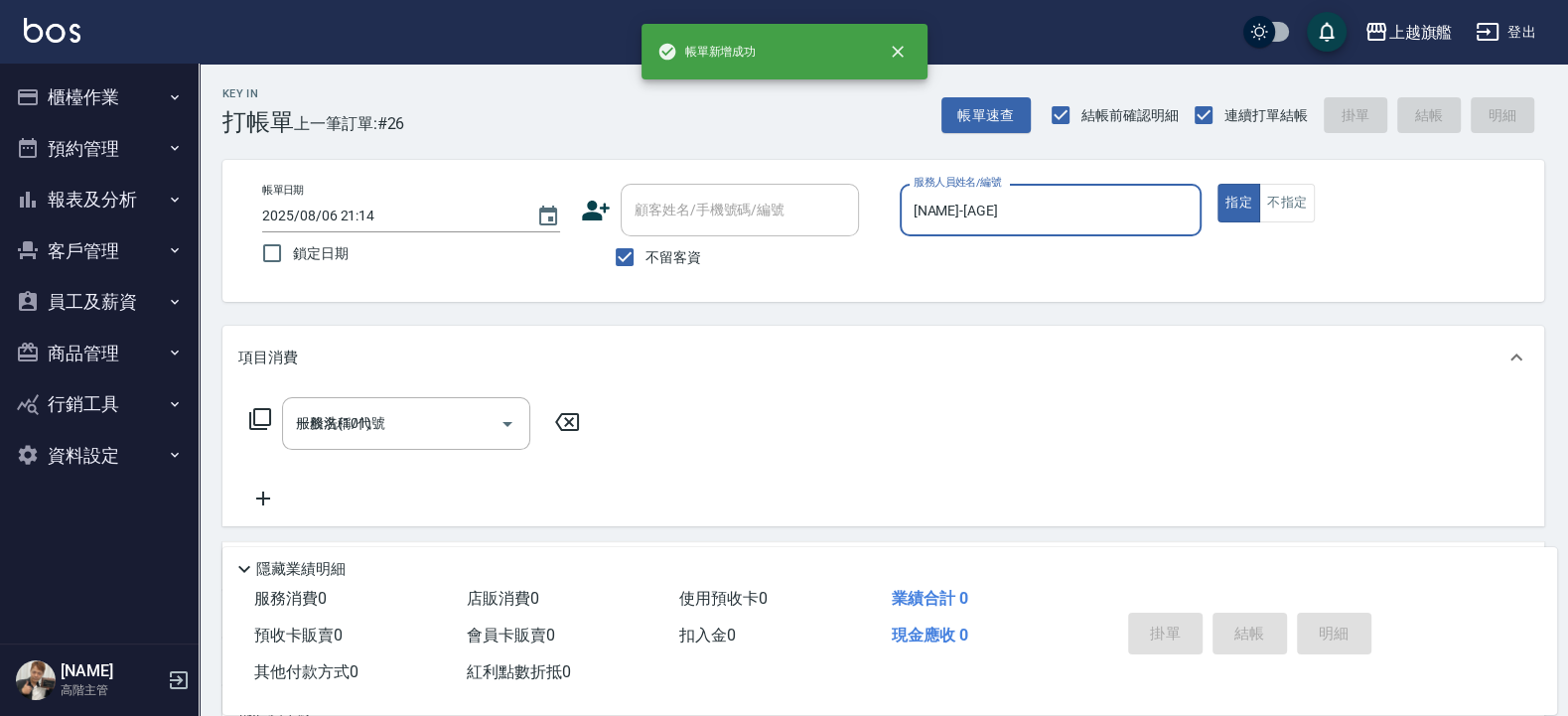 type on "2025/08/06 21:15" 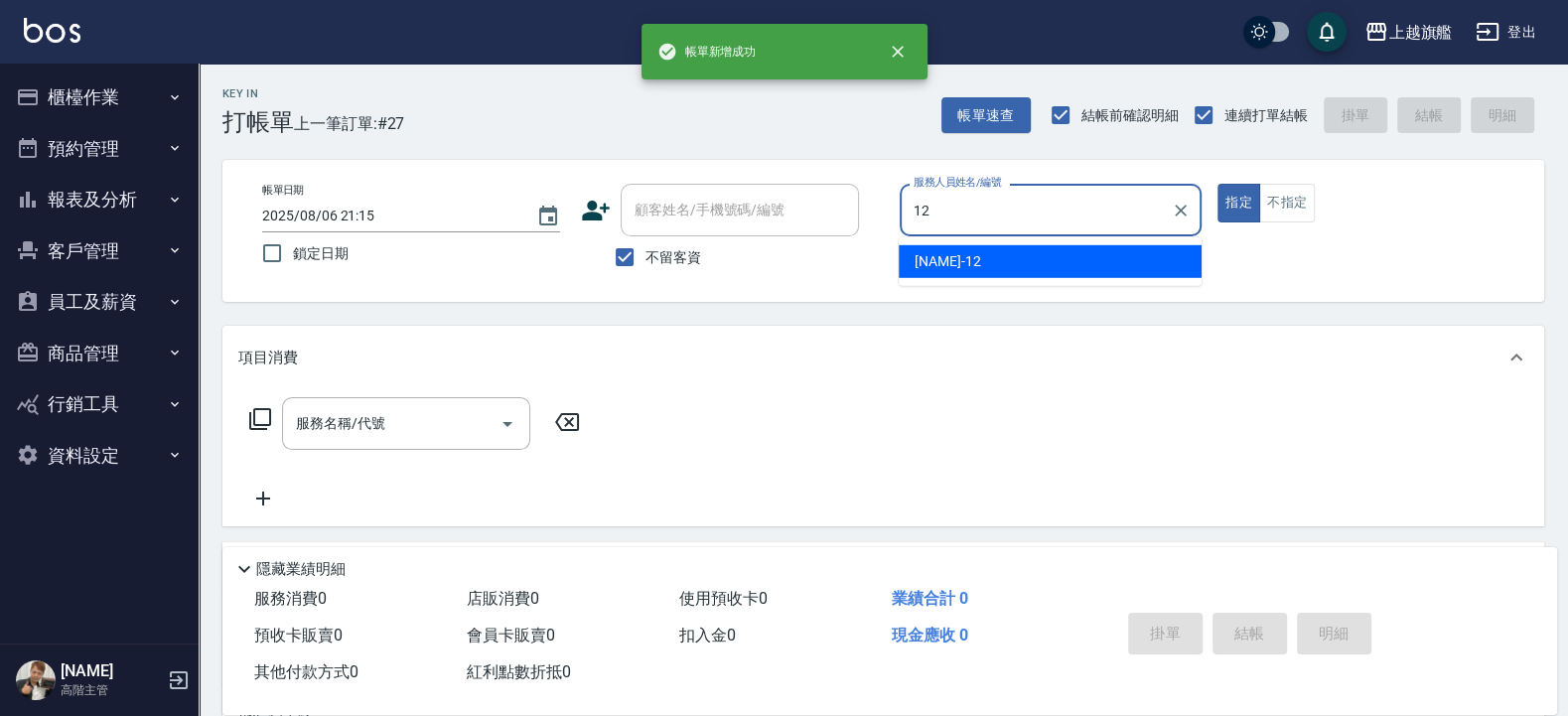 type on "[NAME]-[AGE]" 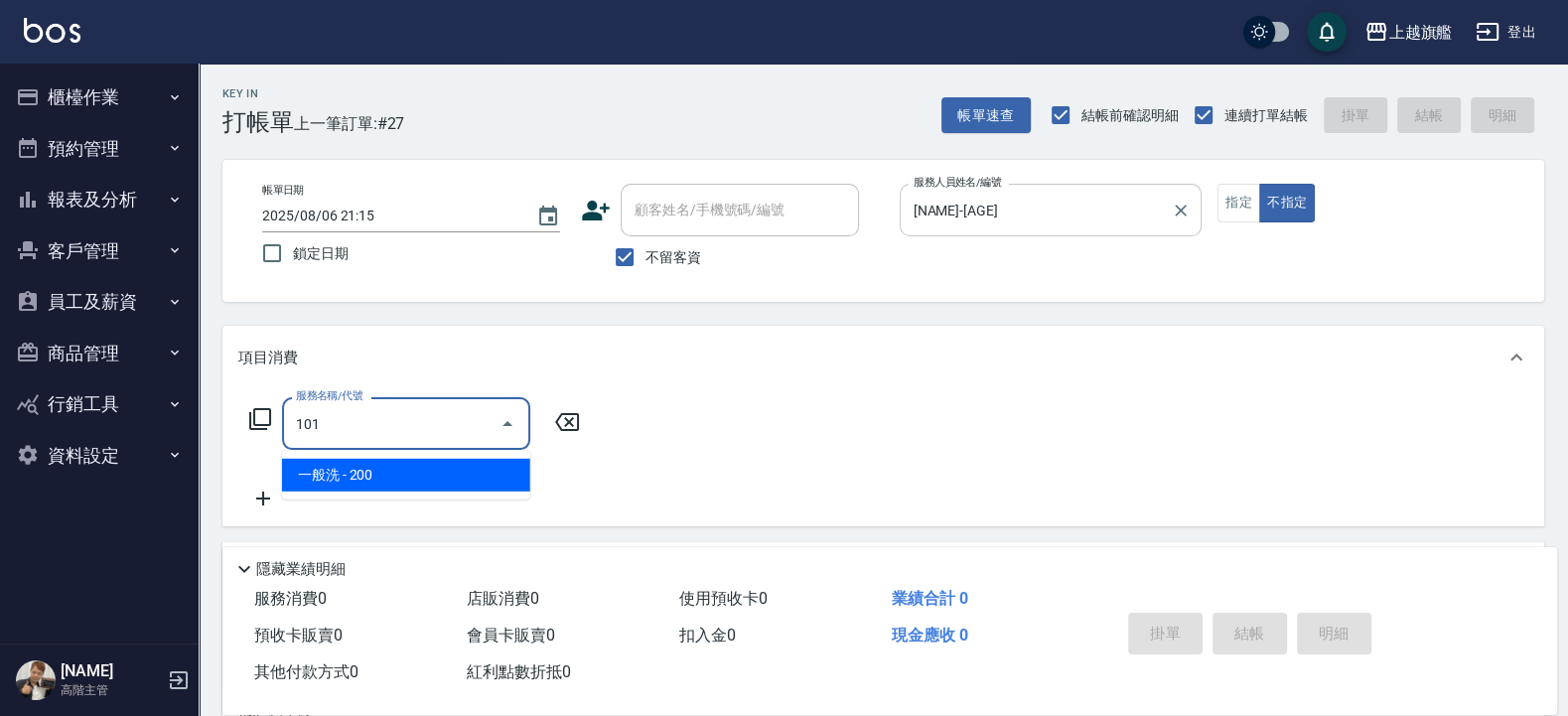 type on "一般洗(101)" 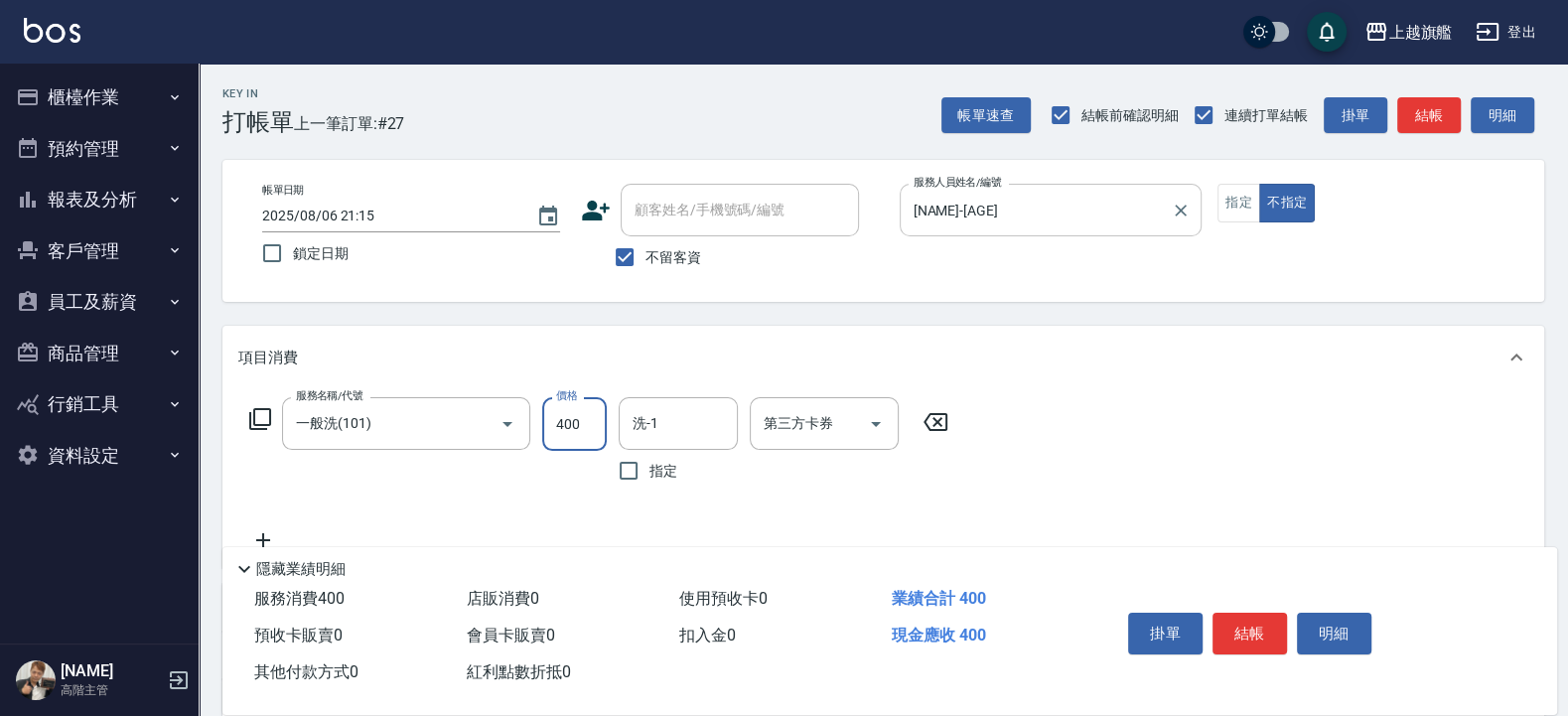 type on "400" 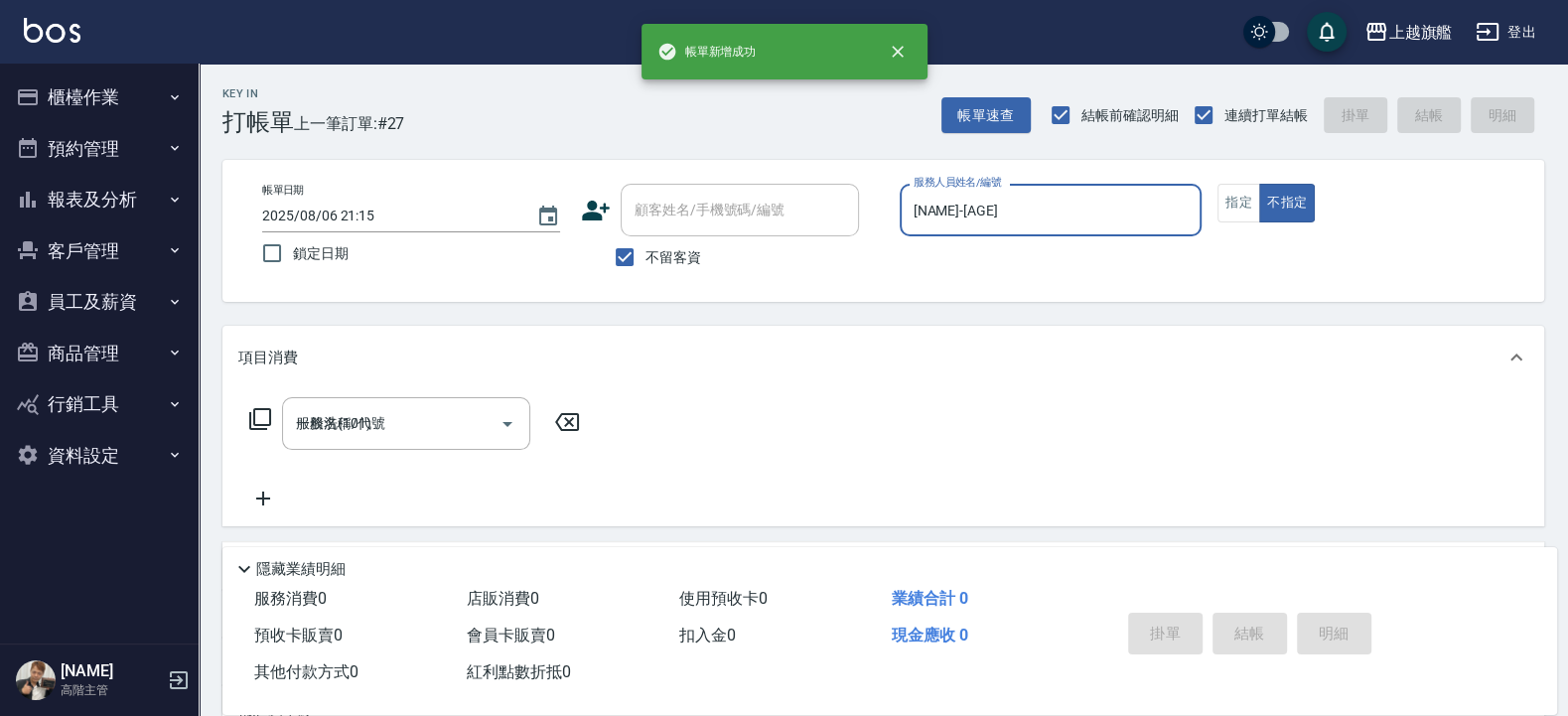 type 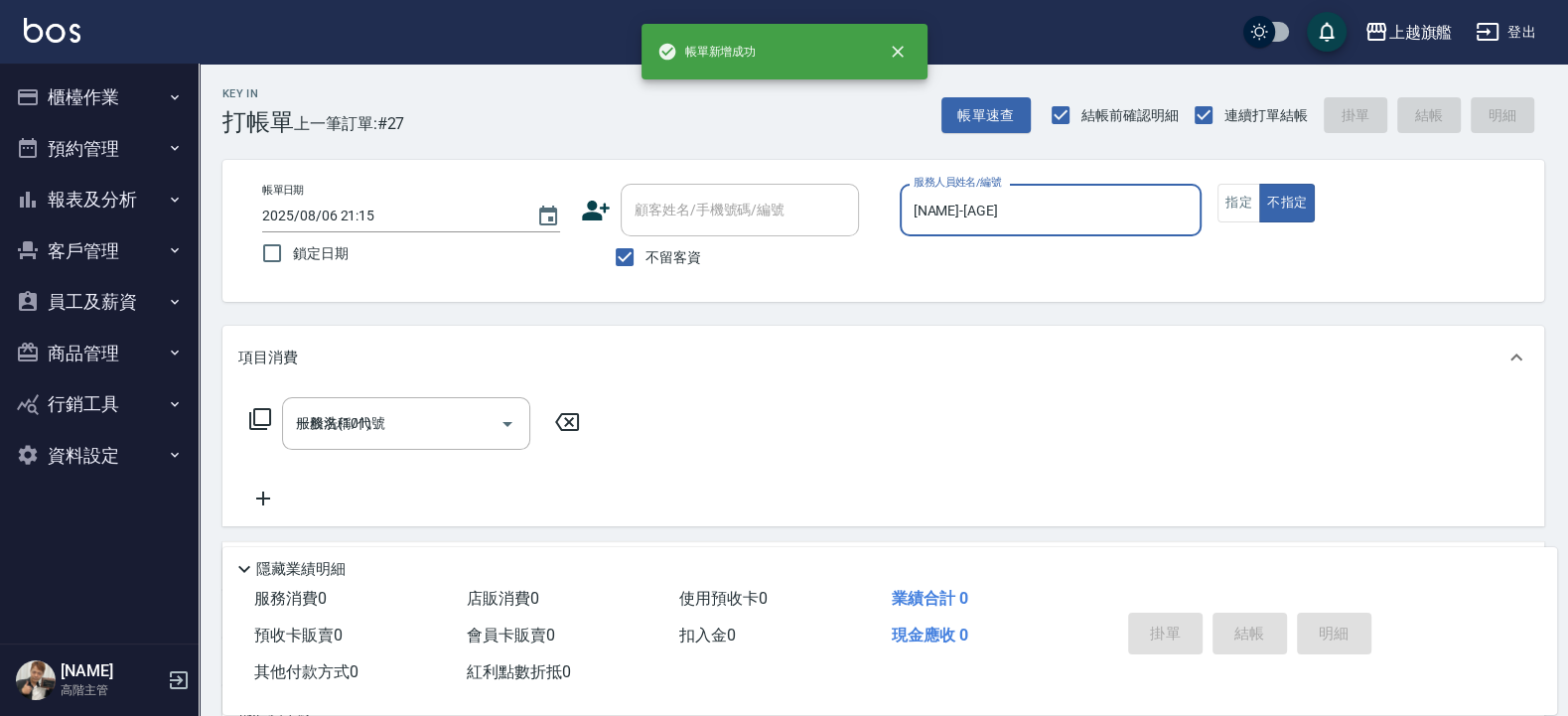 type 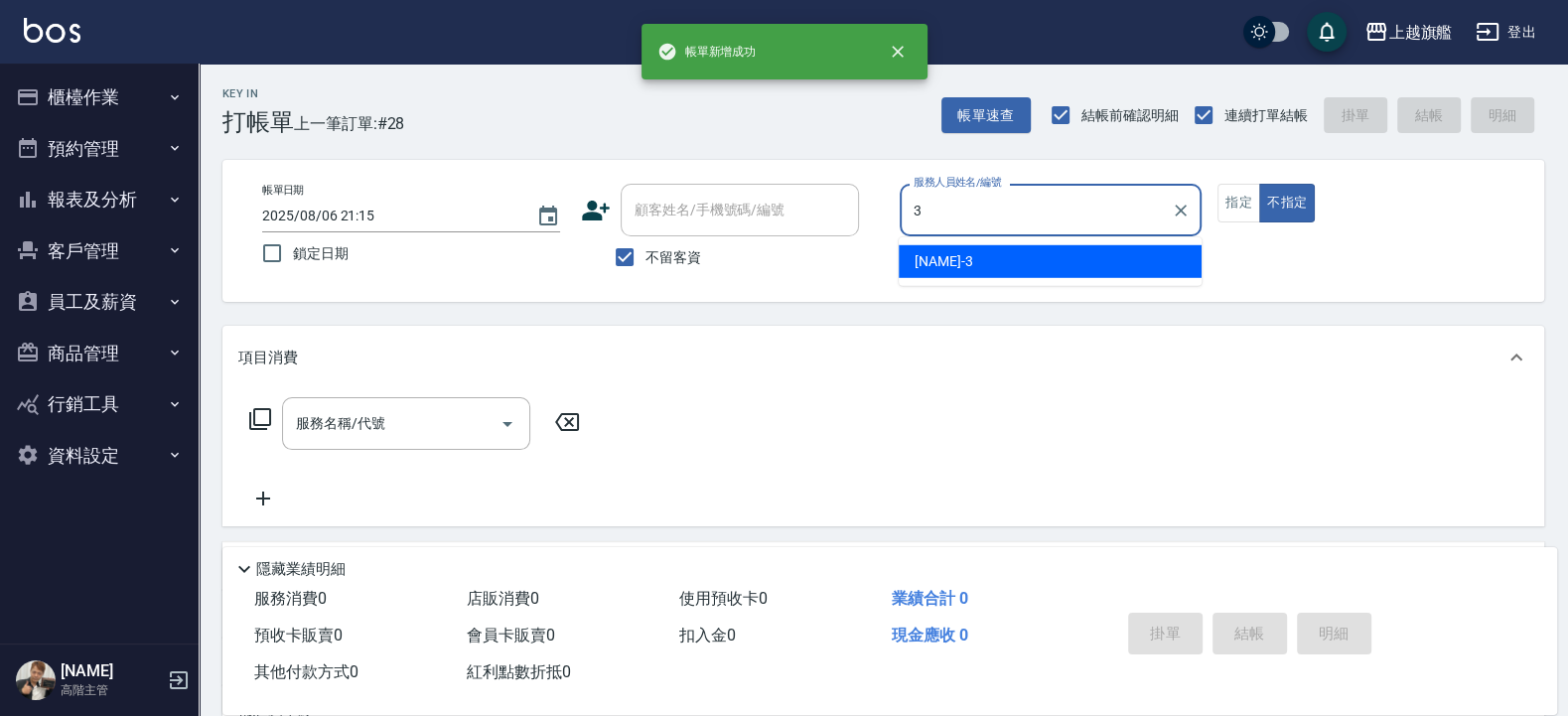 type on "[NAME]-[AGE]" 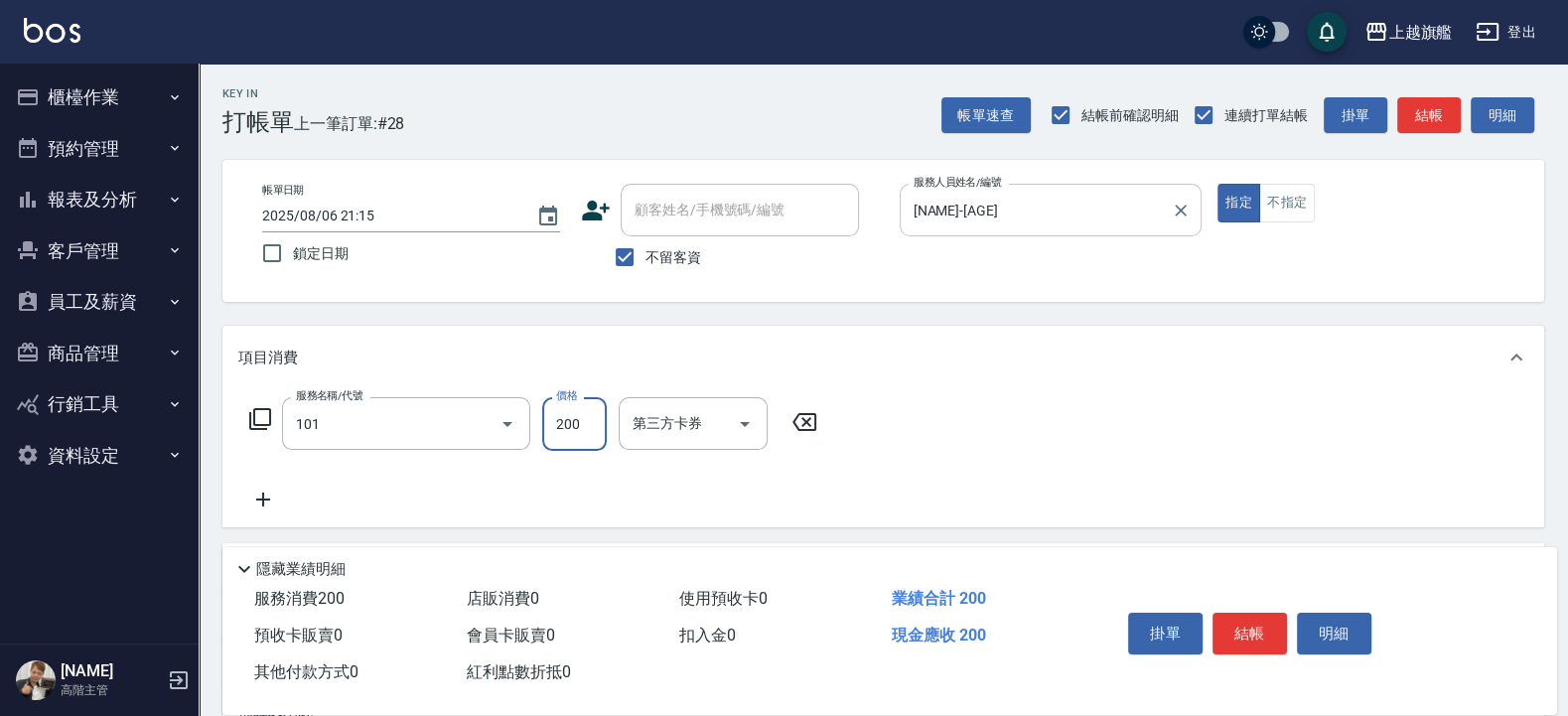 type on "一般洗(101)" 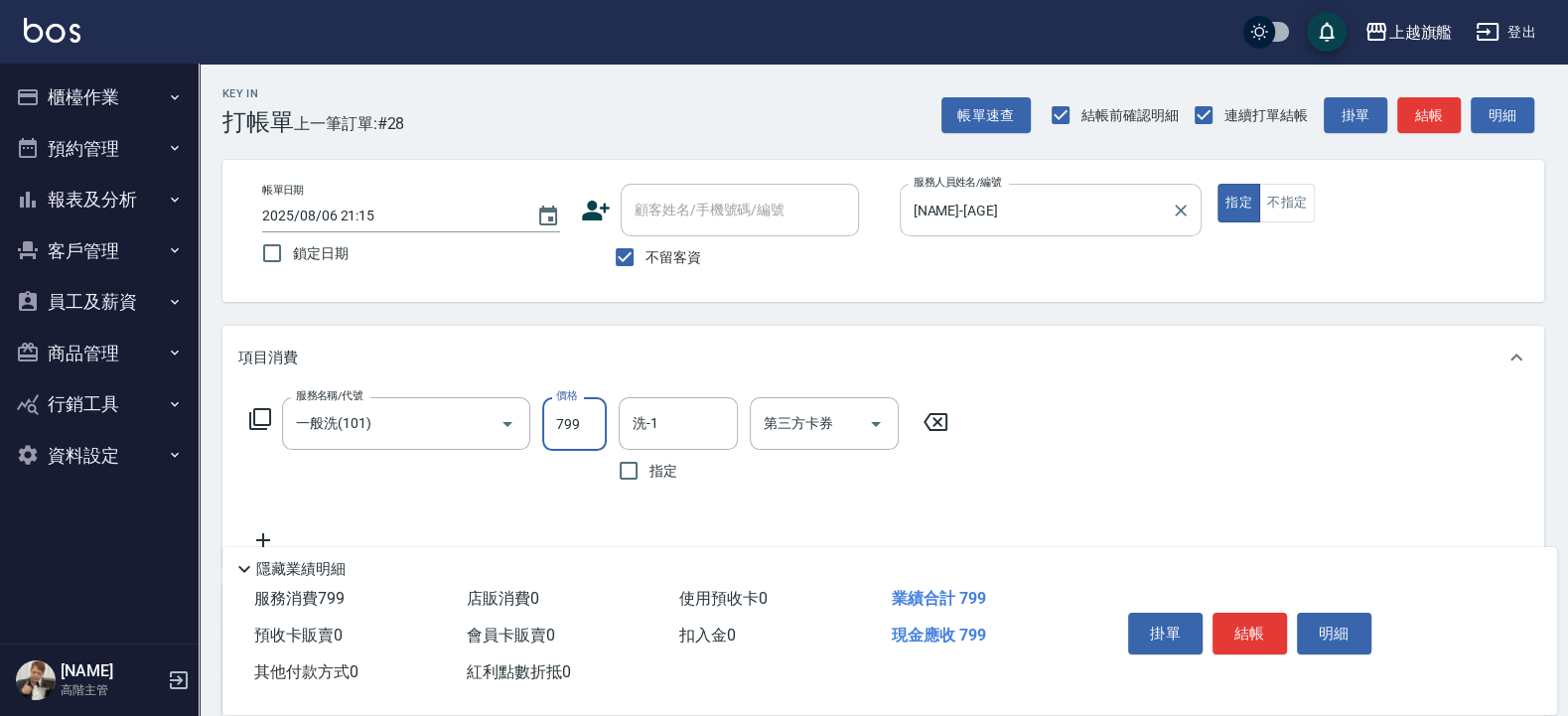 type on "799" 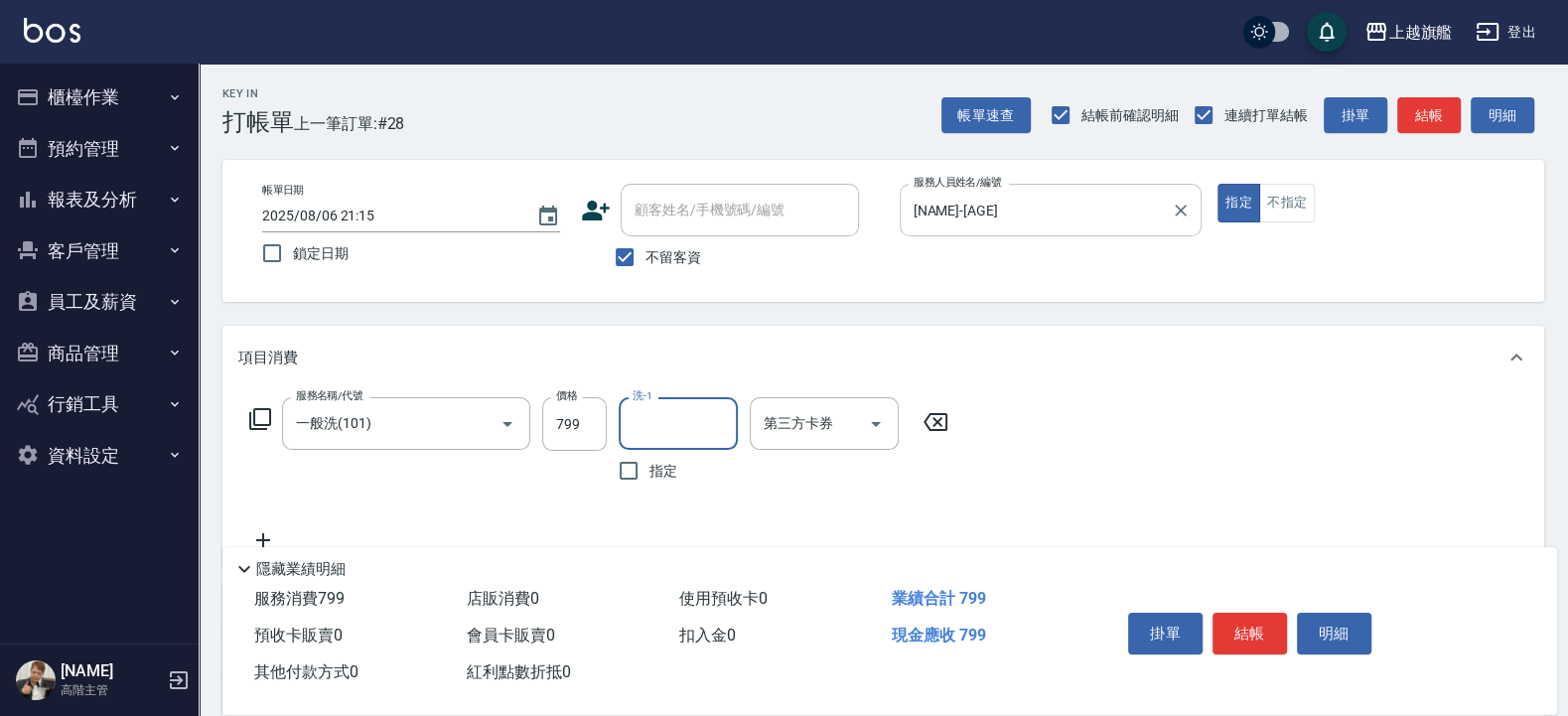 type on "3" 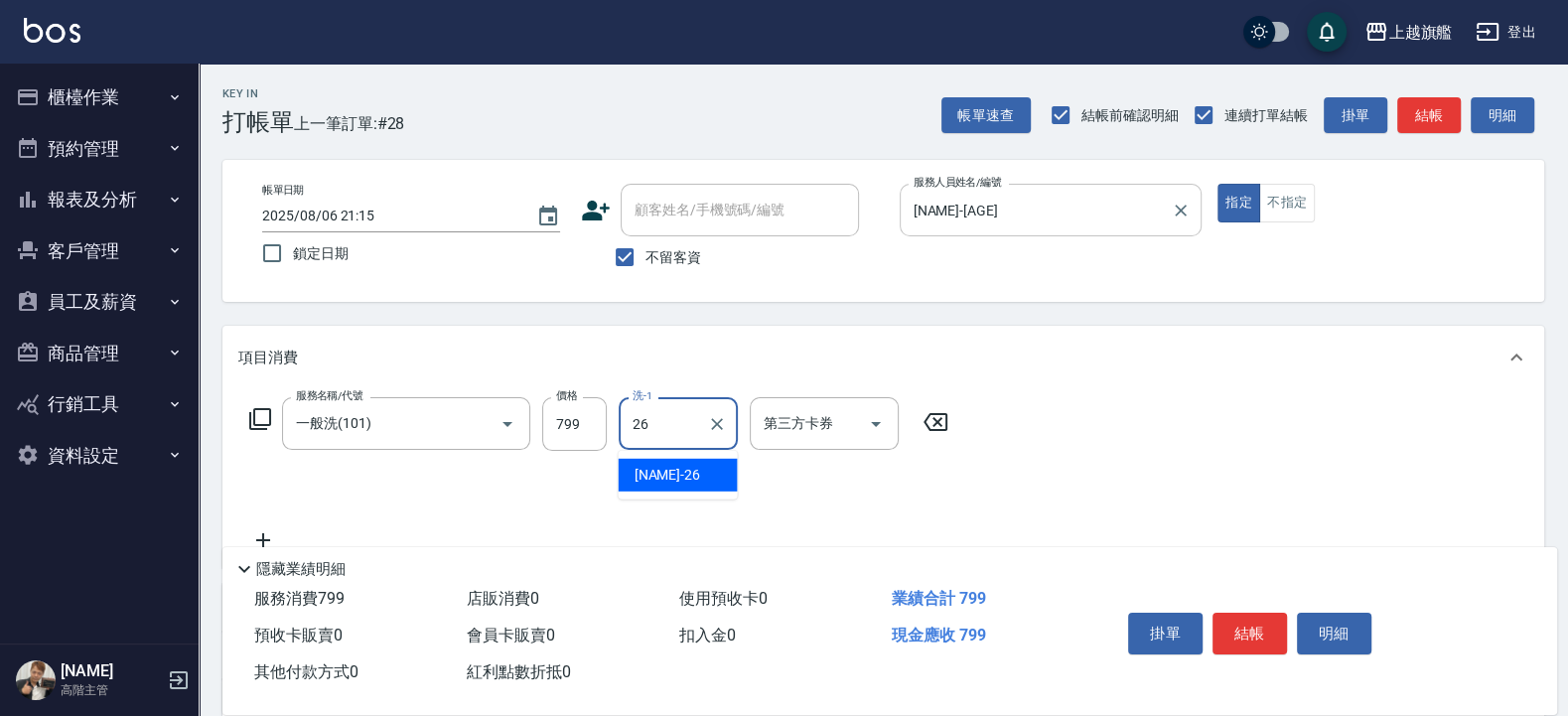 type on "[NAME]-[AGE]" 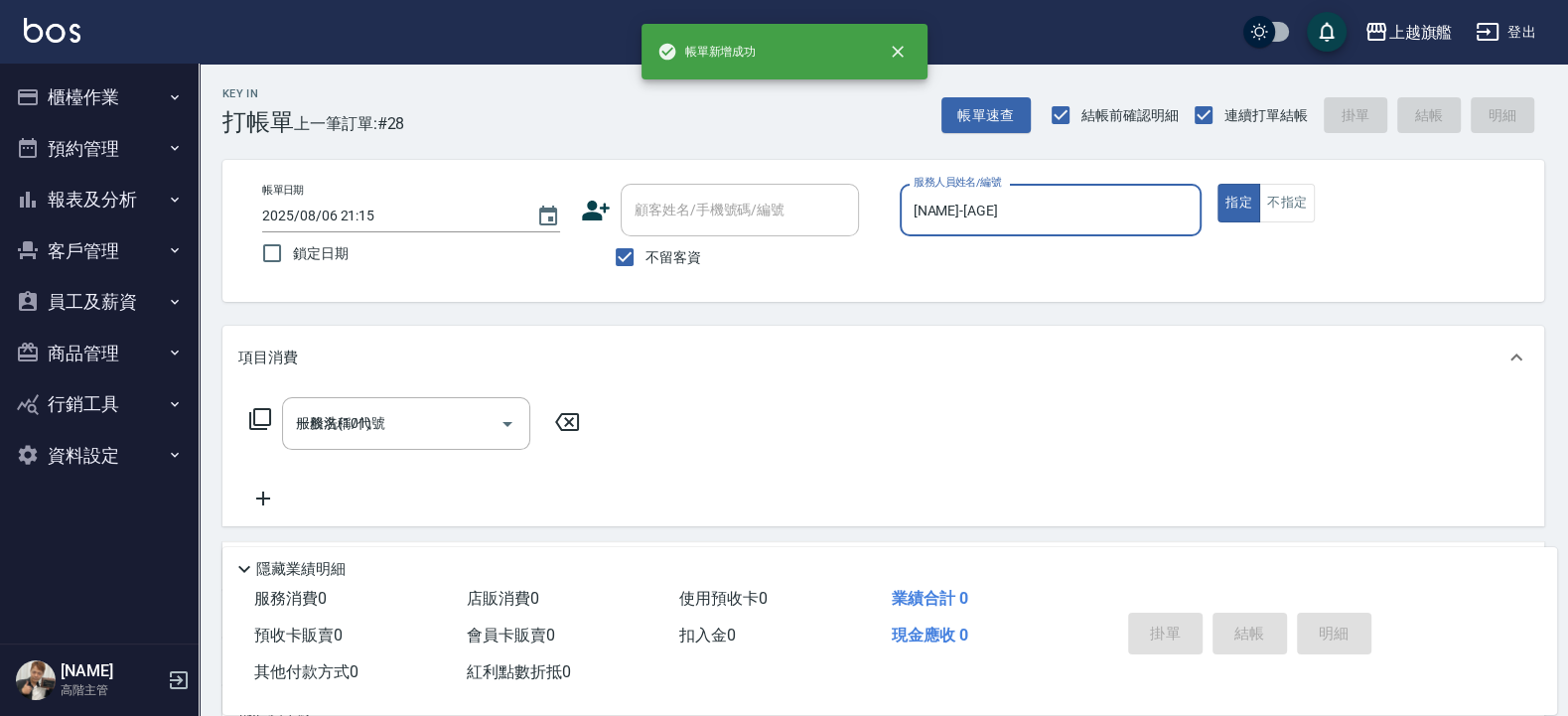 type 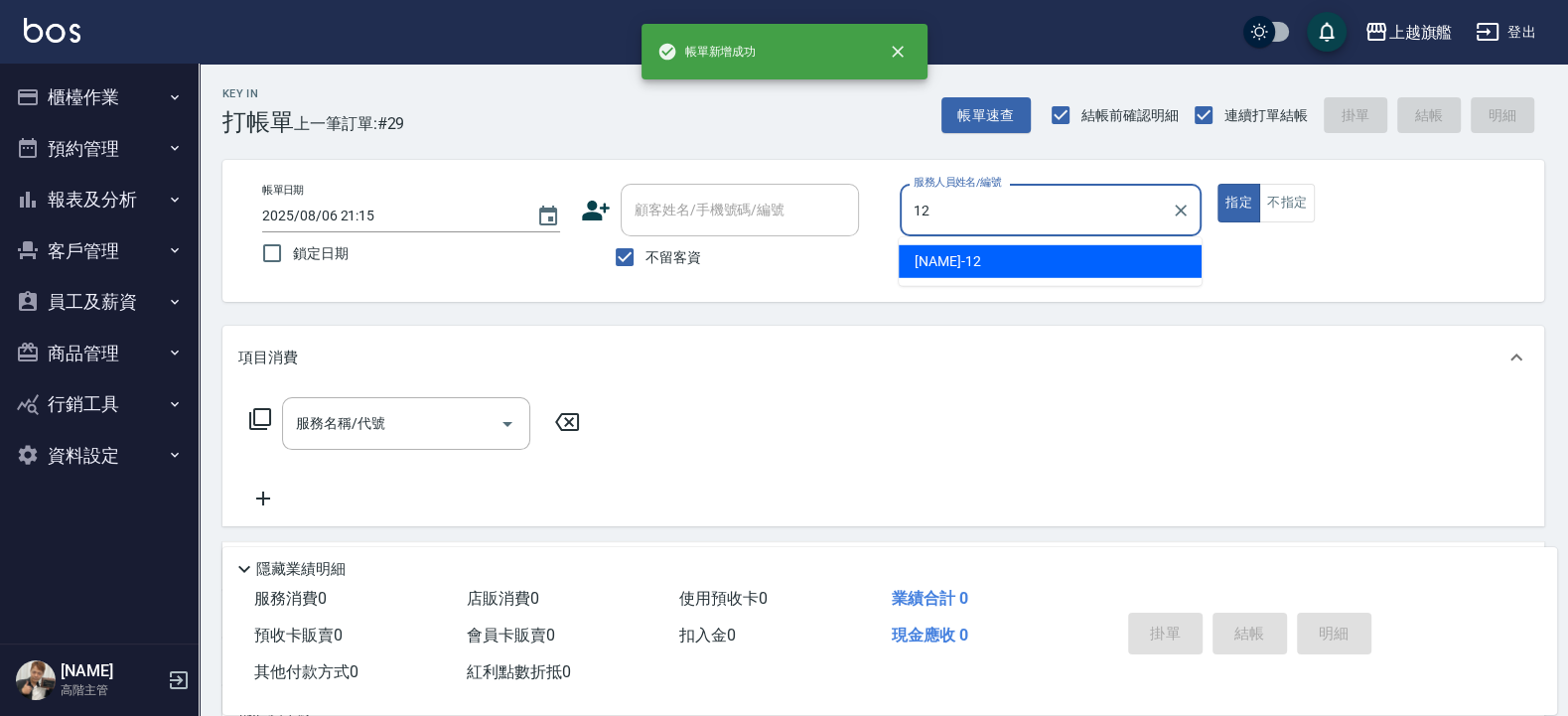 type on "[NAME]-[AGE]" 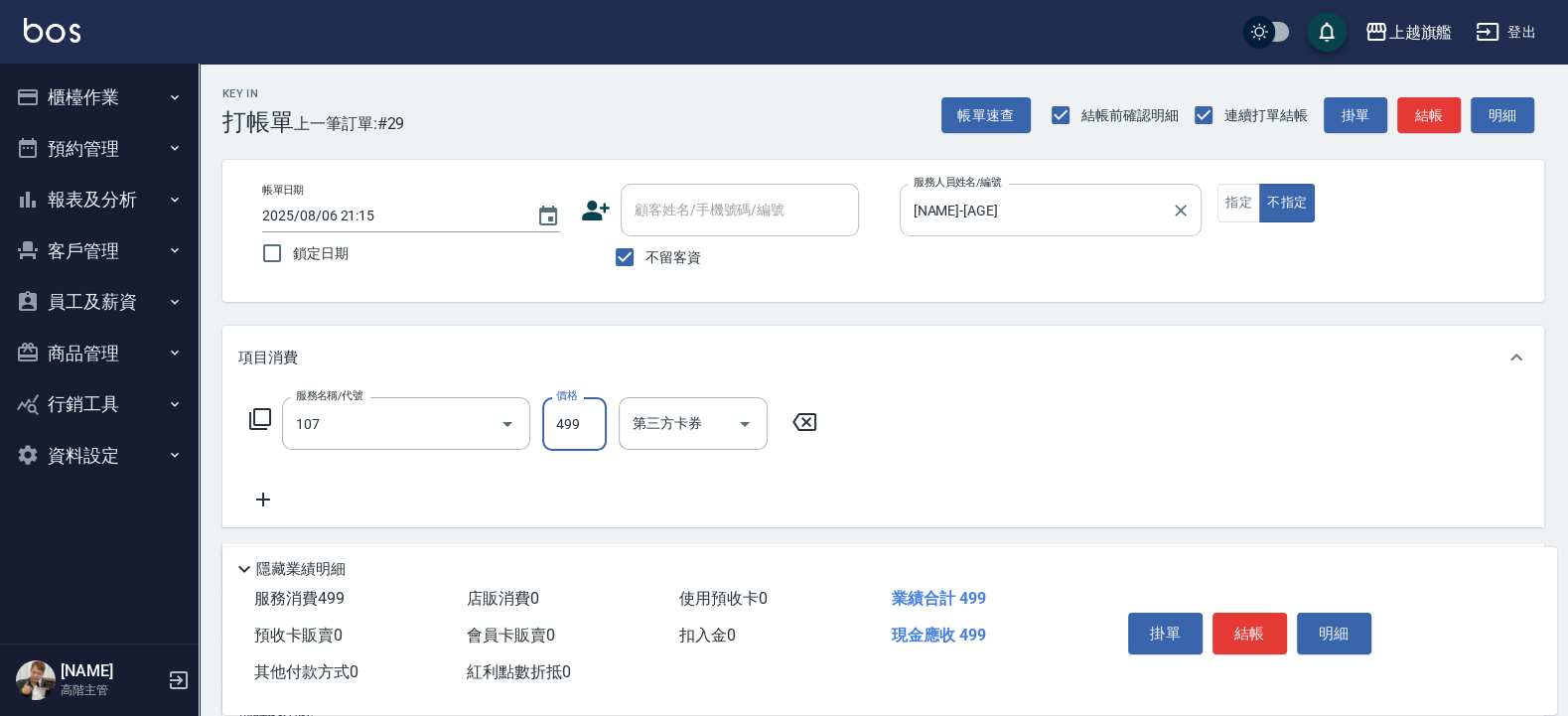 type on "舒活499(107)" 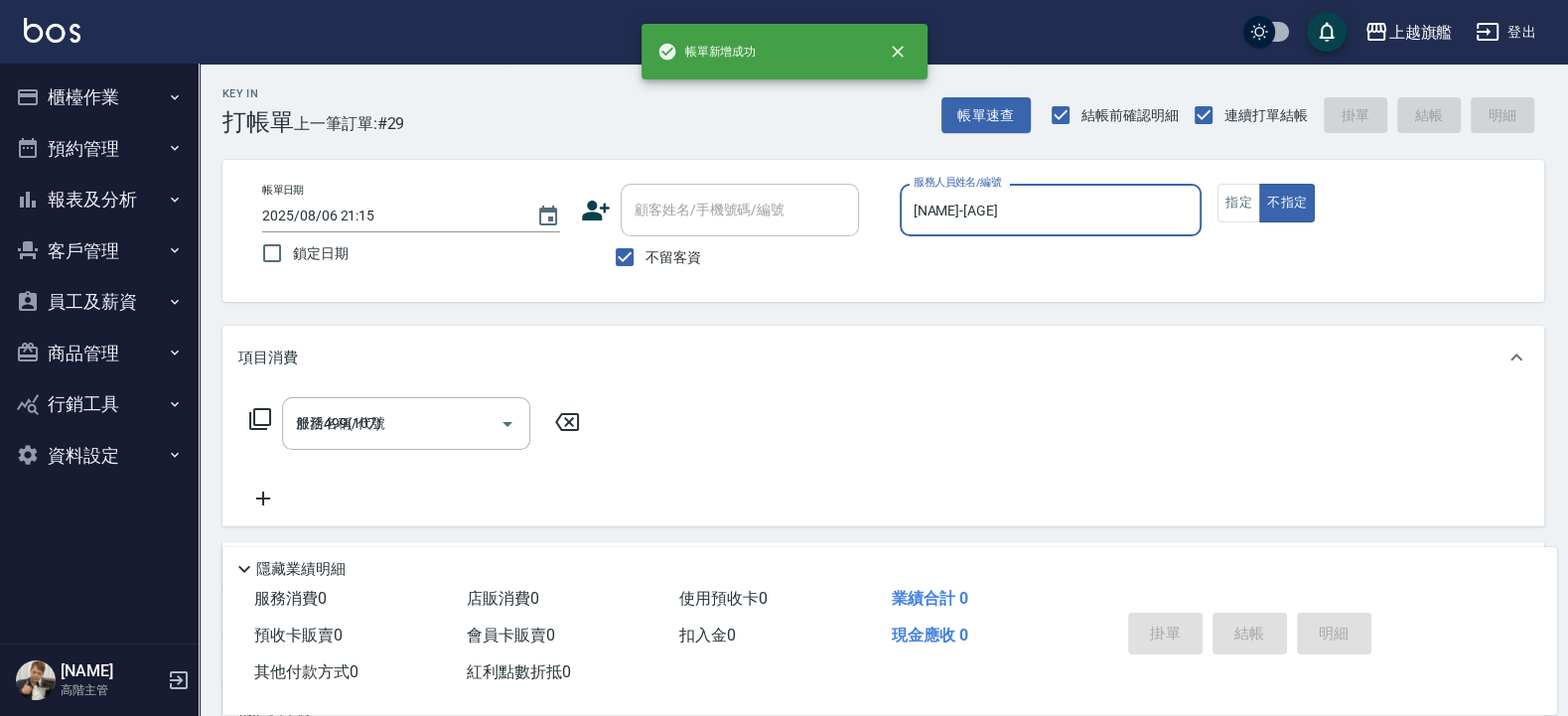 type 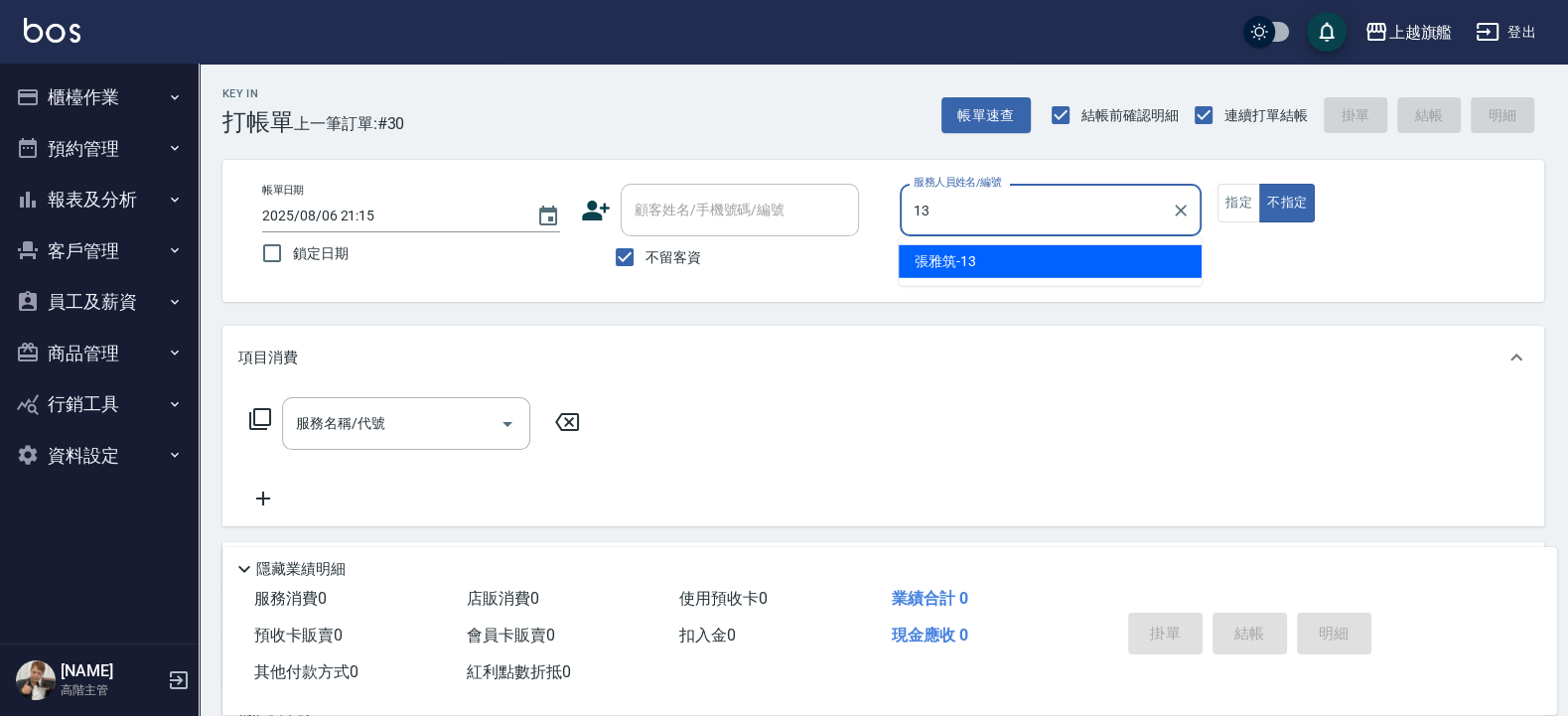 type on "[NAME]-[AGE]" 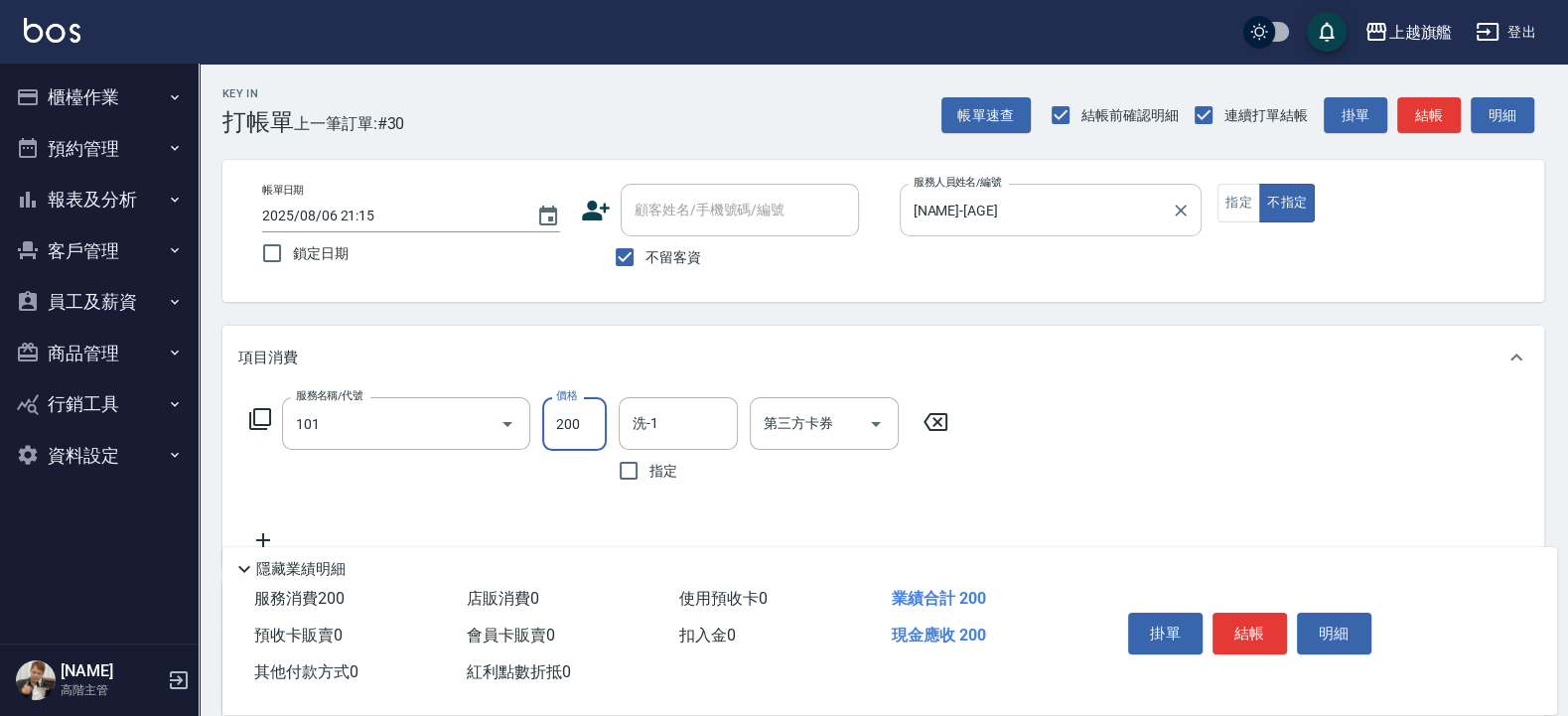 type on "一般洗(101)" 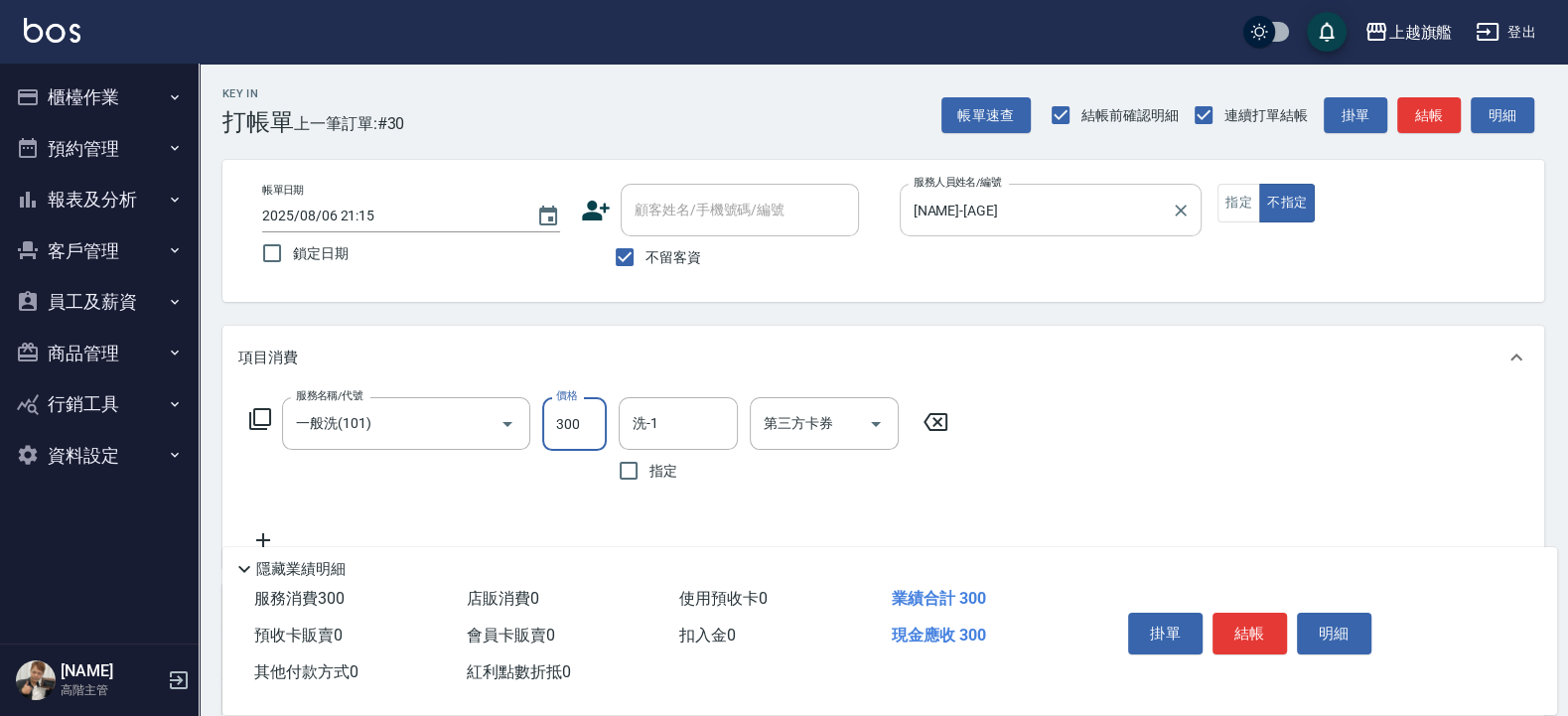 type on "300" 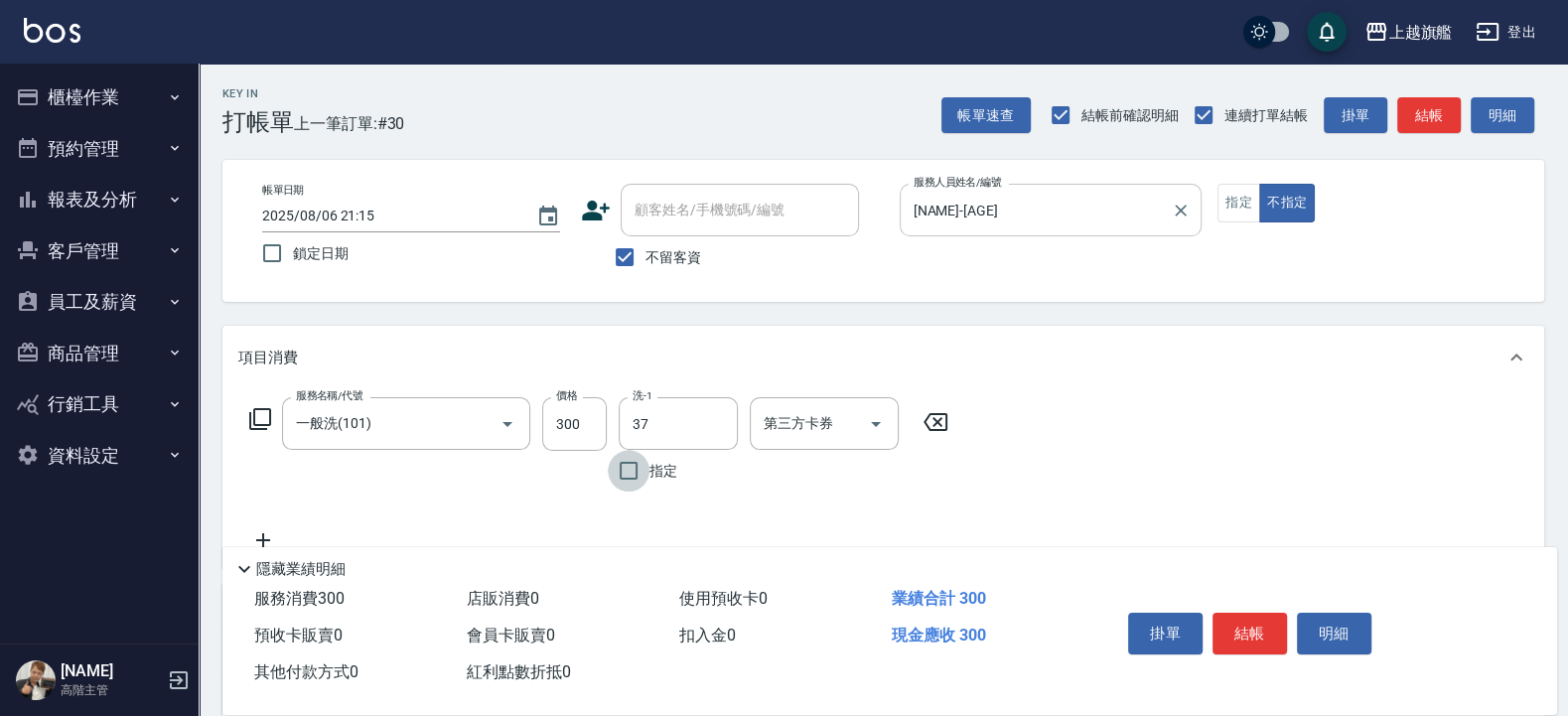 type on "[NAME]-[AGE]" 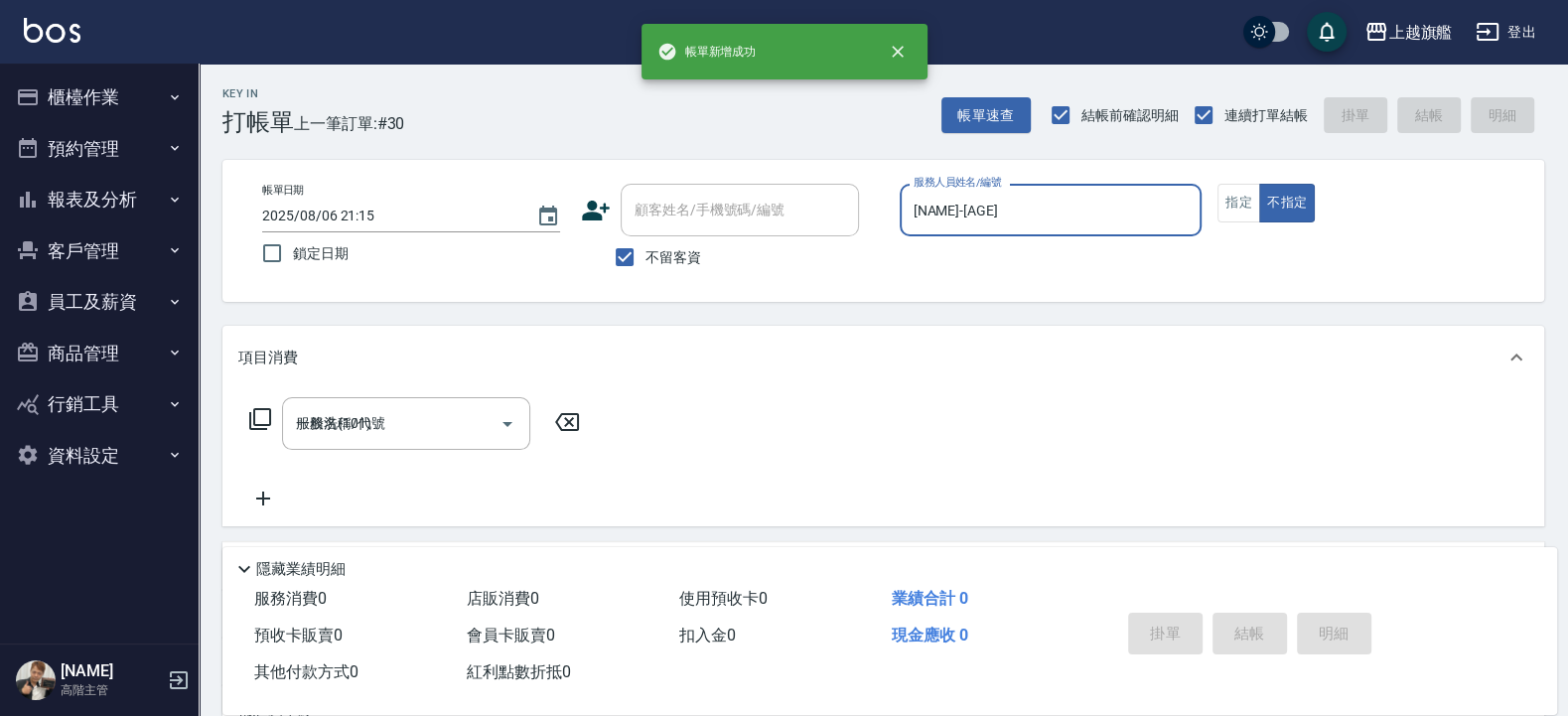 type 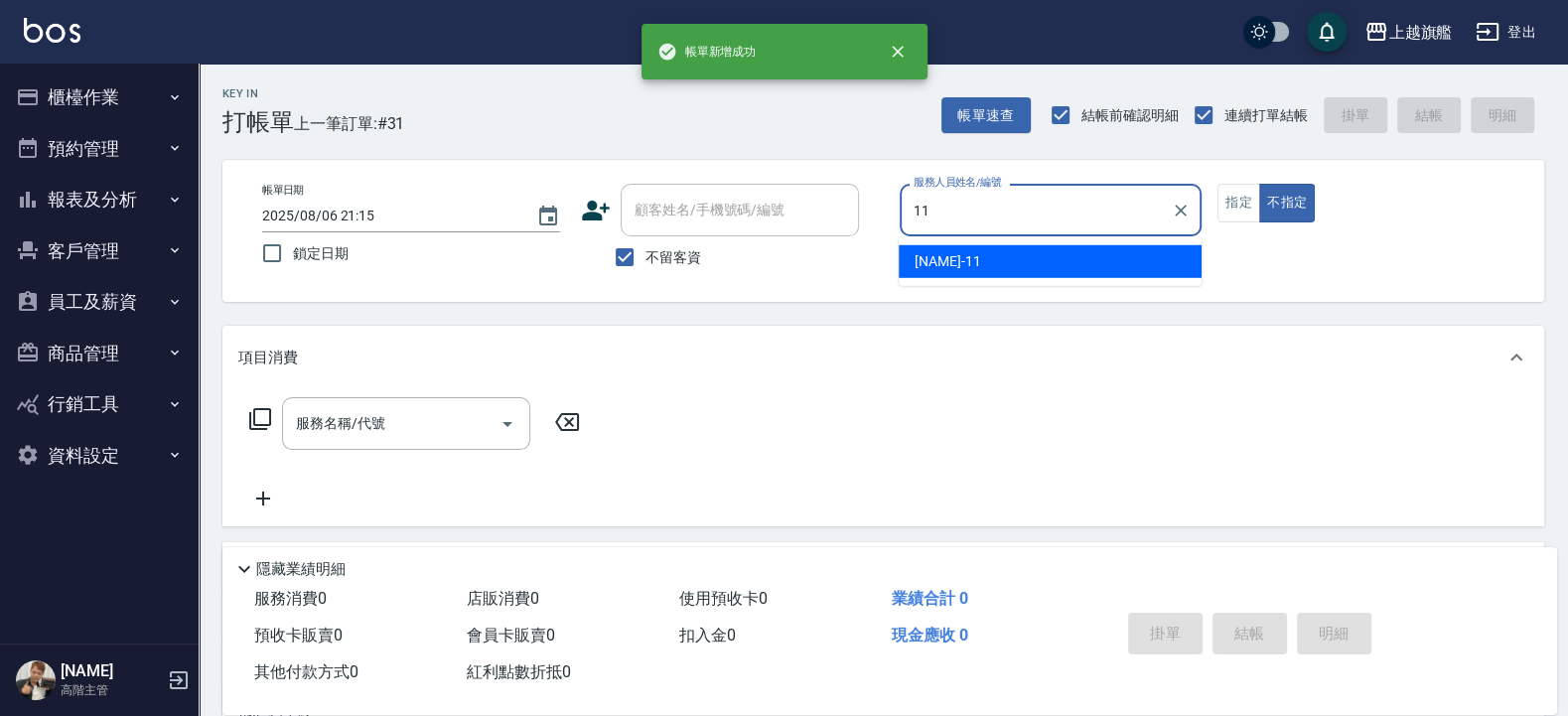 type on "[NAME]-[AGE]" 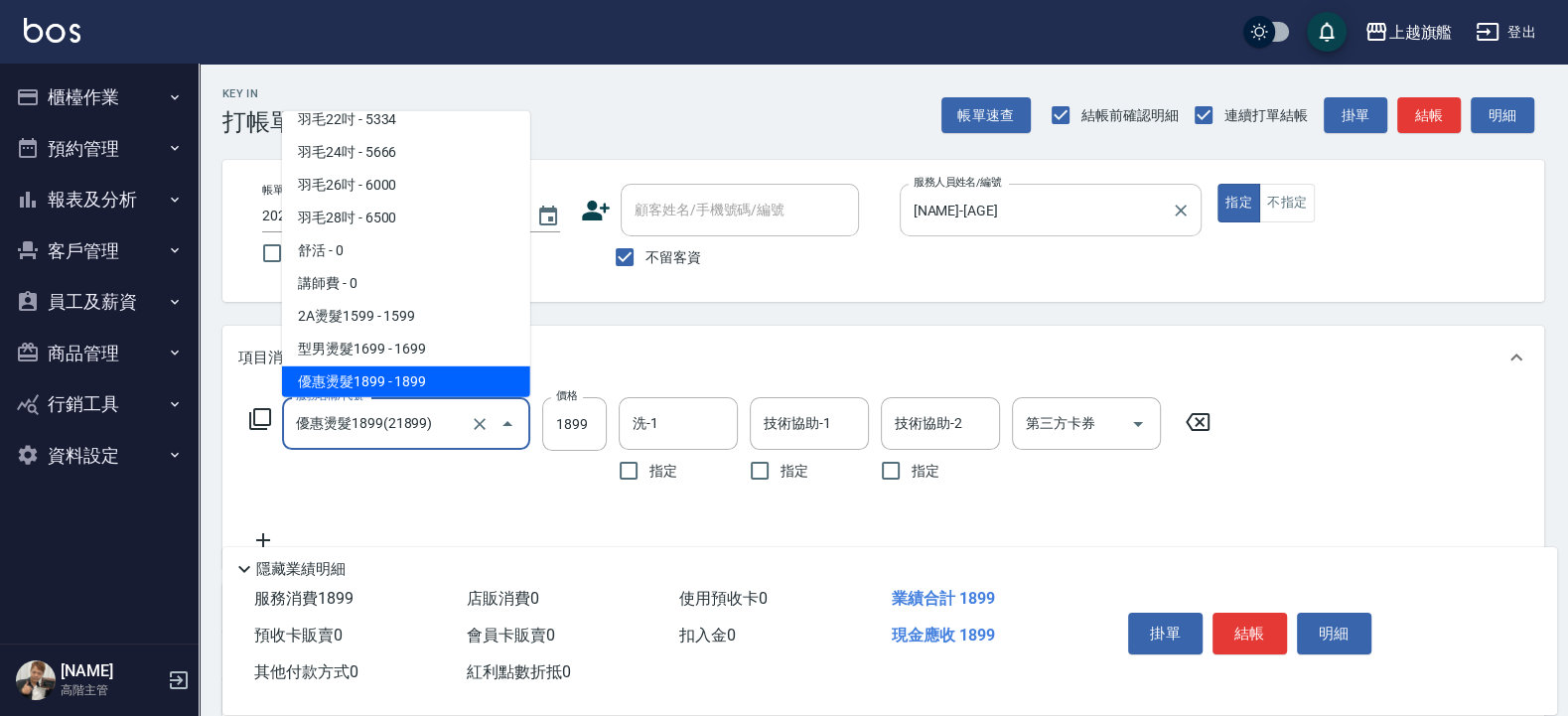 scroll, scrollTop: 2703, scrollLeft: 0, axis: vertical 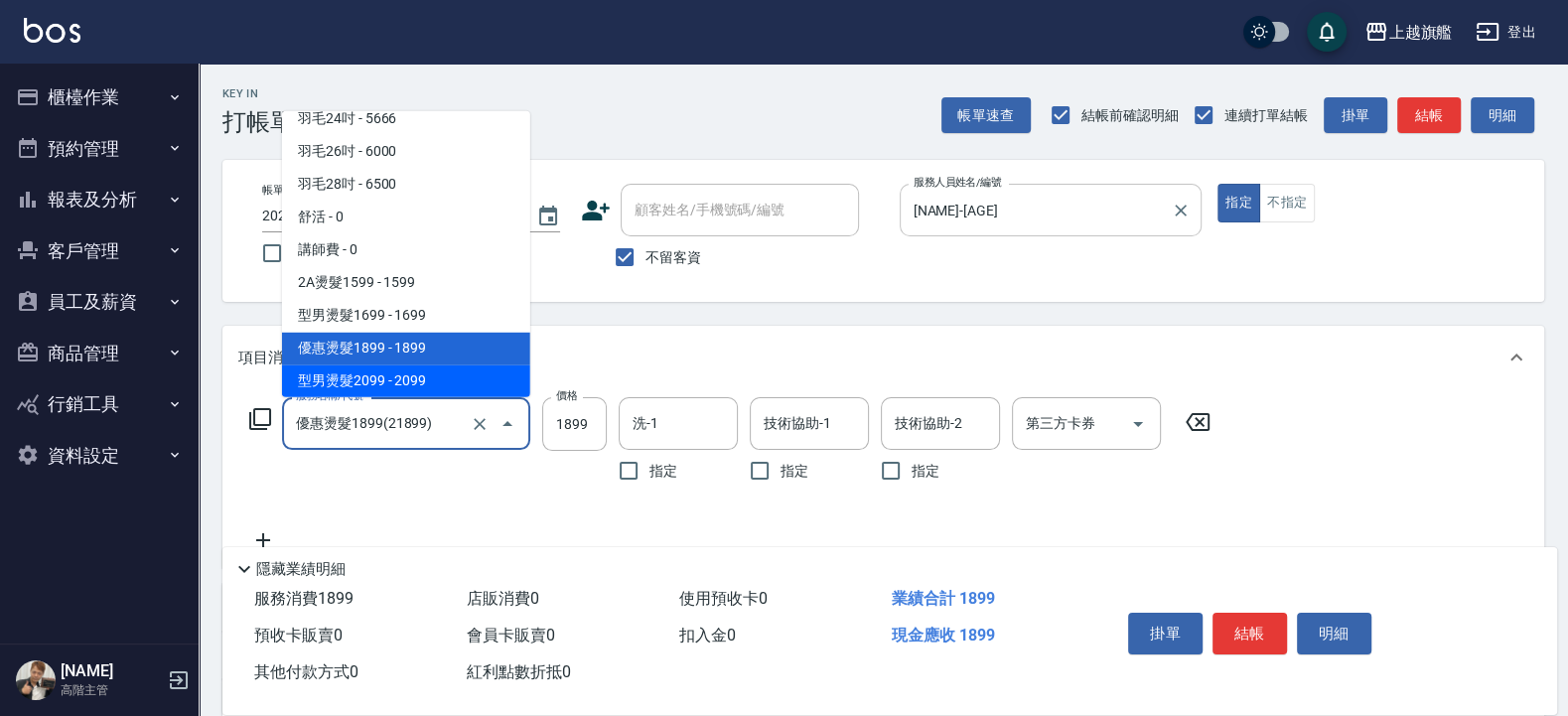 type on "型男燙髮2099(22099)" 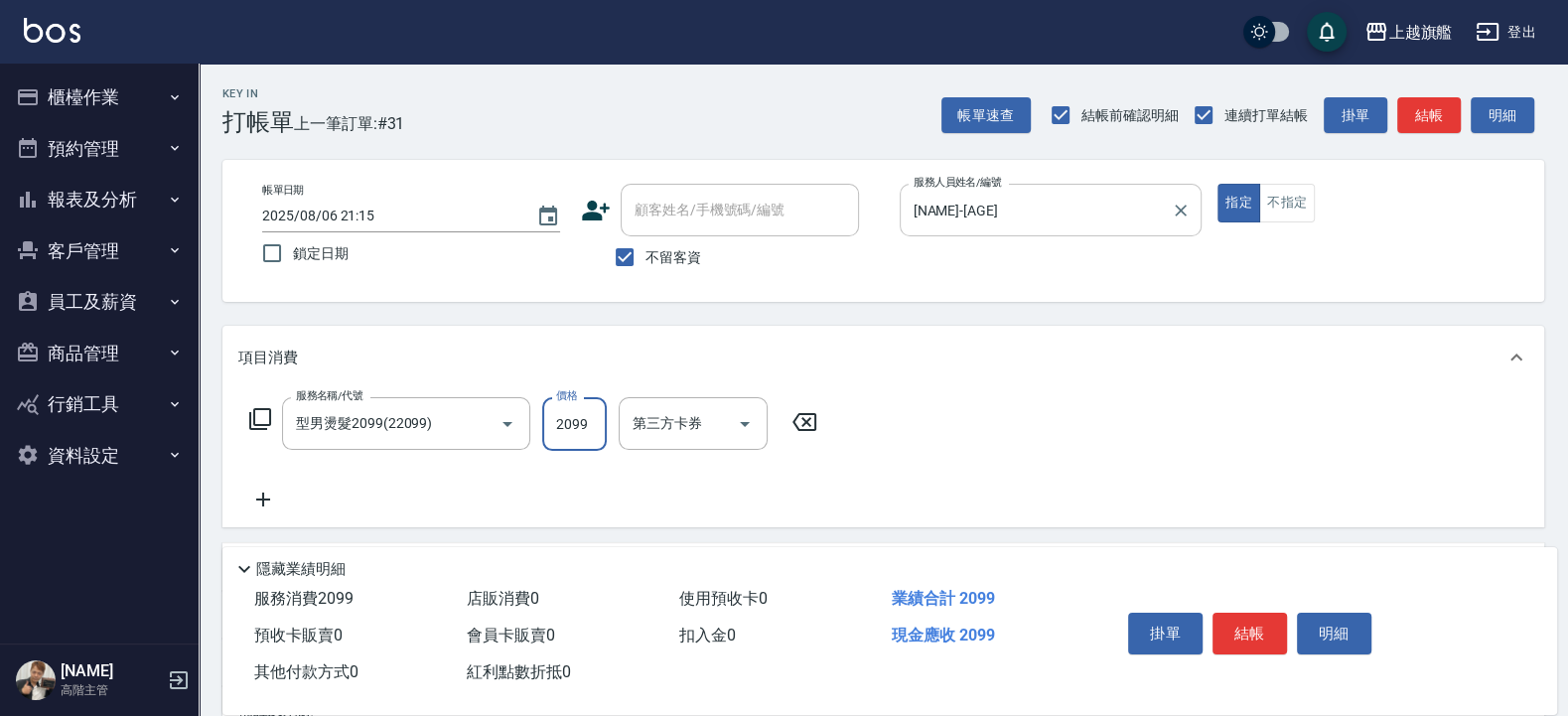 type on "2099" 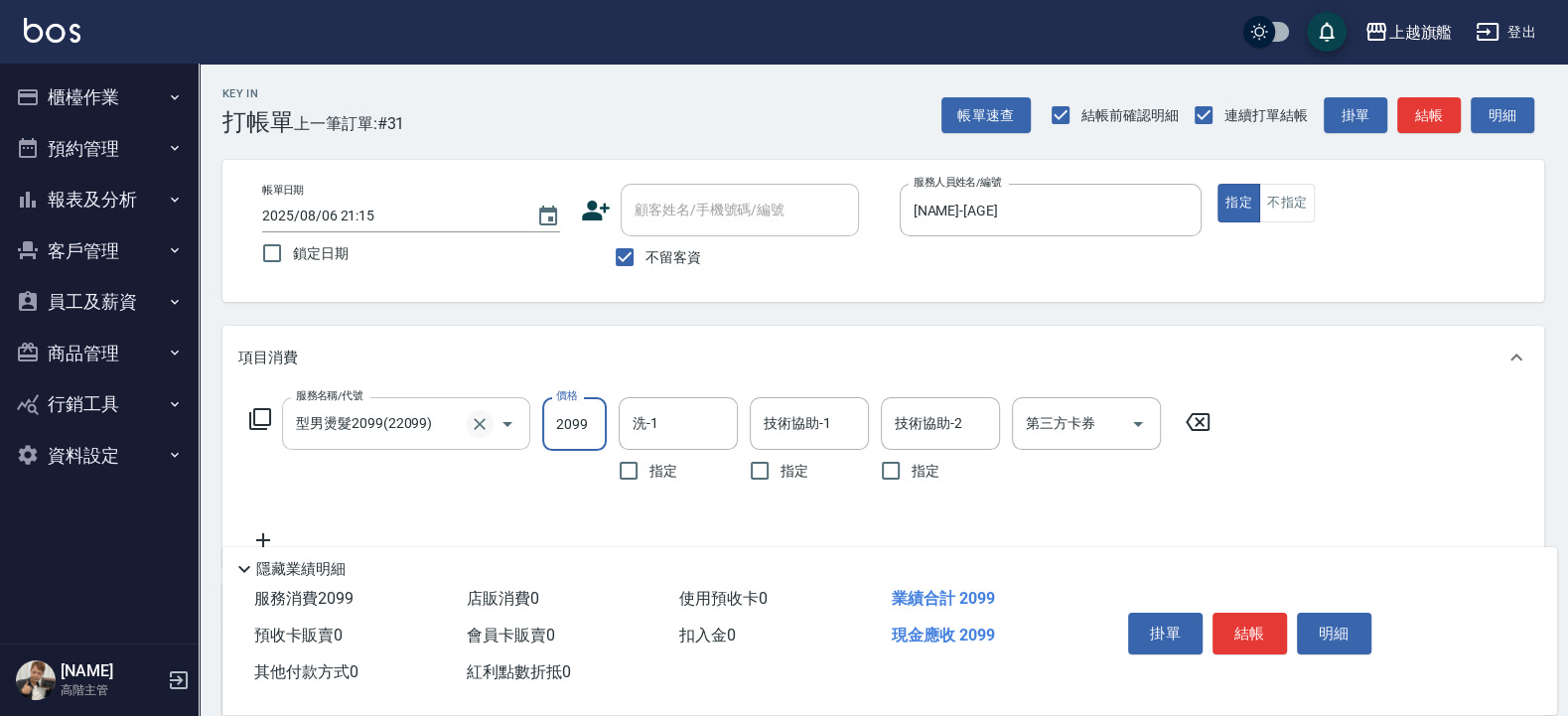 click 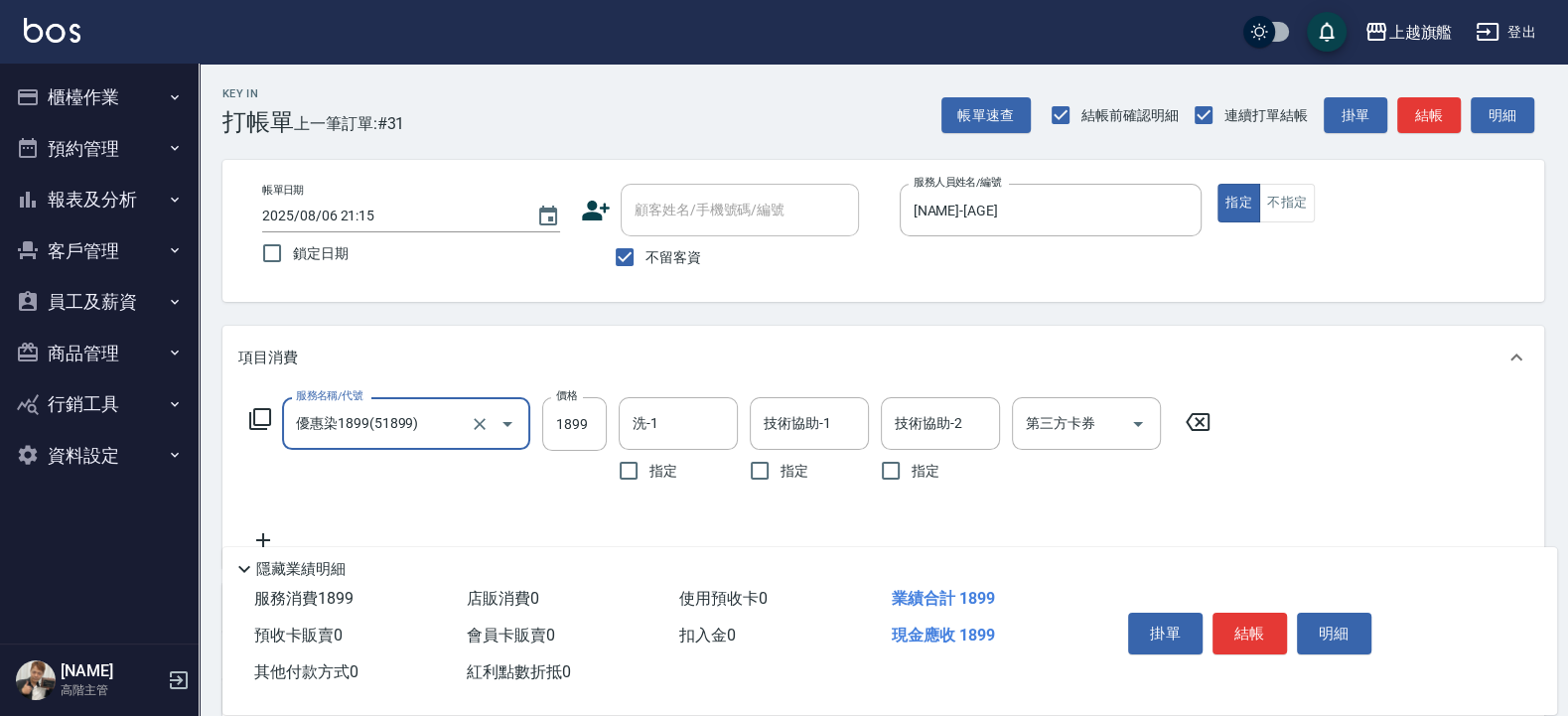 type on "優惠染1899(51899)" 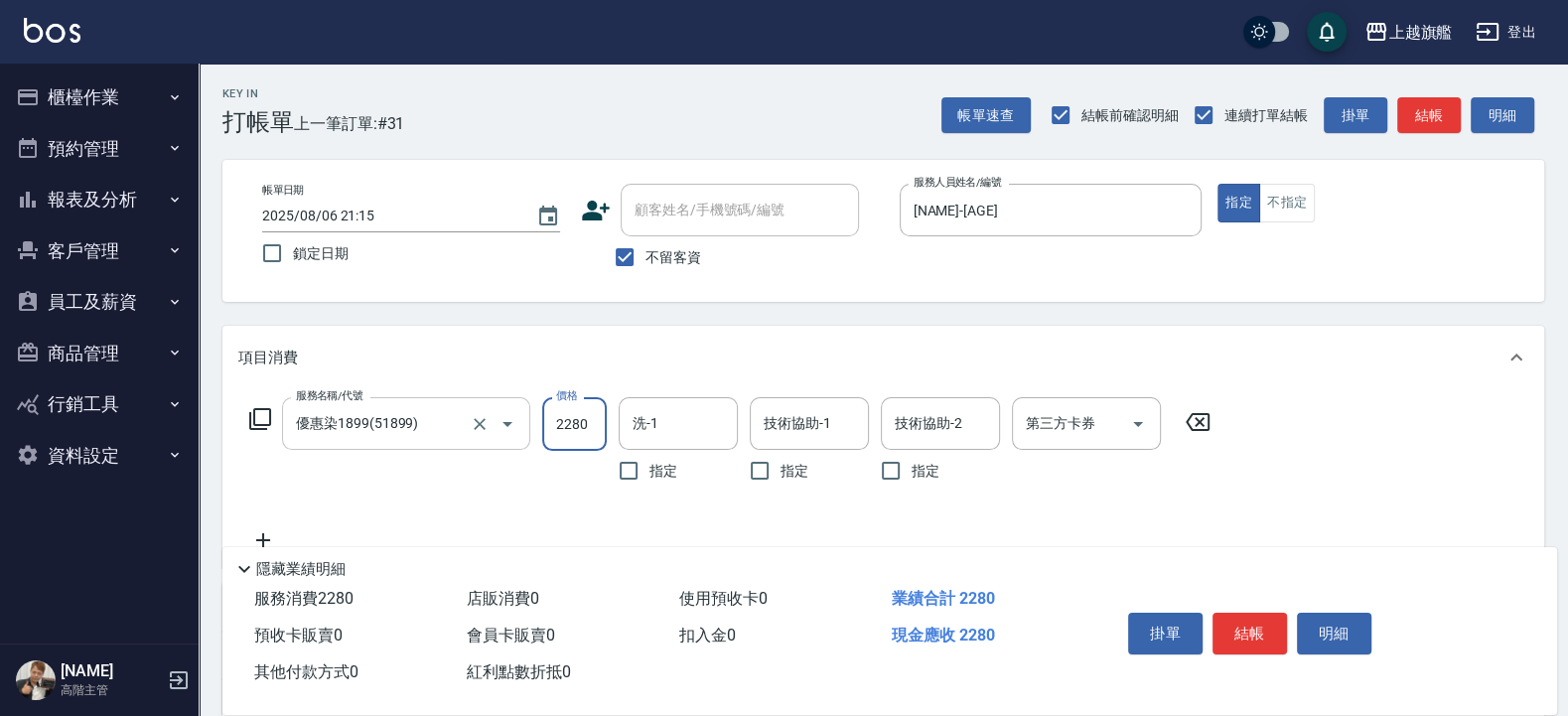 type on "2280" 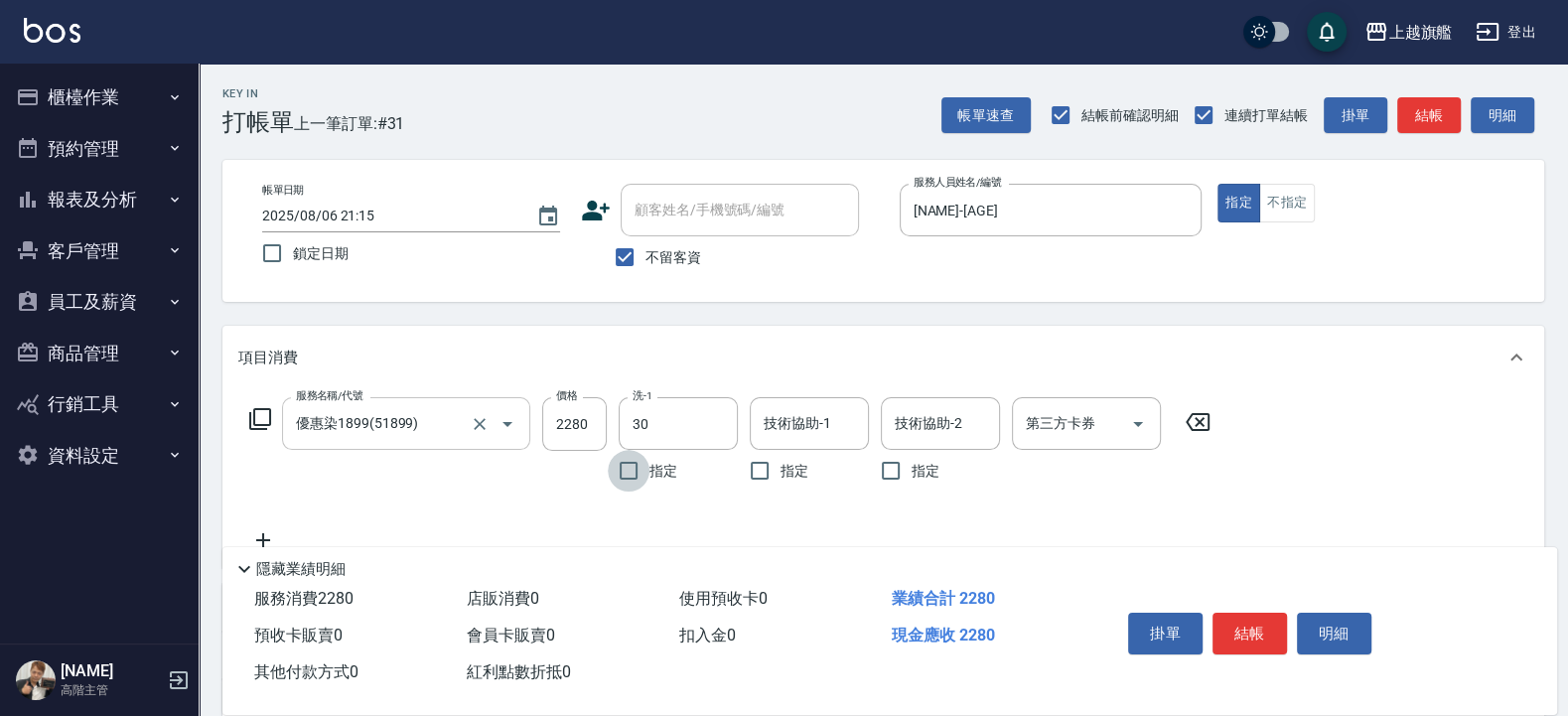 type on "[NAME]-[AGE]" 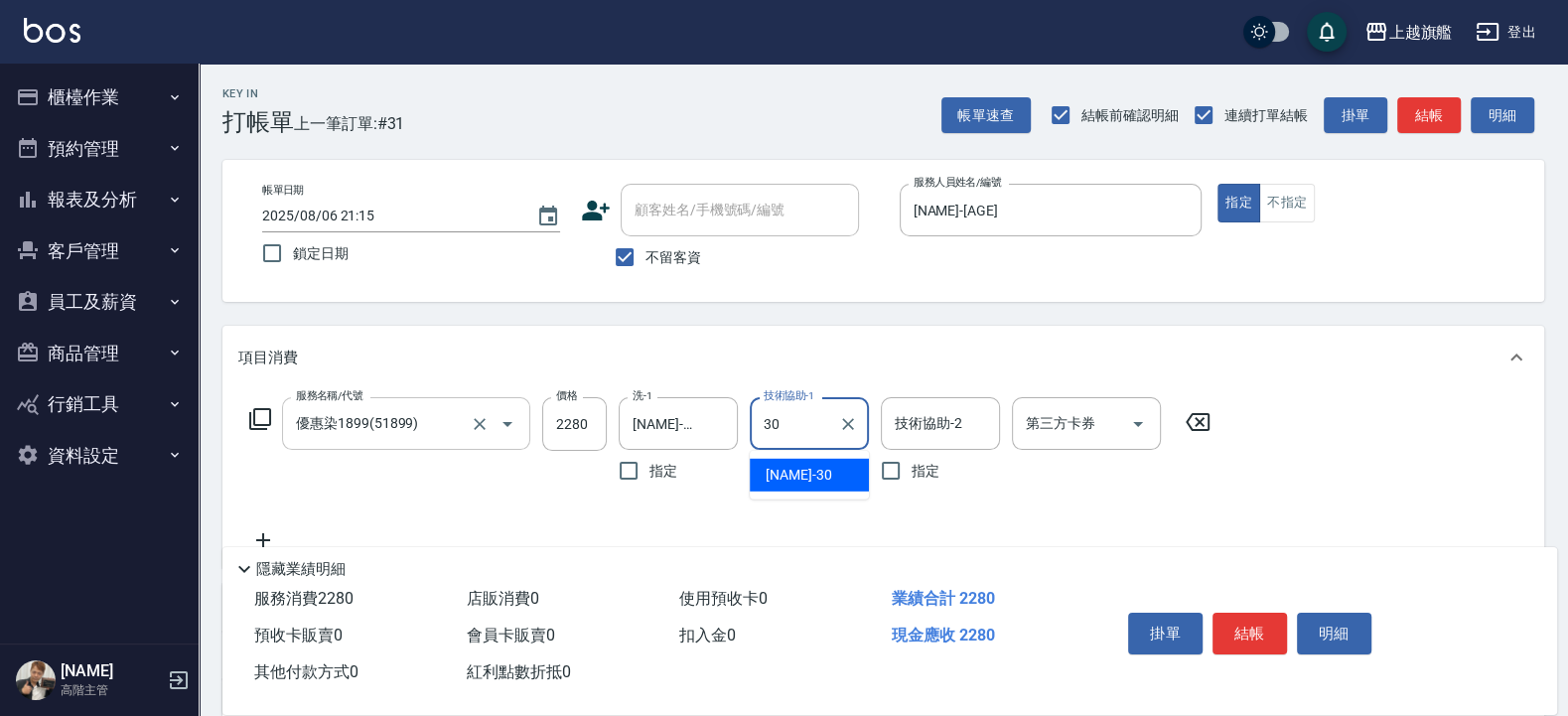 type on "[NAME]-[AGE]" 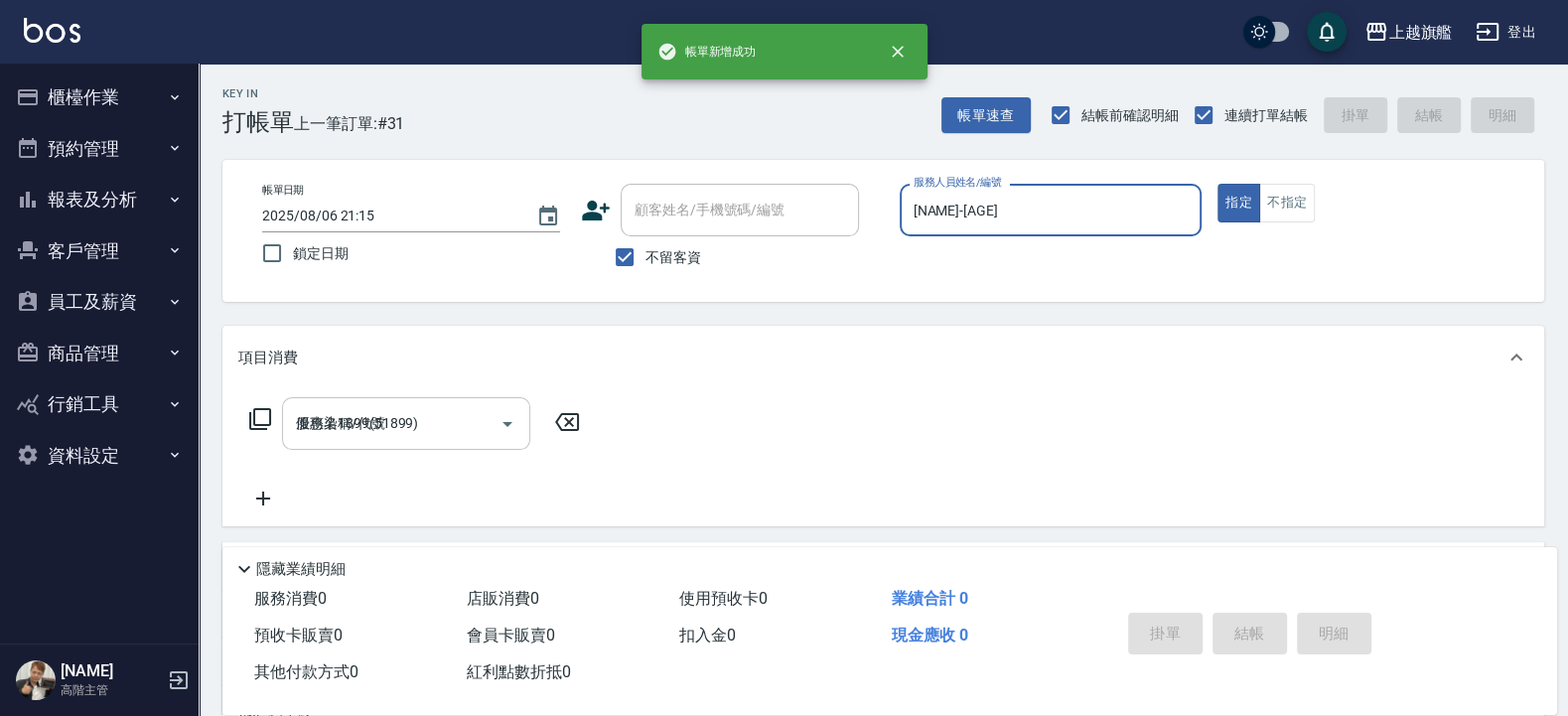 type on "[DATE] [TIME]" 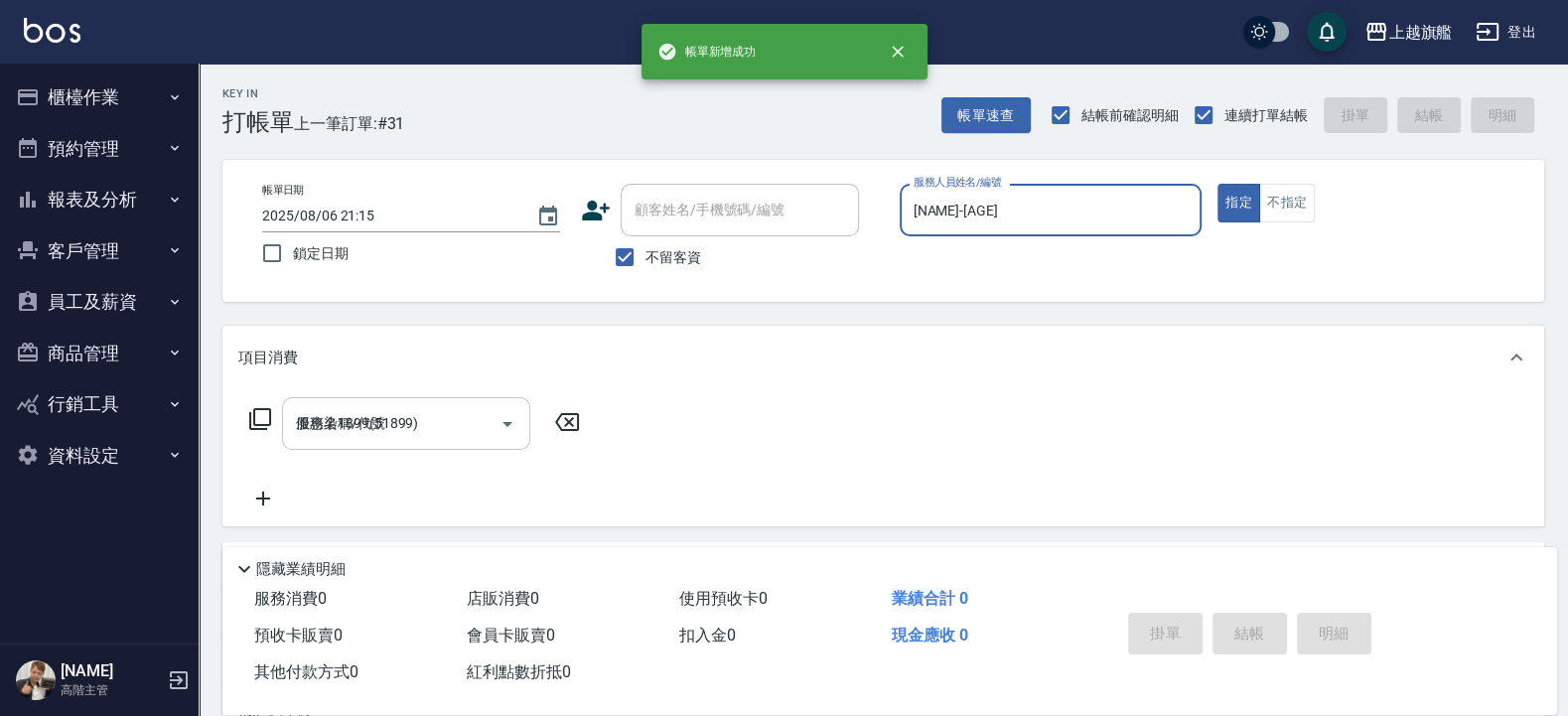 type 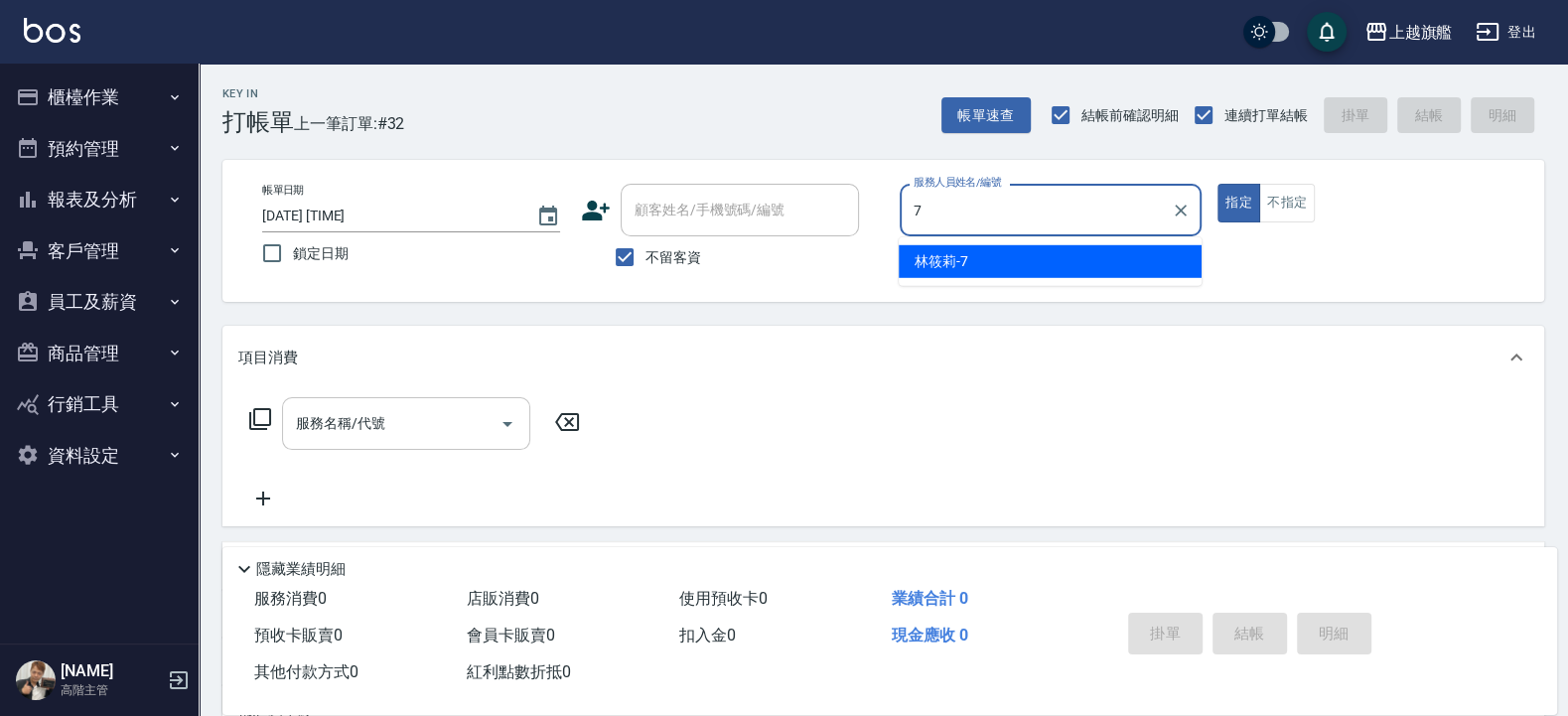 type on "[NAME]-[AGE]" 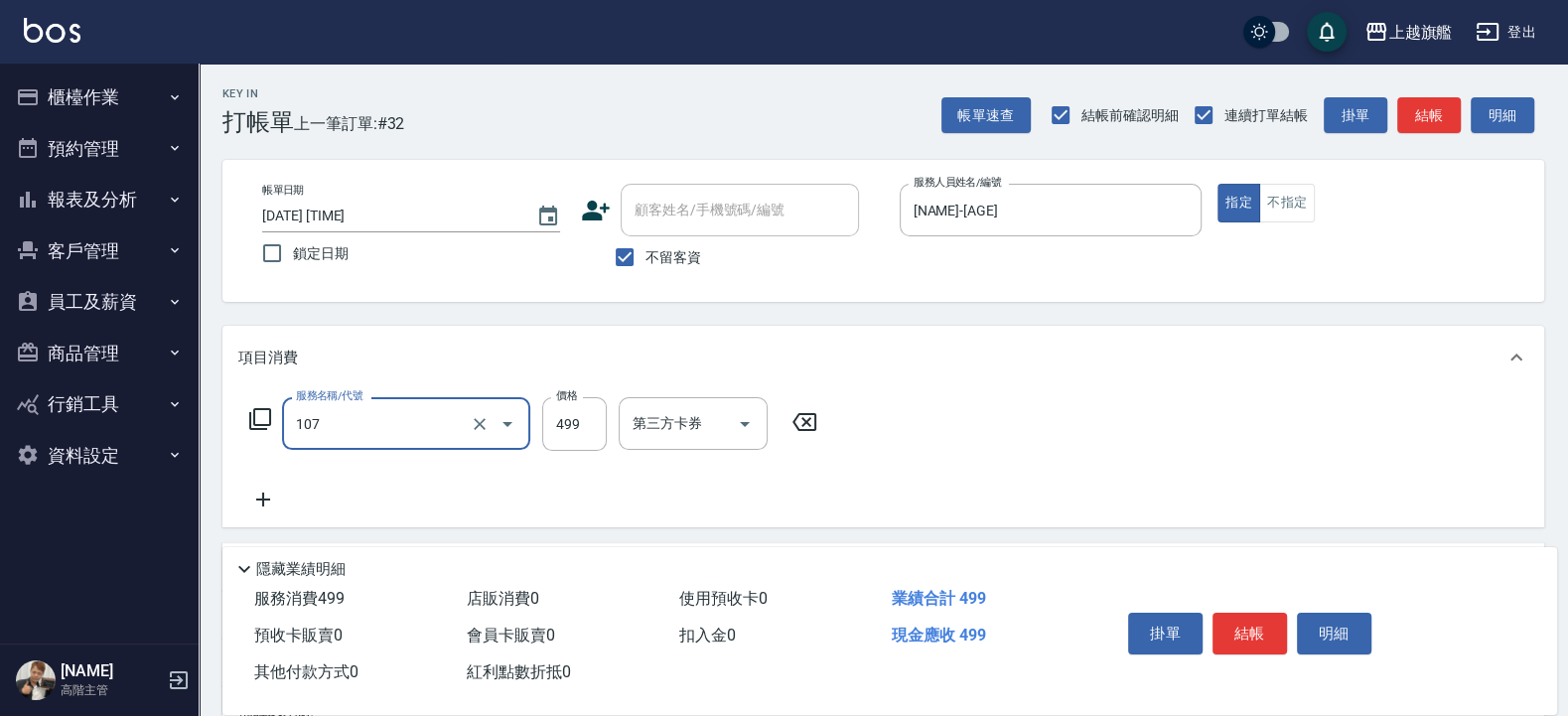 type on "舒活499(107)" 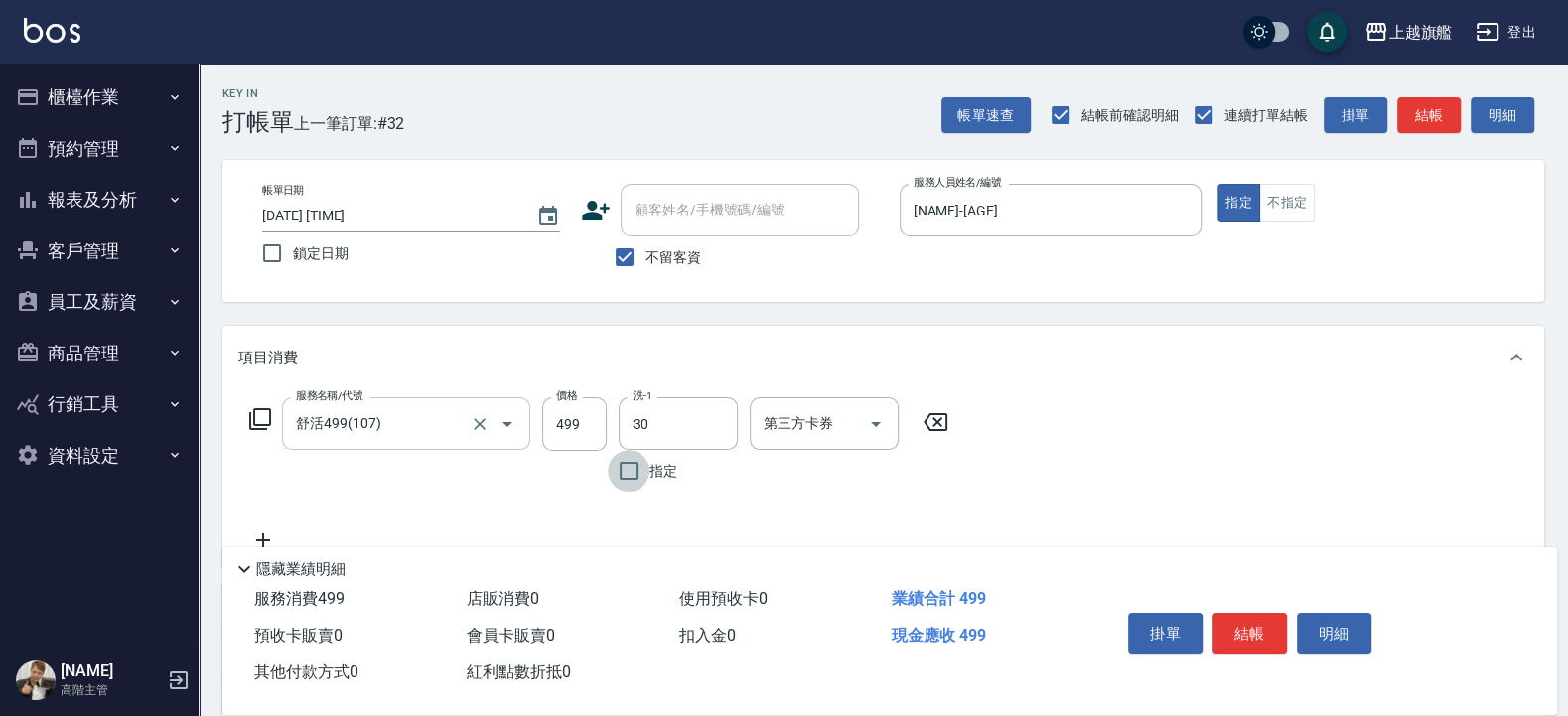 type on "[NAME]-[AGE]" 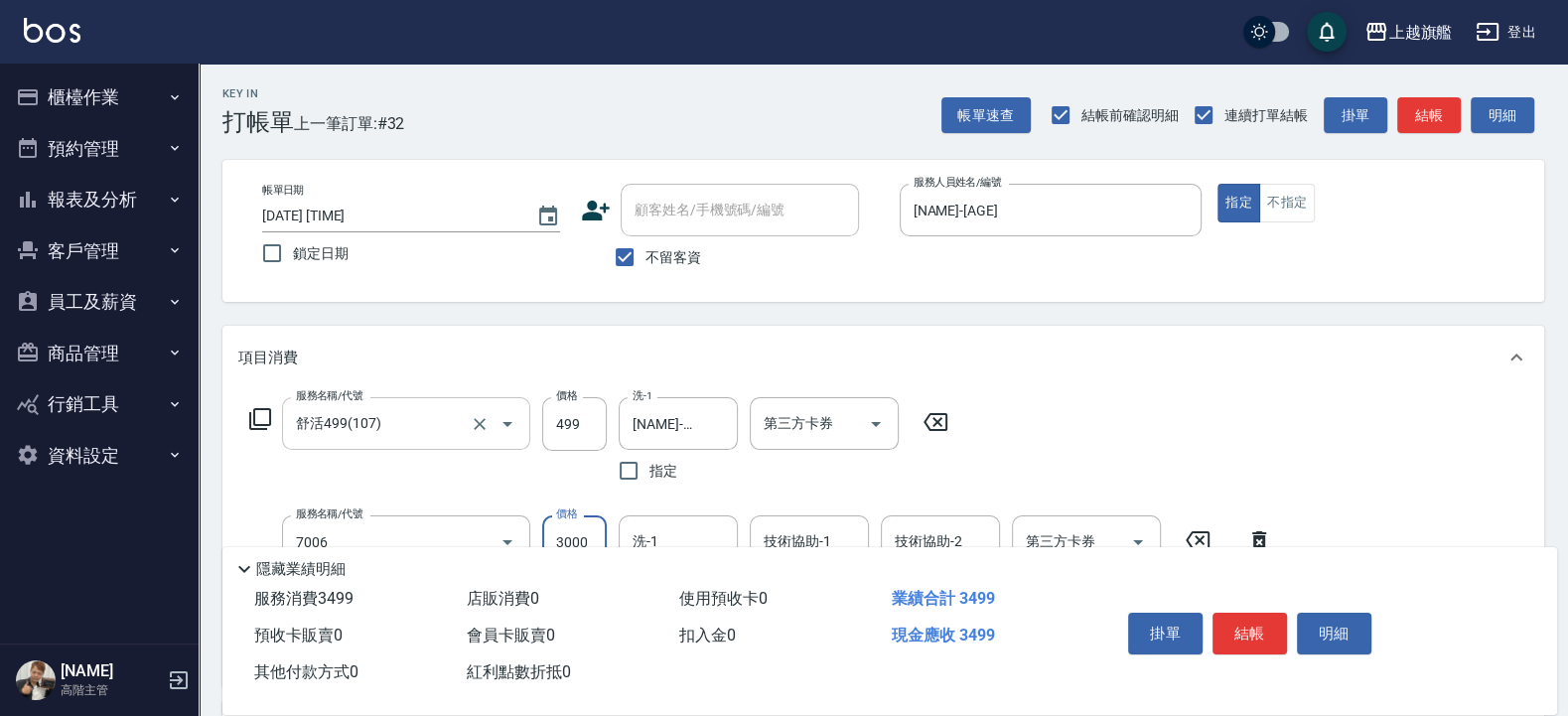 type on "重整(7006)" 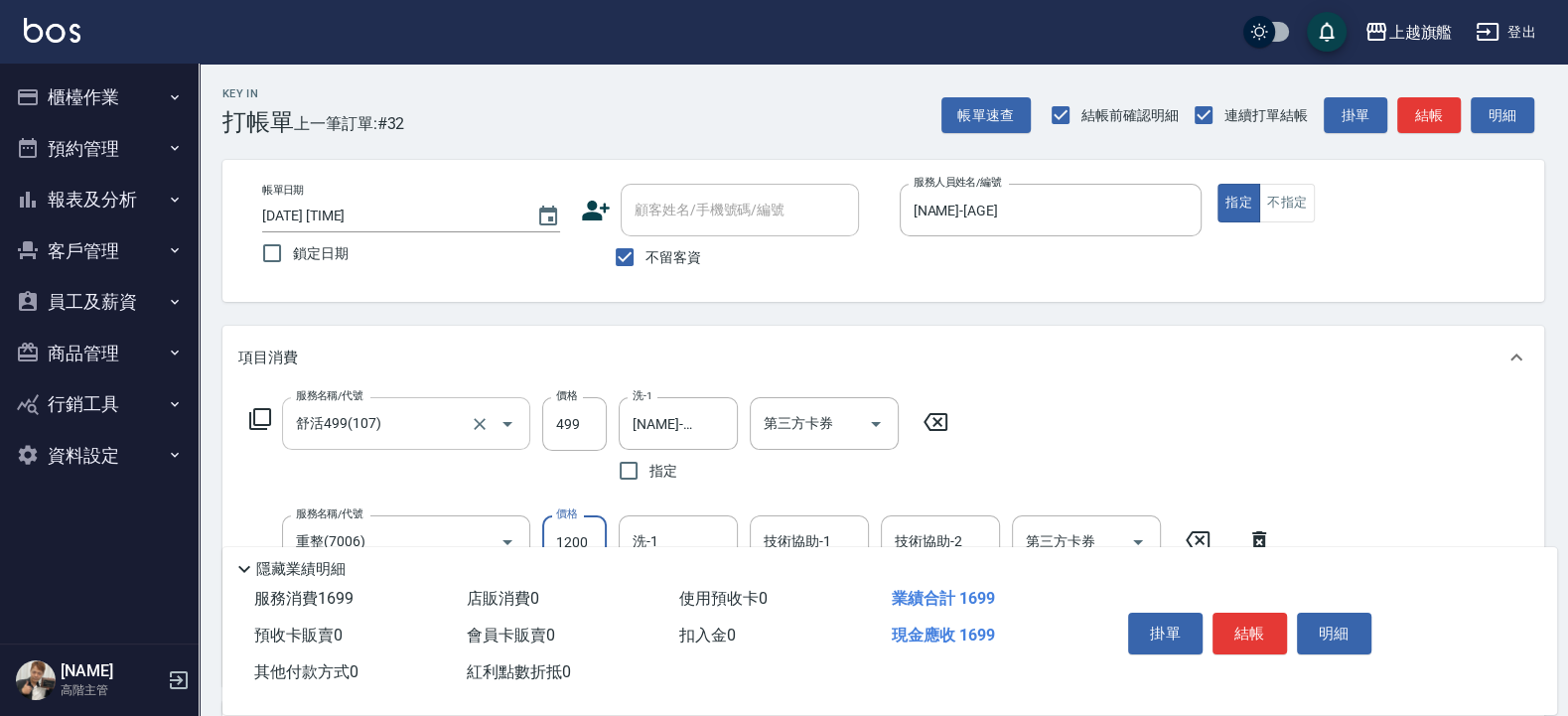 type on "1200" 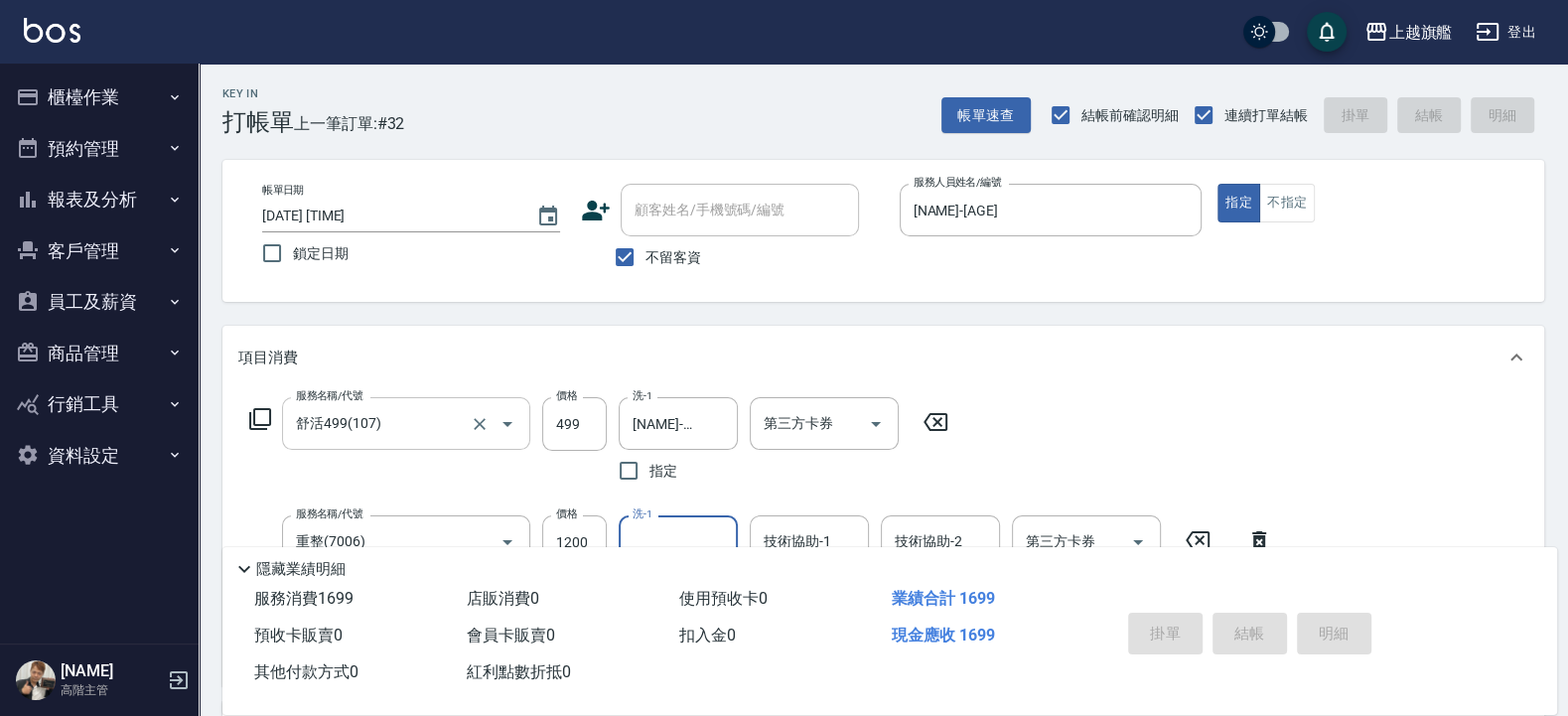 type 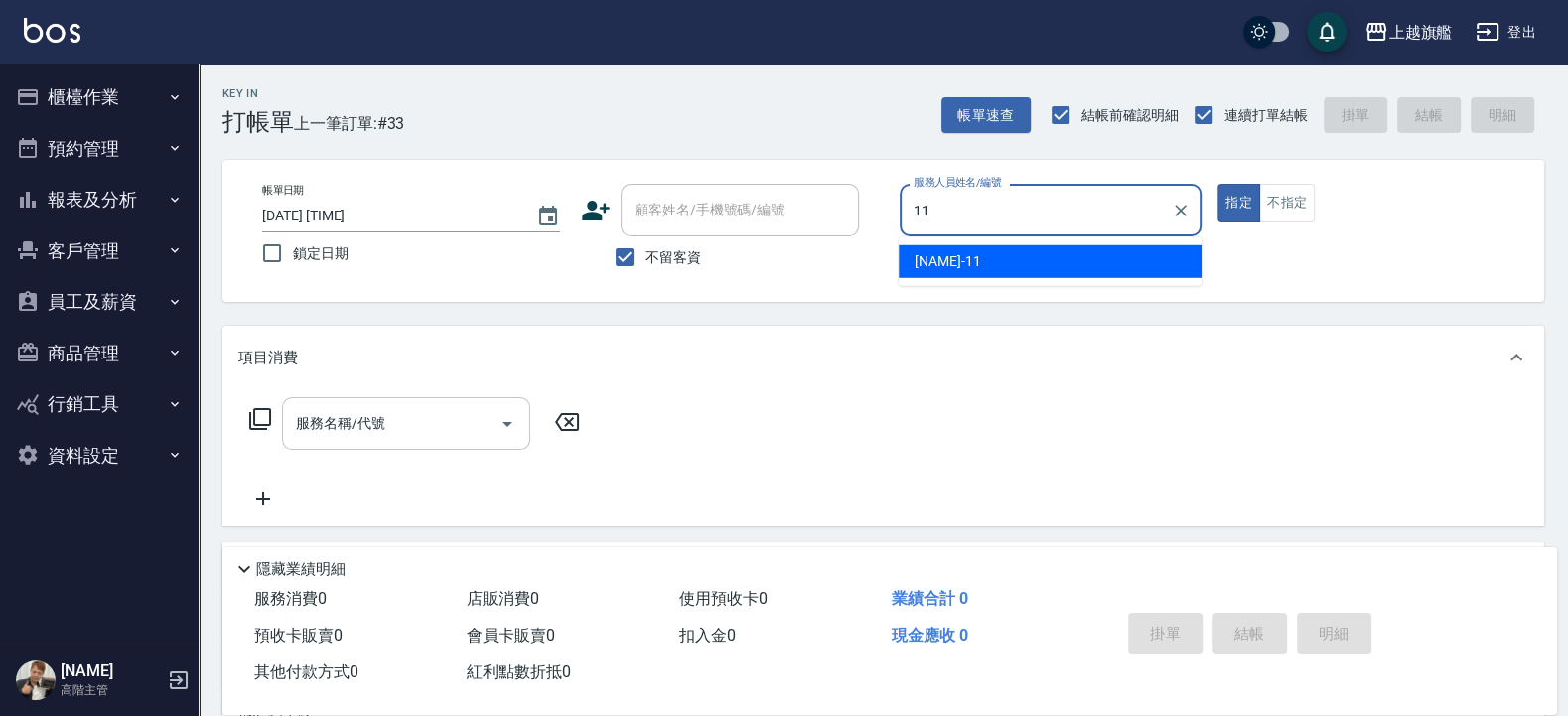 type on "[NAME]-[AGE]" 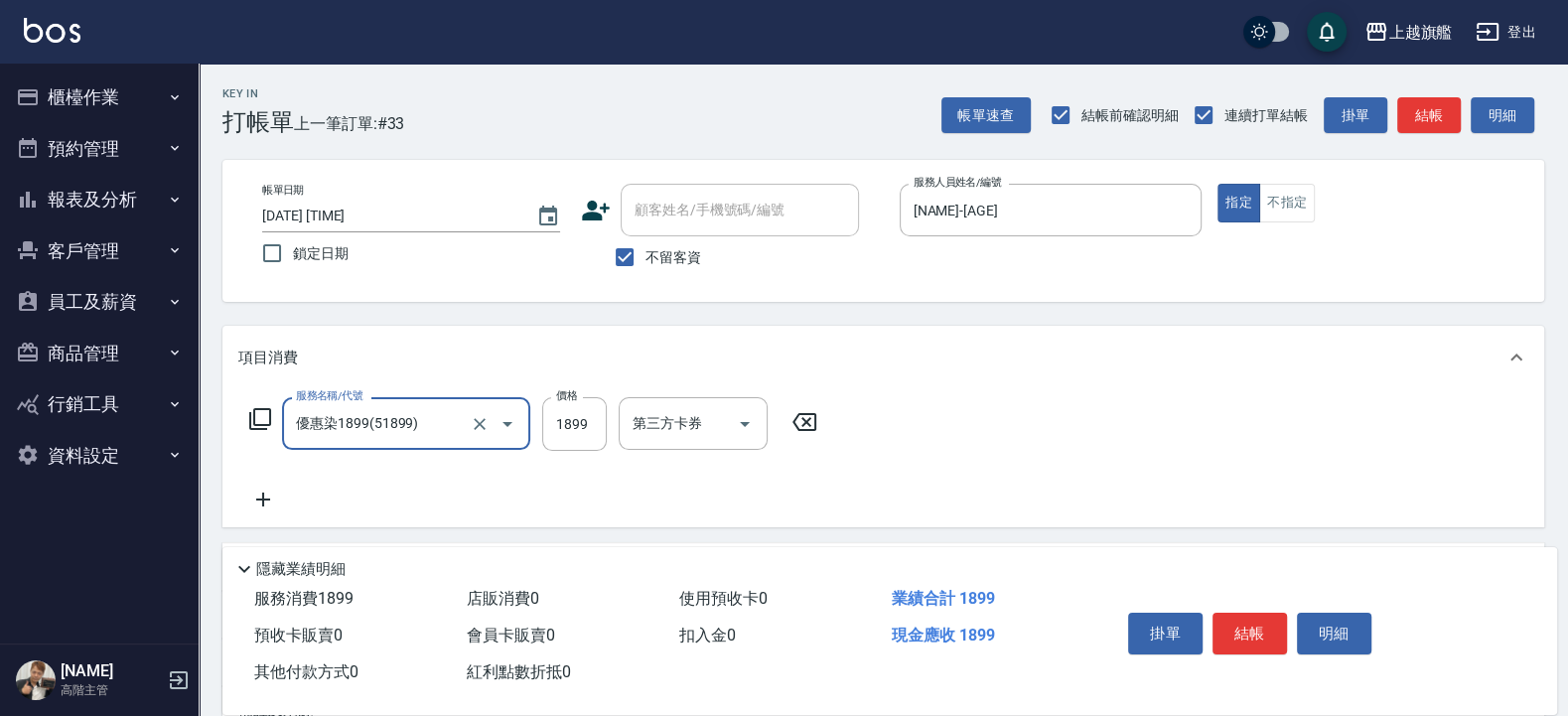 type on "優惠染1899(51899)" 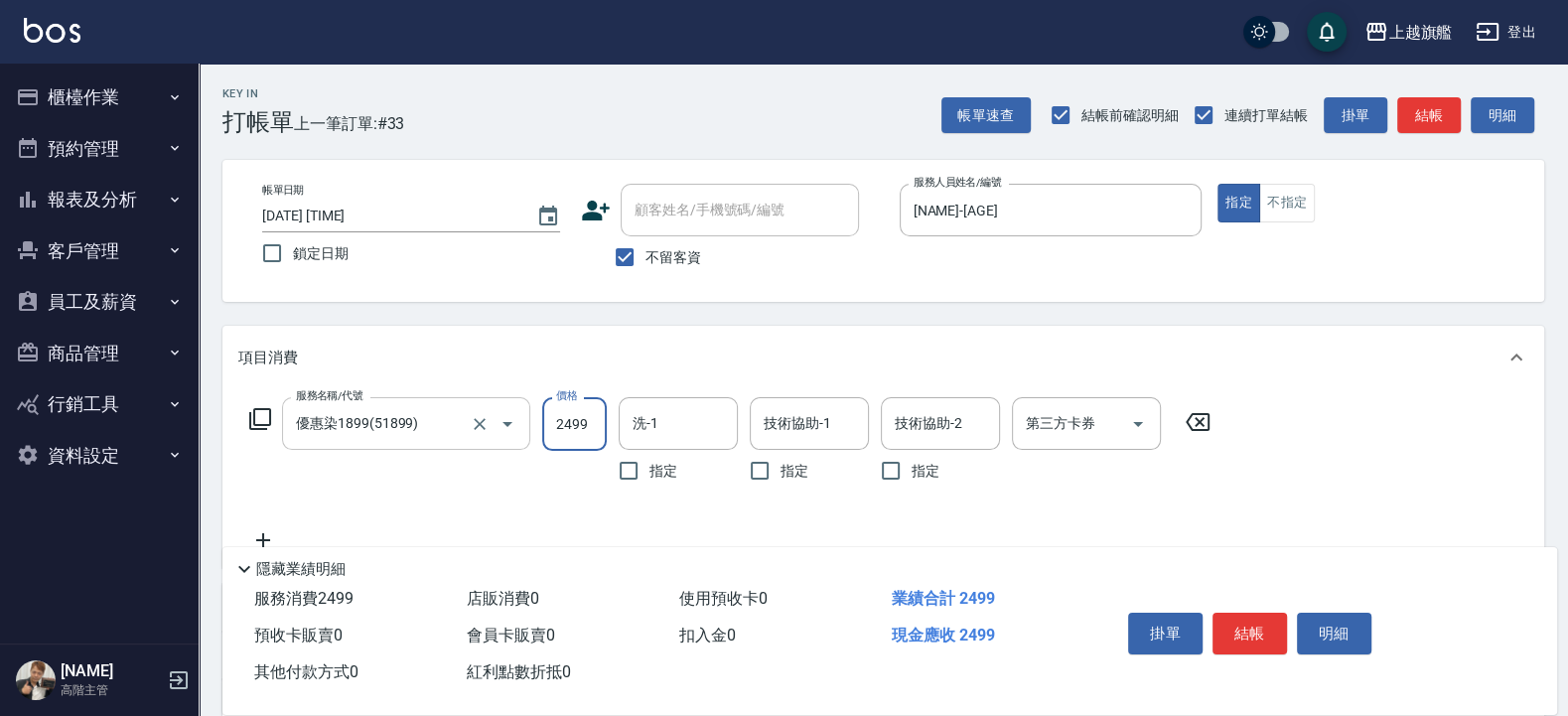 type on "2499" 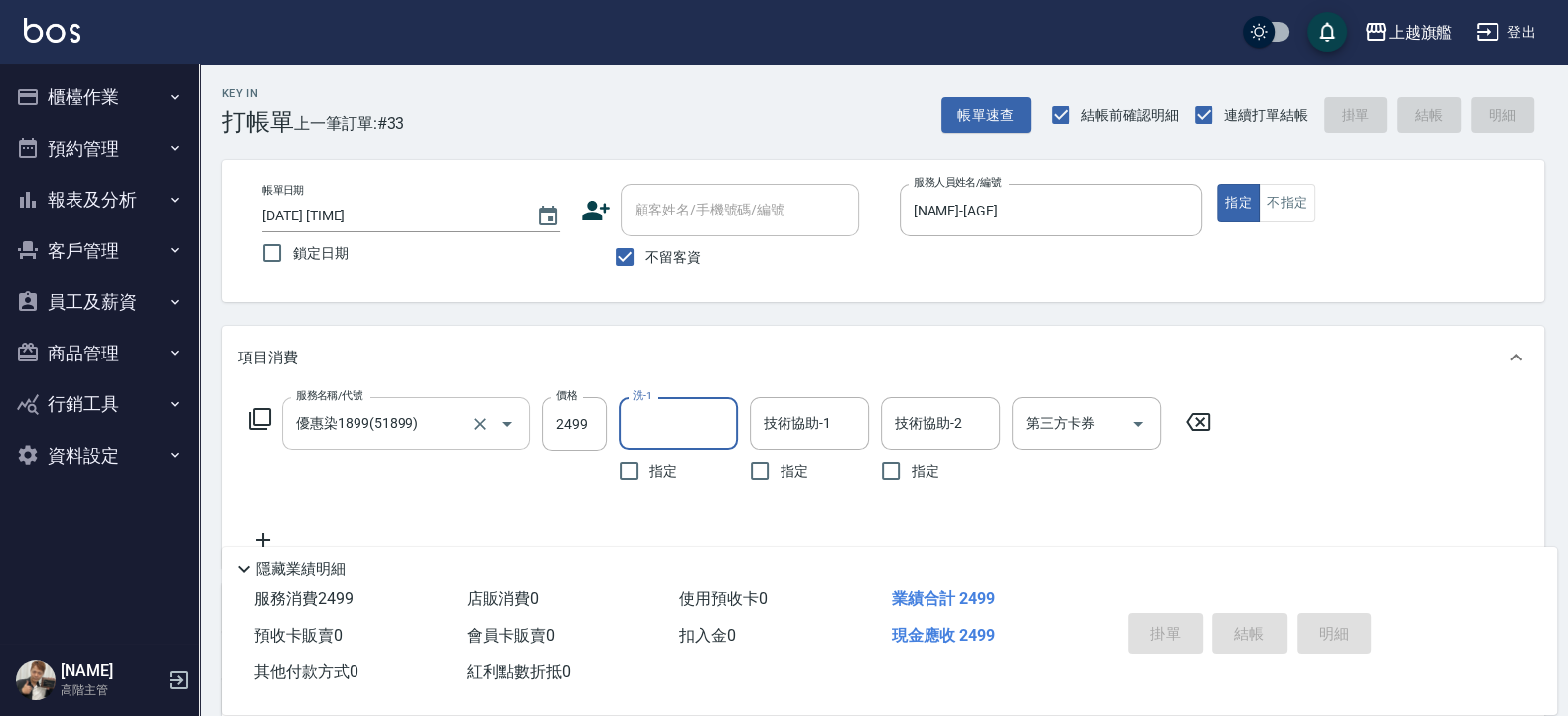 type 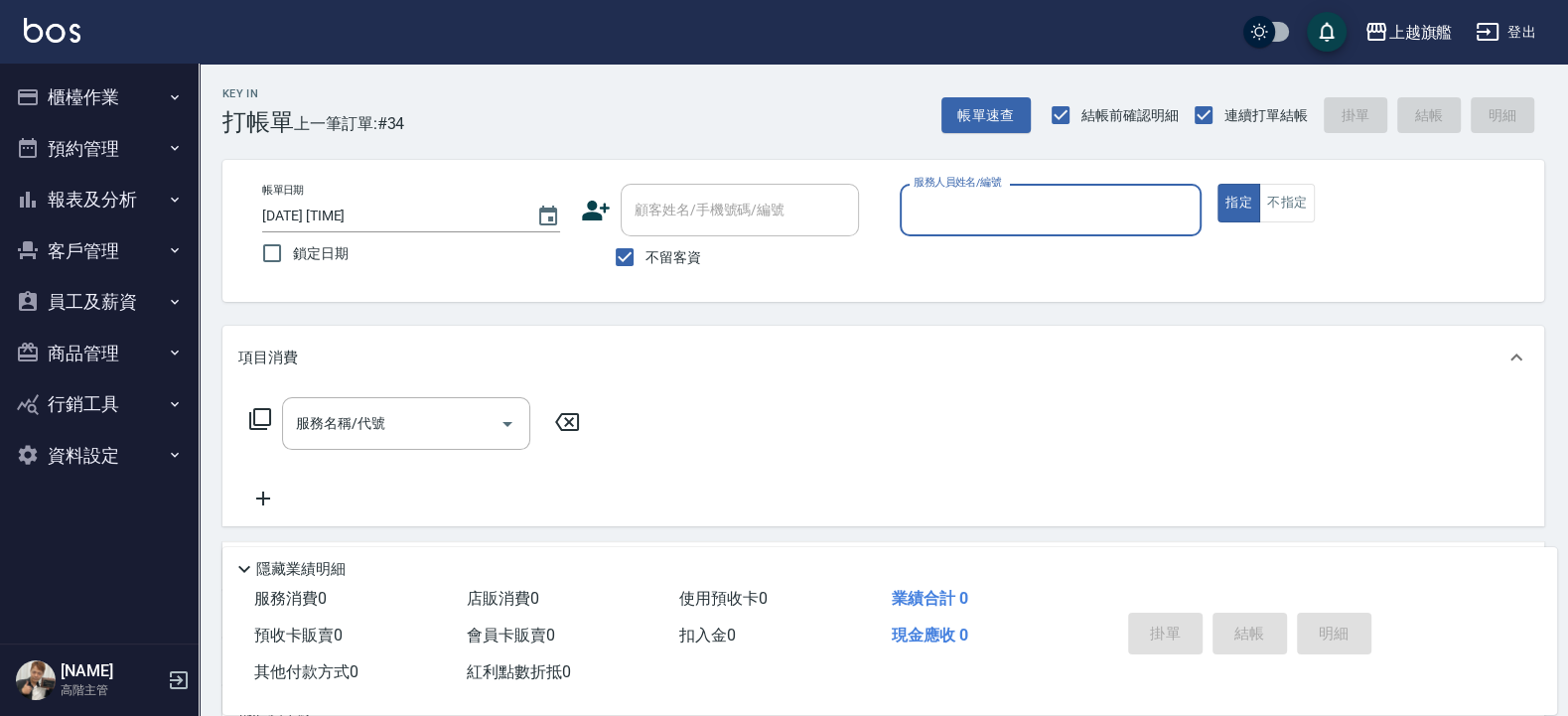 drag, startPoint x: 165, startPoint y: 204, endPoint x: 152, endPoint y: 277, distance: 74.1485 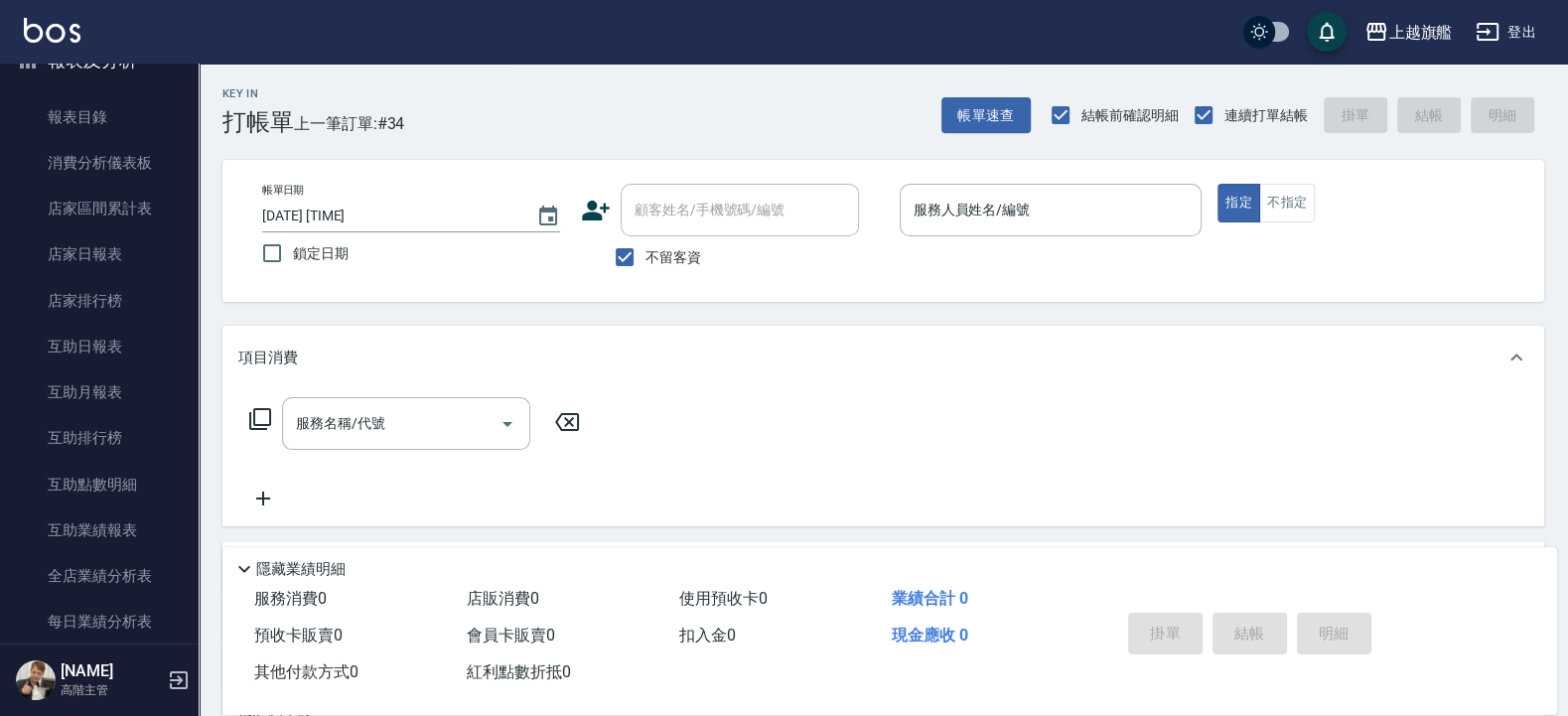 scroll, scrollTop: 119, scrollLeft: 0, axis: vertical 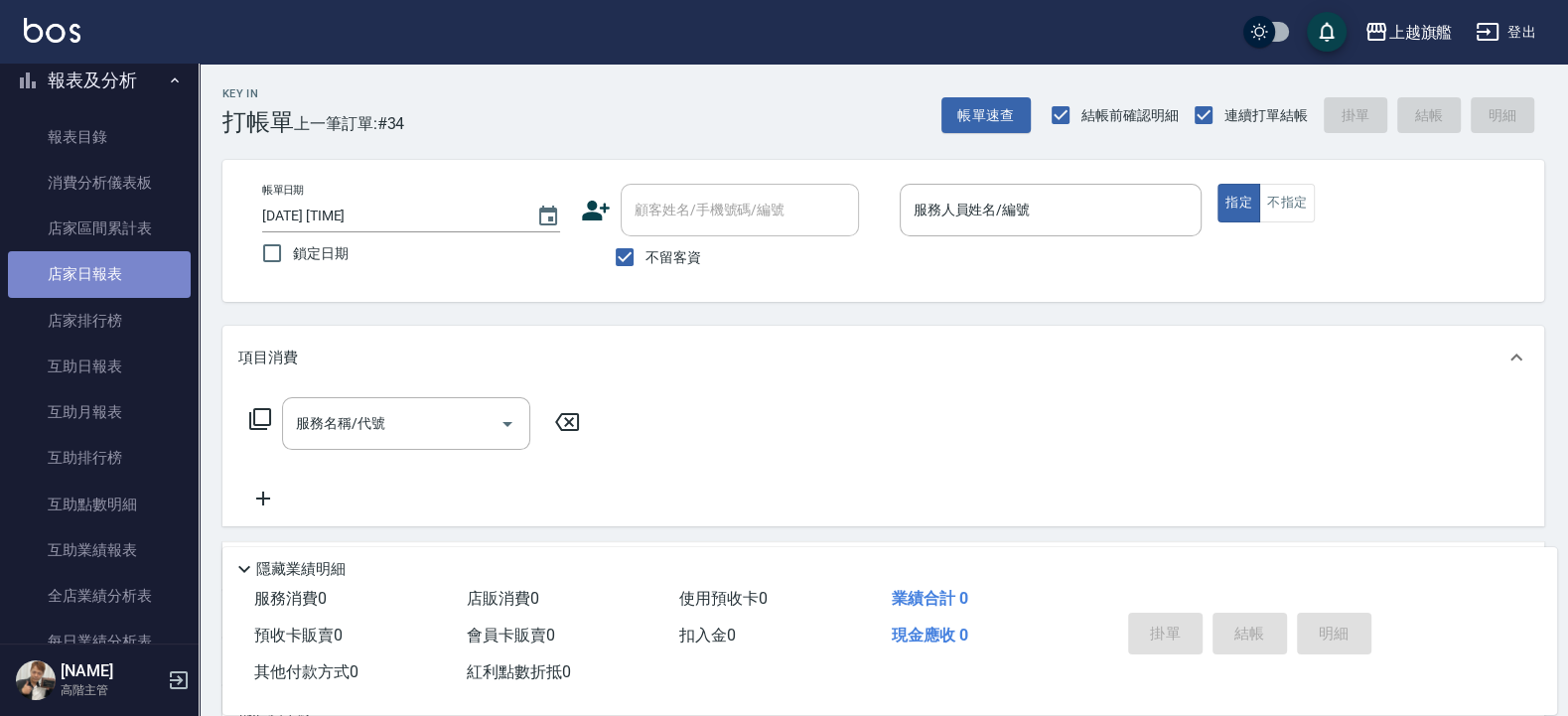 click on "店家日報表" at bounding box center (99, 274) 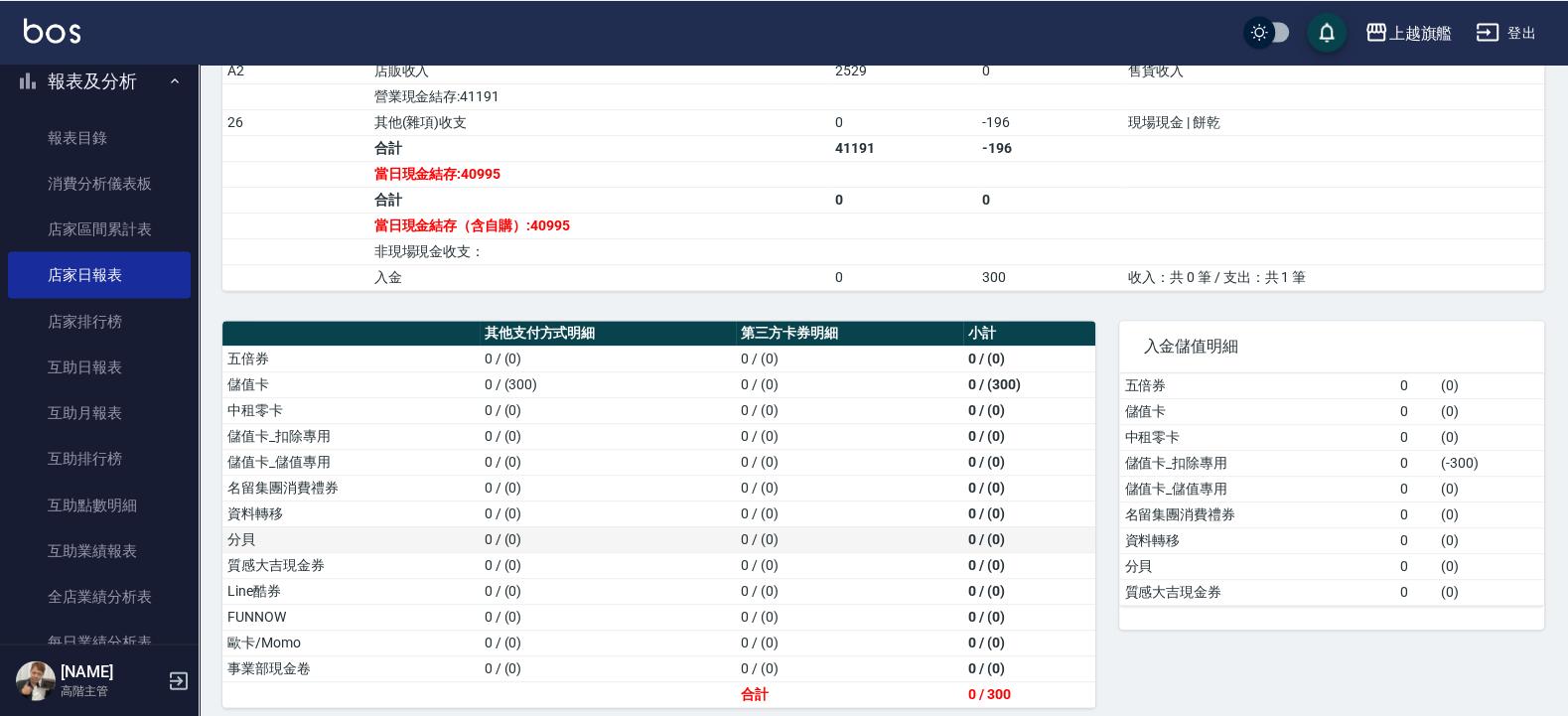 scroll, scrollTop: 715, scrollLeft: 0, axis: vertical 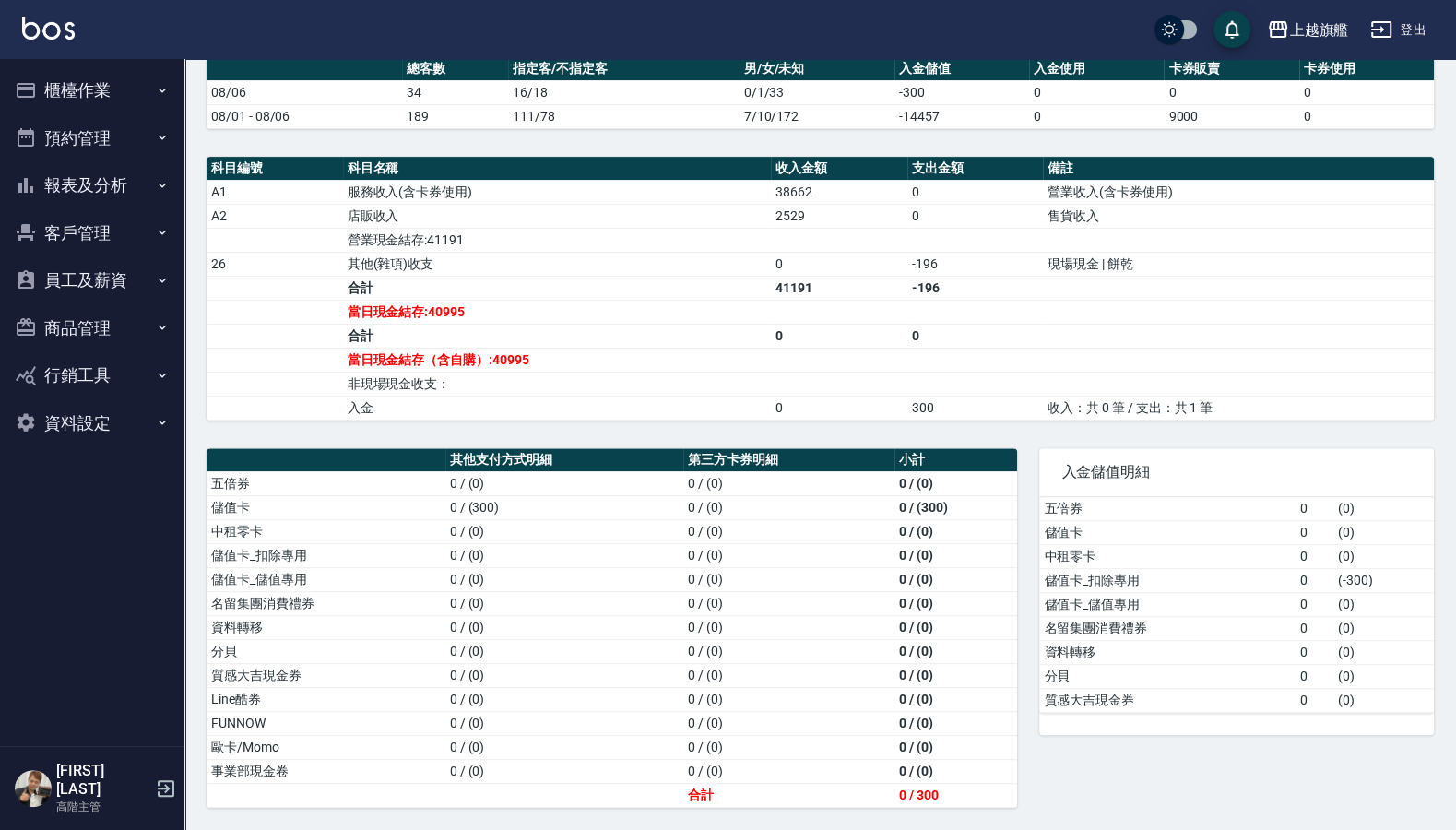 click on "櫃檯作業 打帳單 帳單列表 掛單列表 座位開單 營業儀表板 現金收支登錄 高階收支登錄 材料自購登錄 每日結帳 排班表 現場電腦打卡 掃碼打卡 預約管理 預約管理 單日預約紀錄 單週預約紀錄 報表及分析 報表目錄 消費分析儀表板 店家區間累計表 店家日報表 店家排行榜 互助日報表 互助月報表 互助排行榜 互助點數明細 互助業績報表 全店業績分析表 每日業績分析表 營業統計分析表 營業項目月分析表 設計師業績表 設計師日報表 設計師業績分析表 設計師業績月報表 設計師抽成報表 設計師排行榜 商品銷售排行榜 商品消耗明細 商品進銷貨報表 商品庫存表 商品庫存盤點表 會員卡銷售報表 服務扣項明細表 單一服務項目查詢 店販抽成明細 店販分類抽成明細 顧客入金餘額表 顧客卡券餘額表 每日非現金明細 每日收支明細 收支分類明細表 收支匯款表 費用分析表" at bounding box center [92, 402] 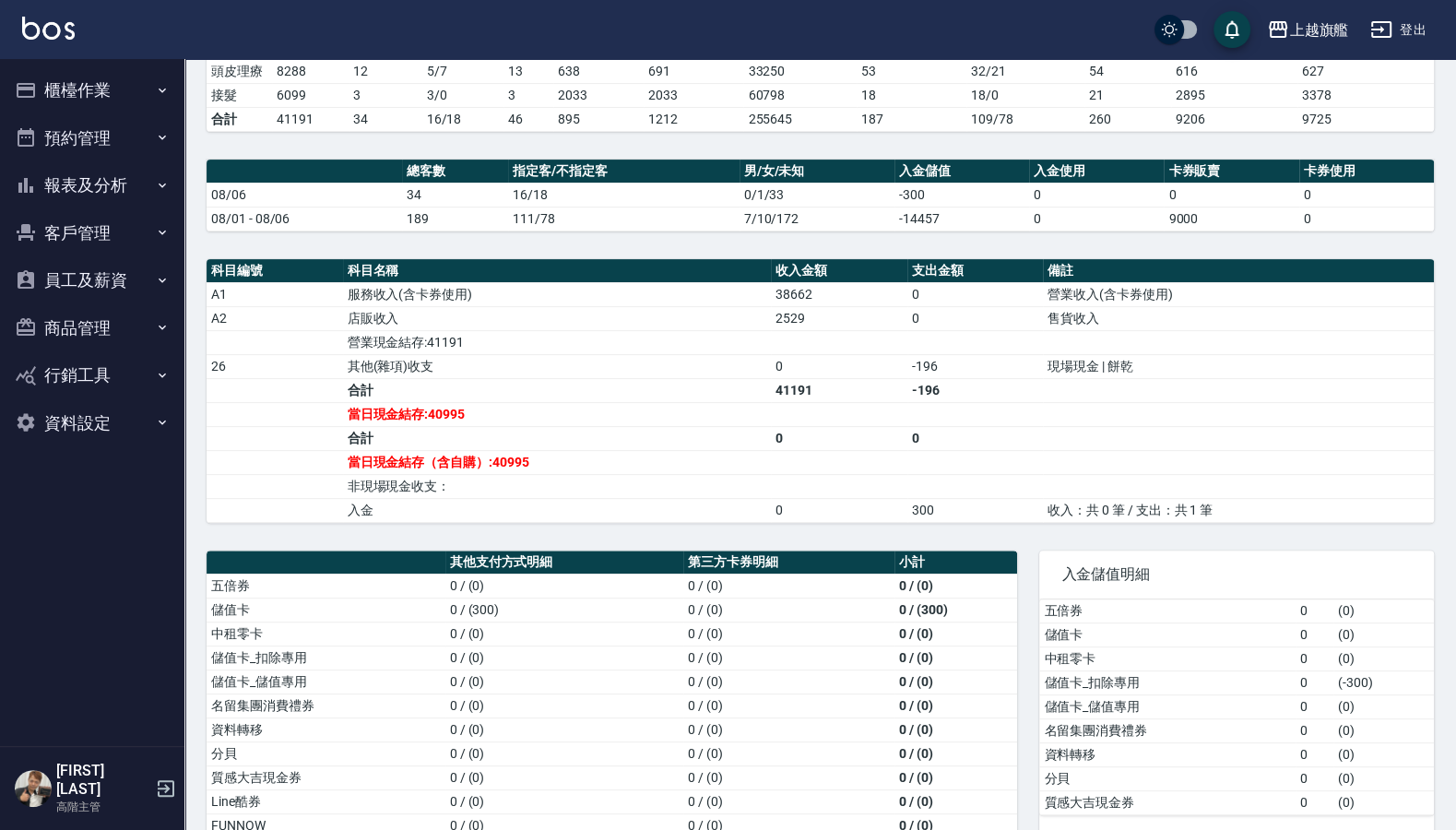 click on "預約管理" at bounding box center [92, 138] 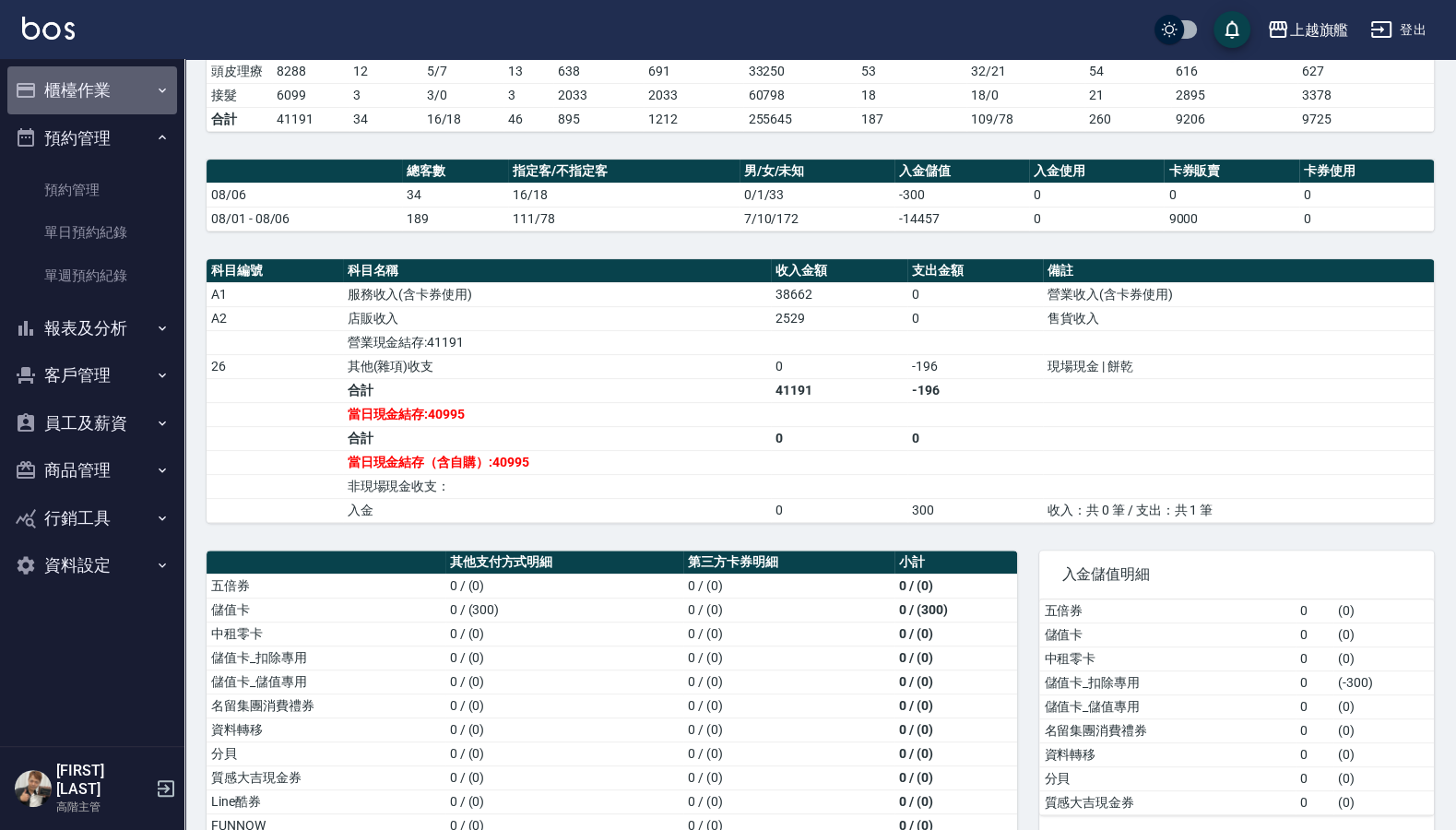 click on "櫃檯作業" at bounding box center (92, 90) 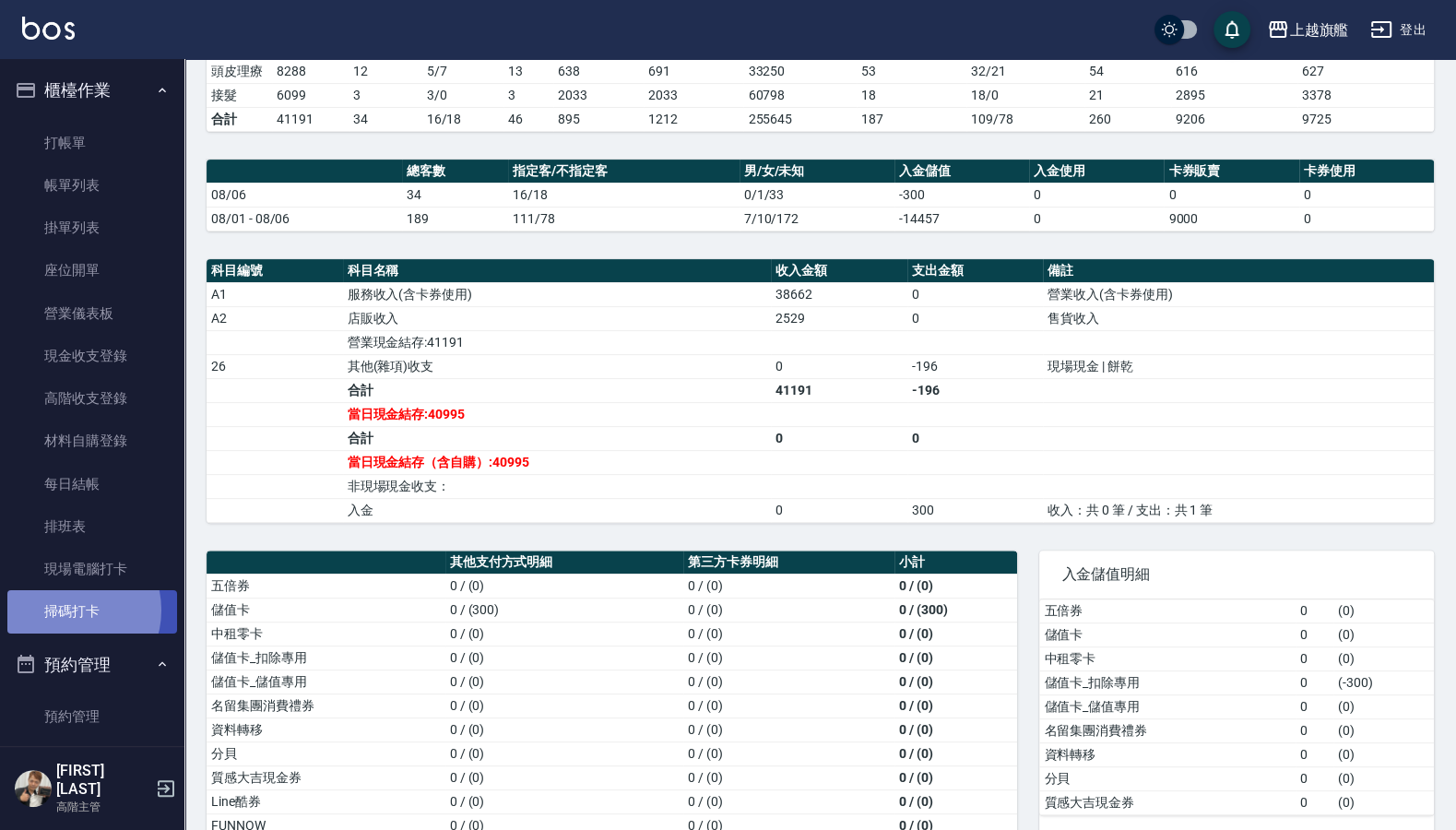 click on "掃碼打卡" at bounding box center [92, 611] 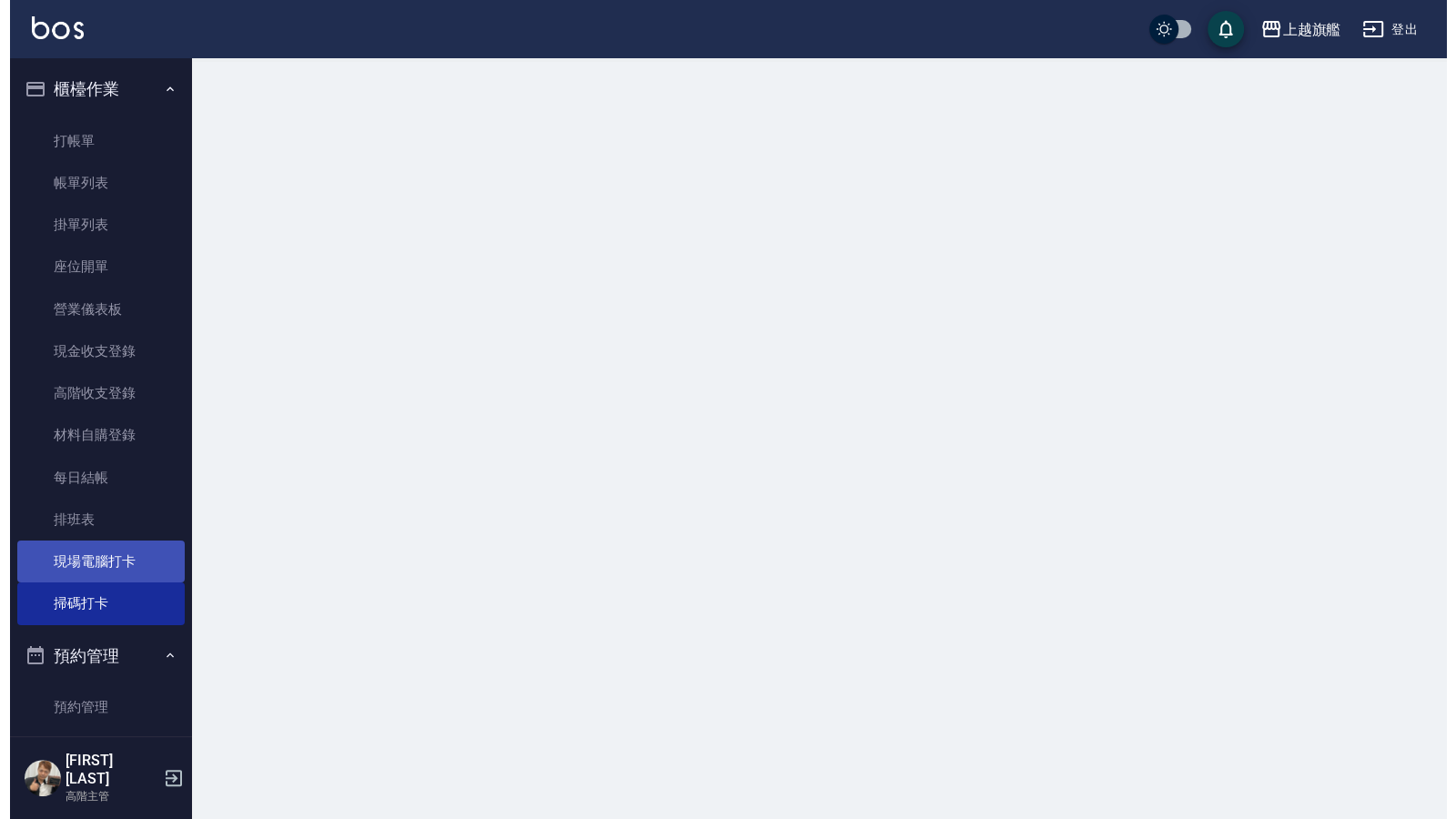 scroll, scrollTop: 0, scrollLeft: 0, axis: both 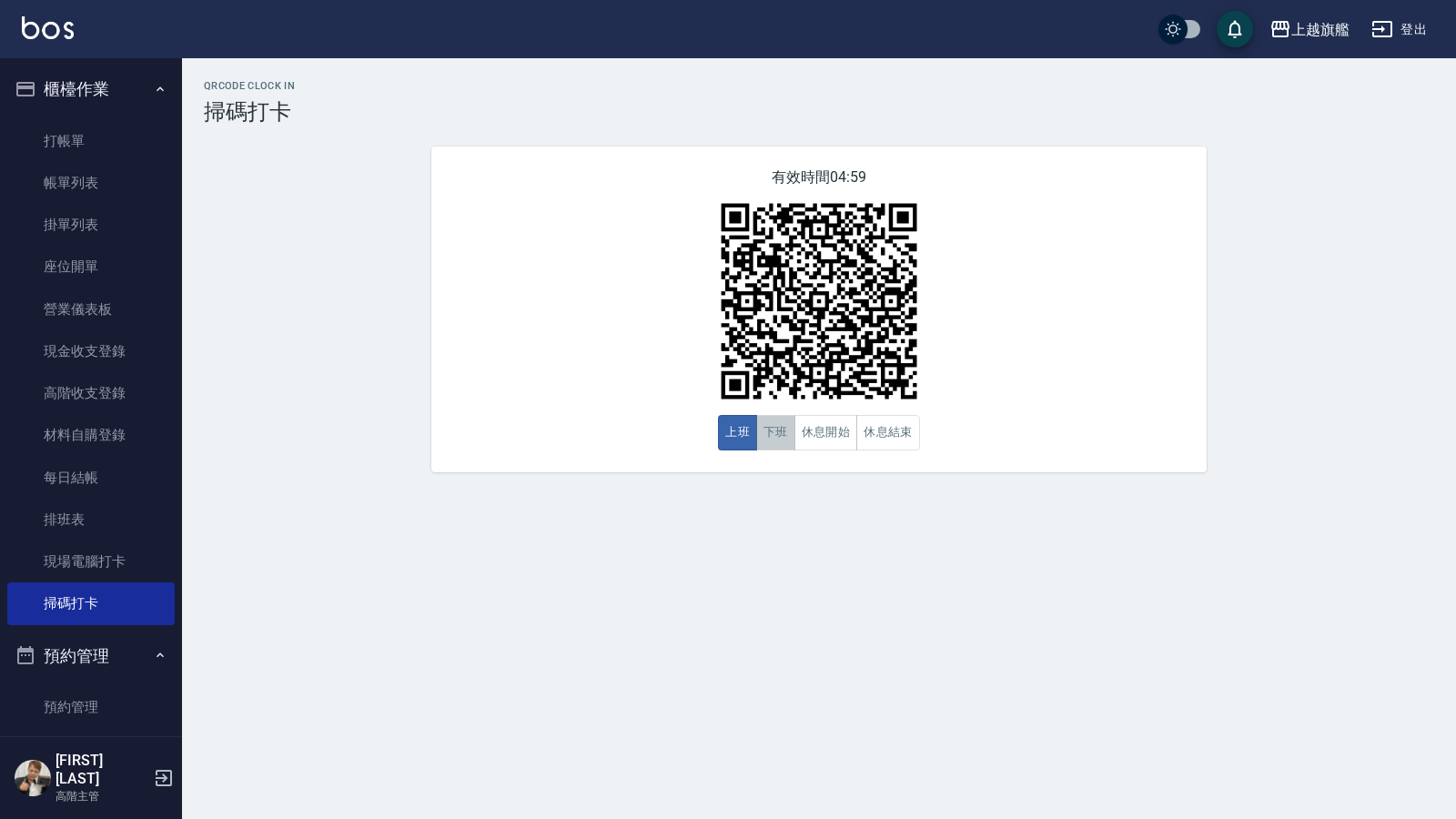 click on "下班" at bounding box center [775, 432] 